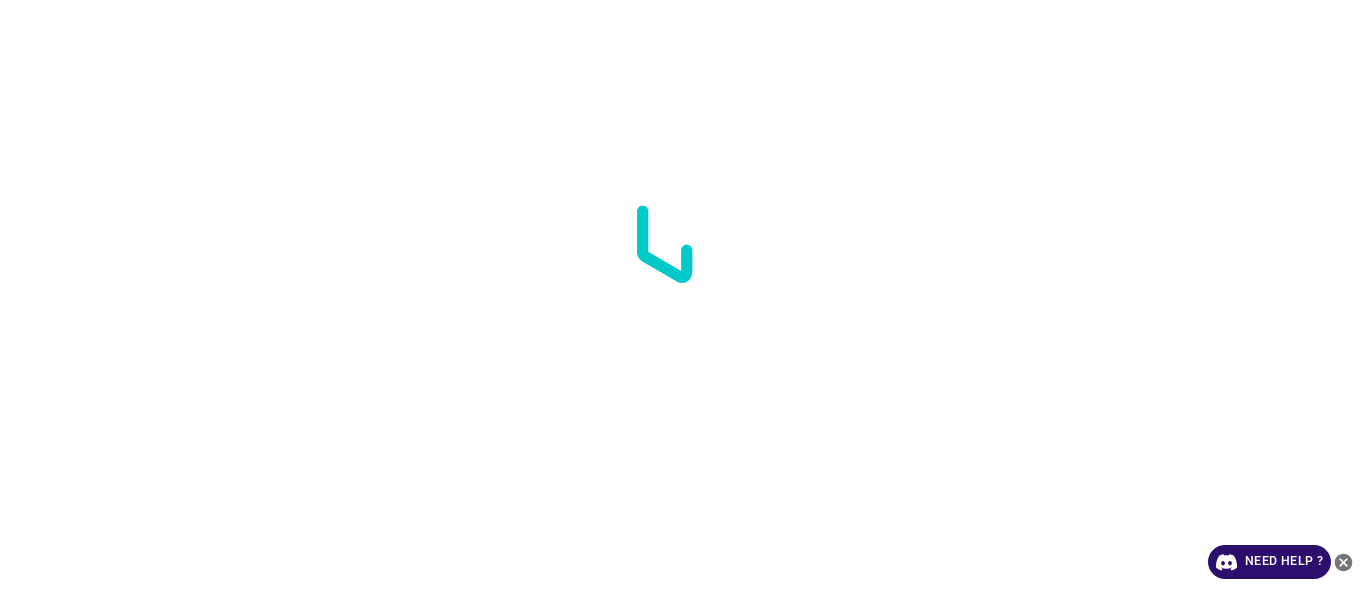 scroll, scrollTop: 0, scrollLeft: 0, axis: both 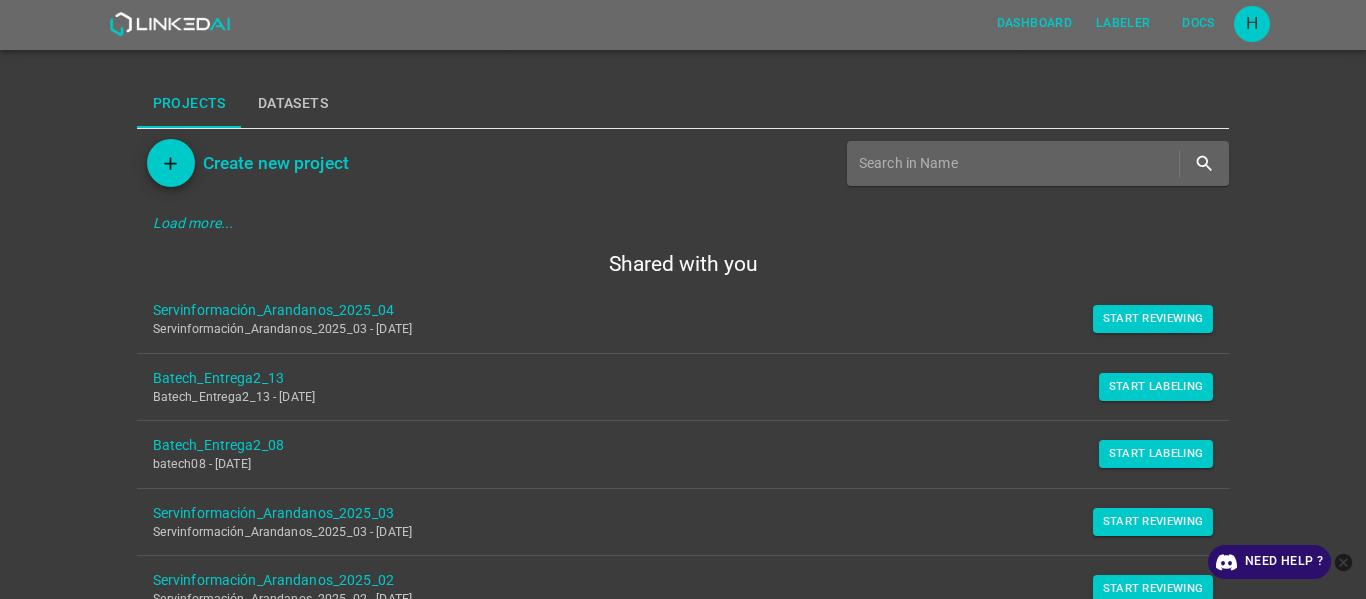 drag, startPoint x: 1144, startPoint y: 311, endPoint x: 892, endPoint y: 341, distance: 253.77943 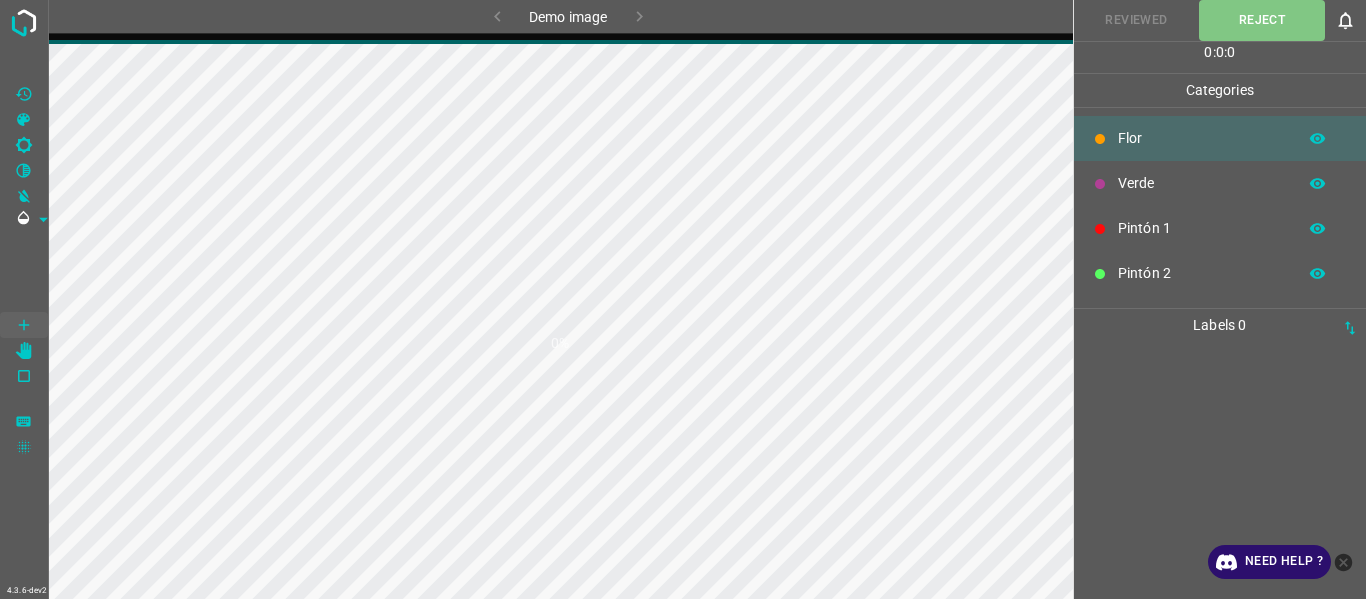 scroll, scrollTop: 0, scrollLeft: 0, axis: both 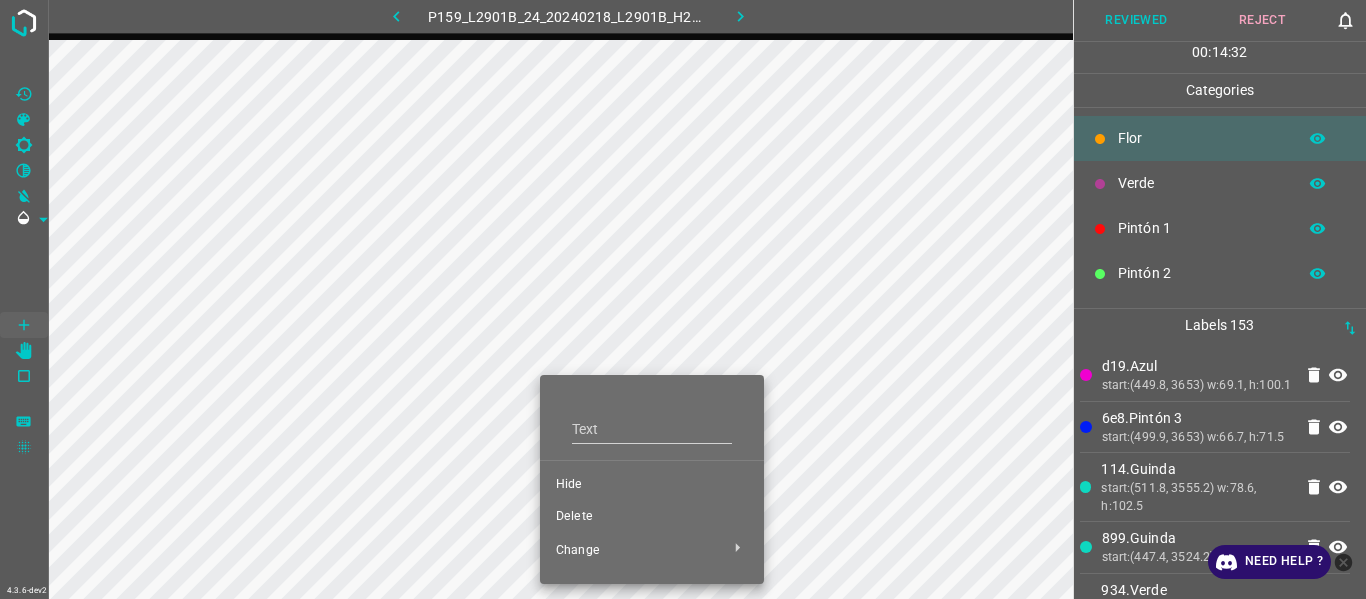 click on "Hide" at bounding box center (652, 485) 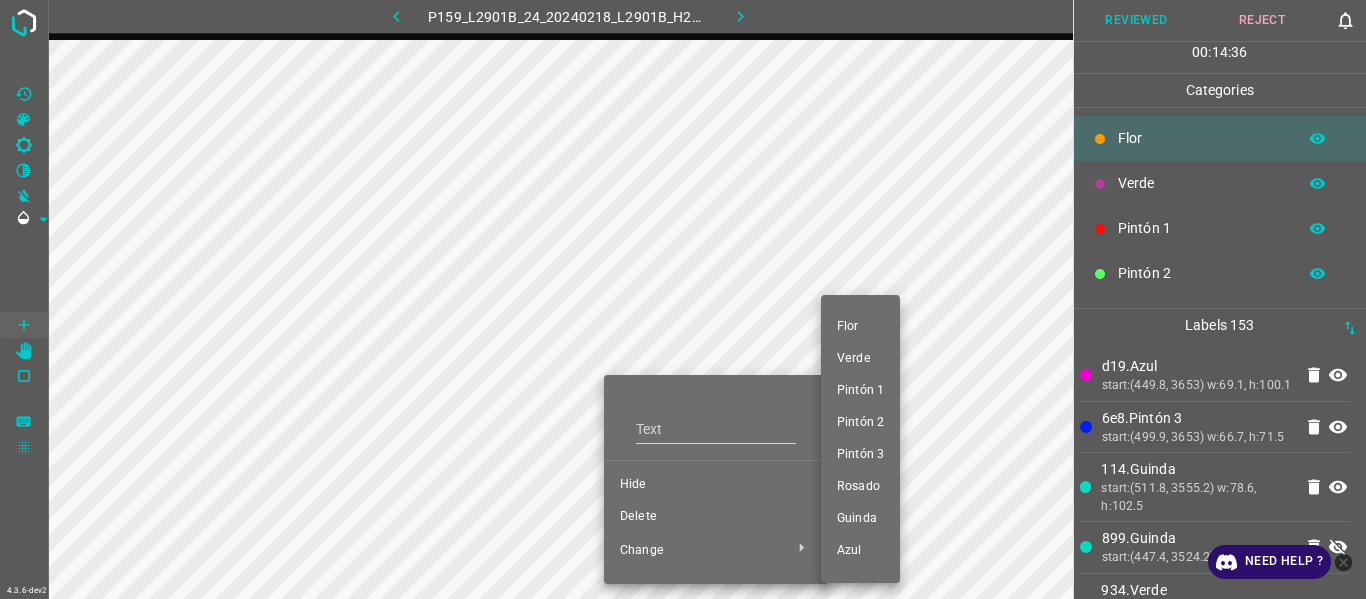 click at bounding box center [683, 299] 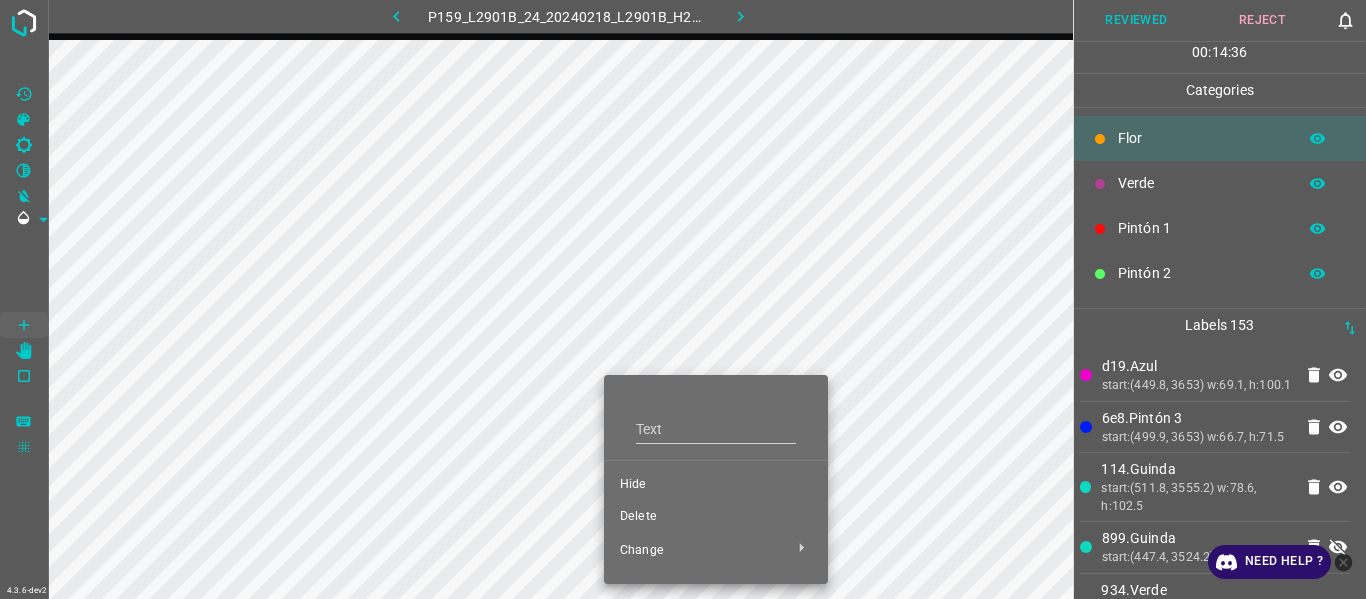 click on "Hide" at bounding box center (716, 485) 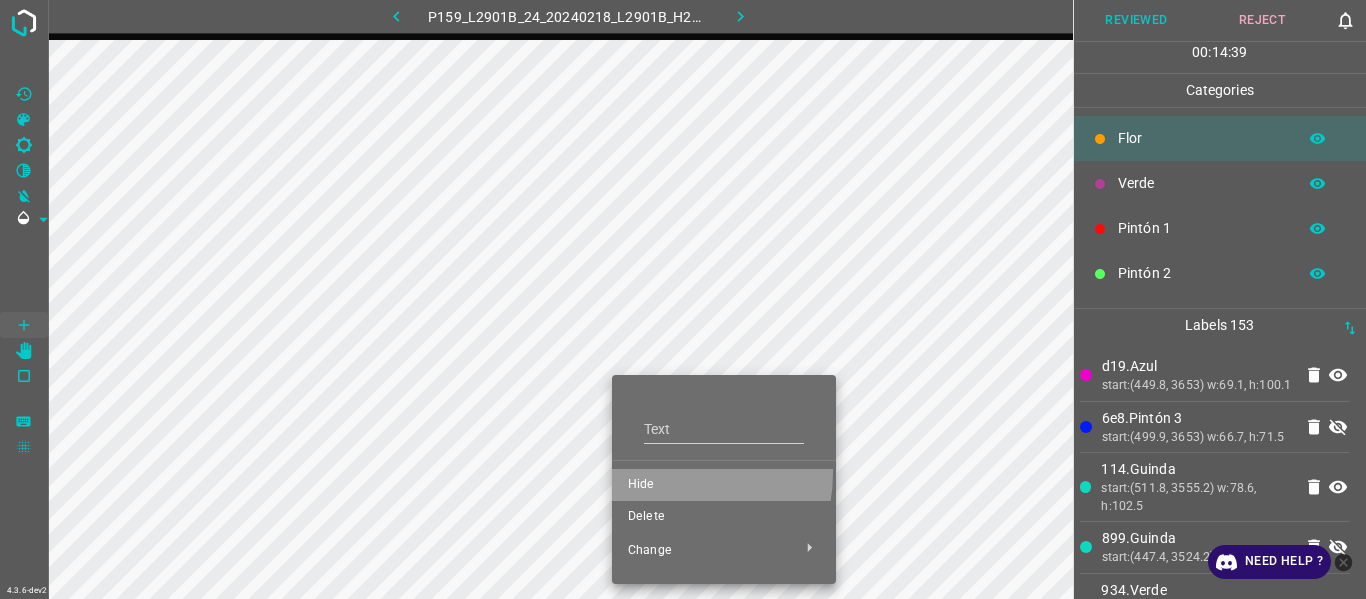 click on "Hide" at bounding box center [724, 485] 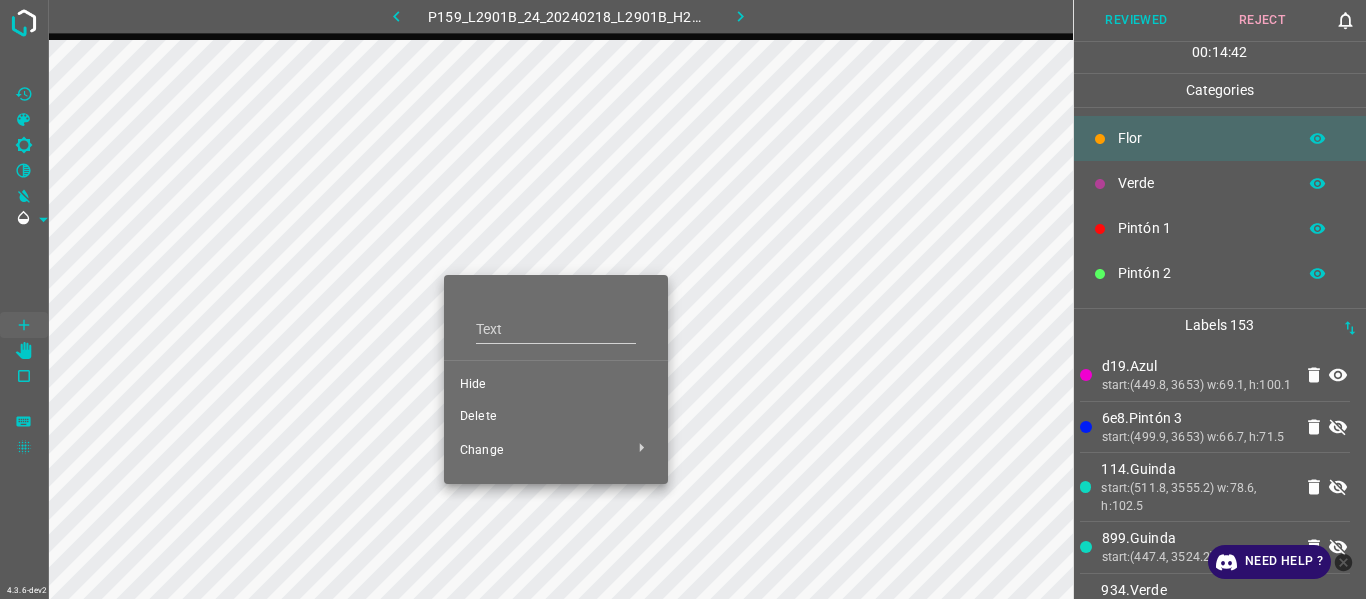 click on "Hide" at bounding box center (556, 385) 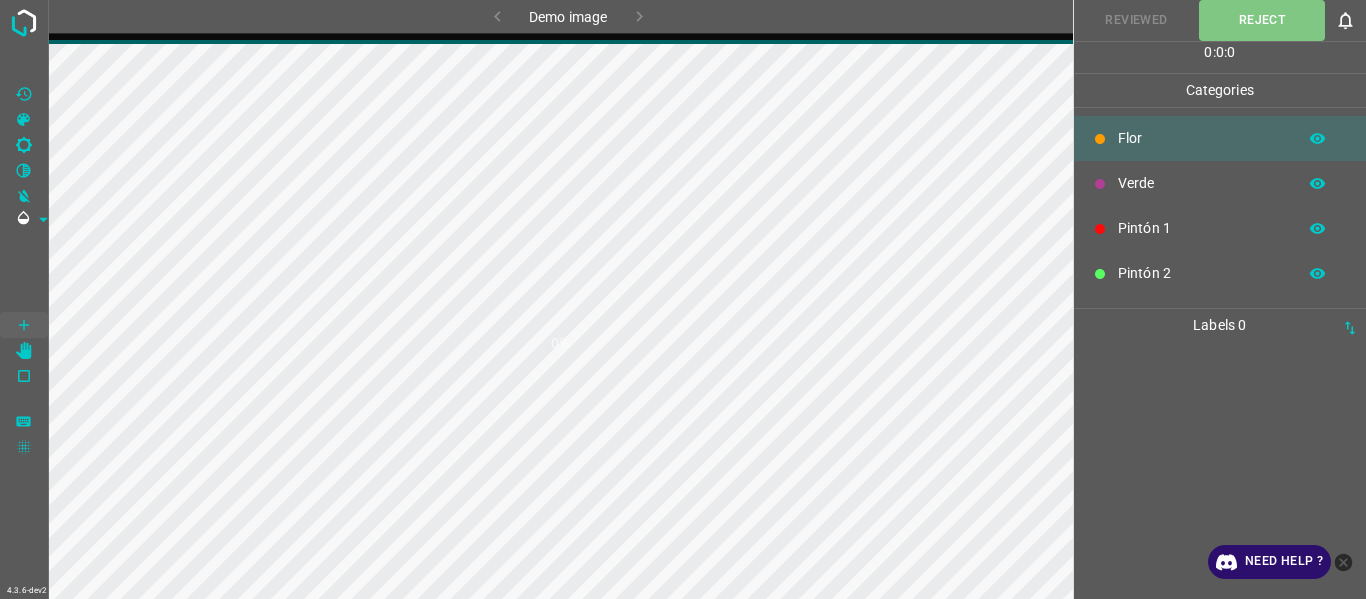 scroll, scrollTop: 0, scrollLeft: 0, axis: both 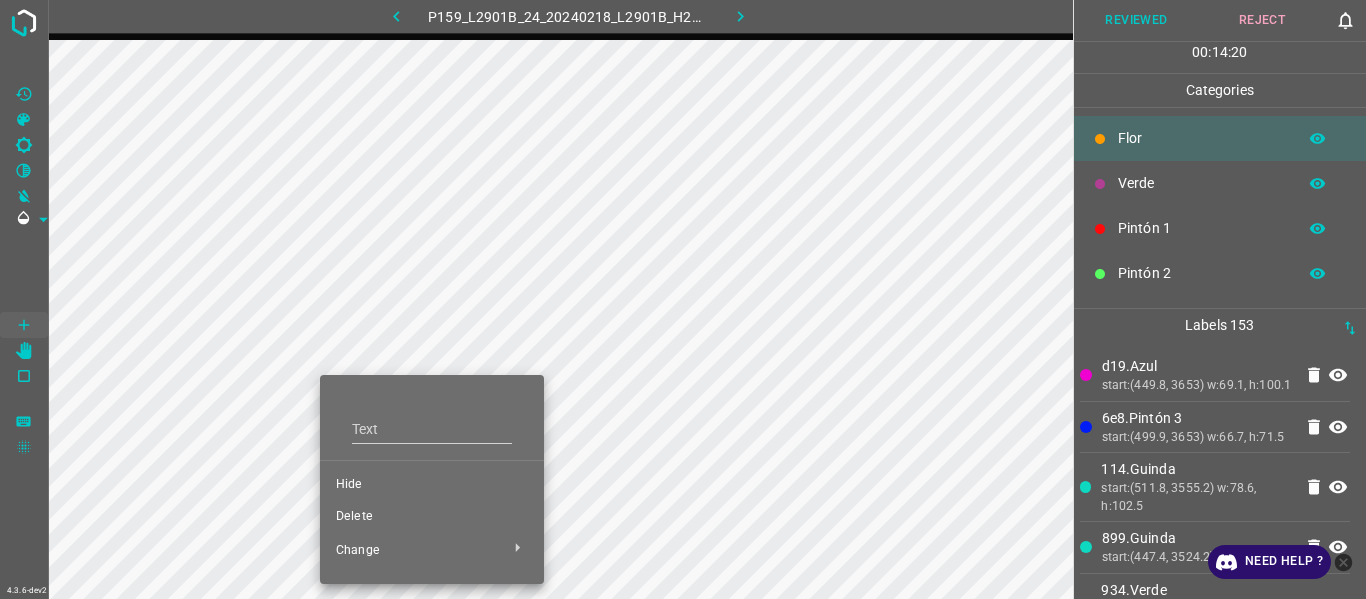 click at bounding box center (683, 299) 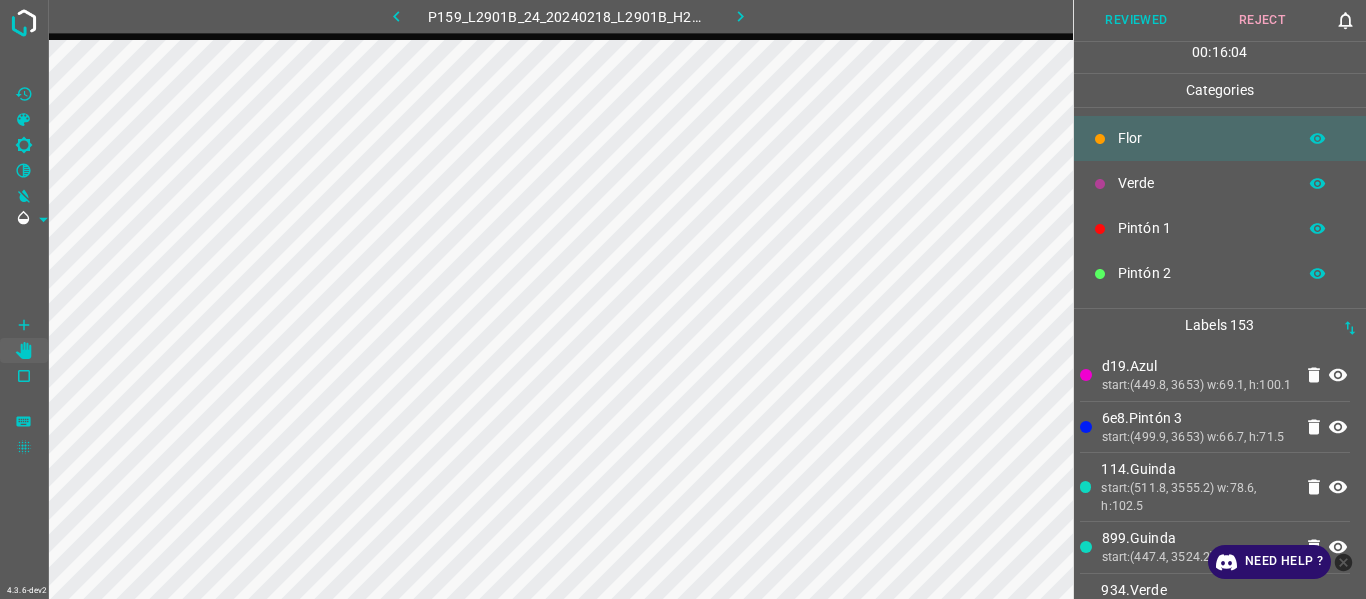 click at bounding box center (24, 145) 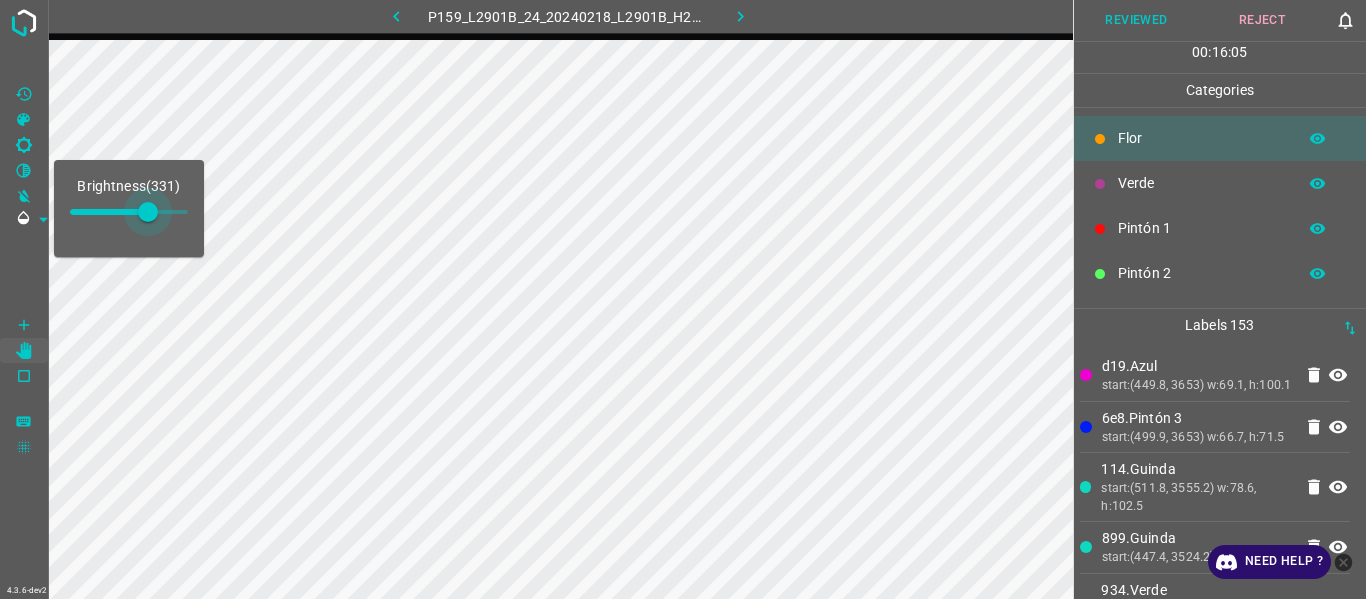 drag, startPoint x: 108, startPoint y: 200, endPoint x: 182, endPoint y: 224, distance: 77.7946 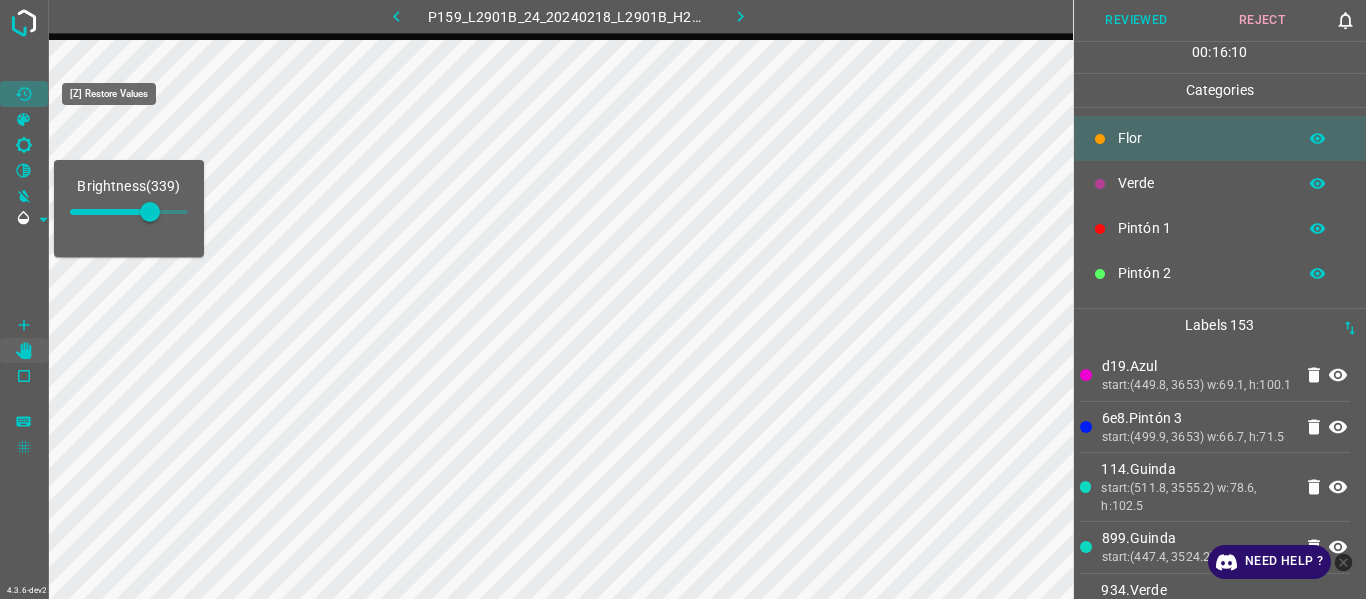 click 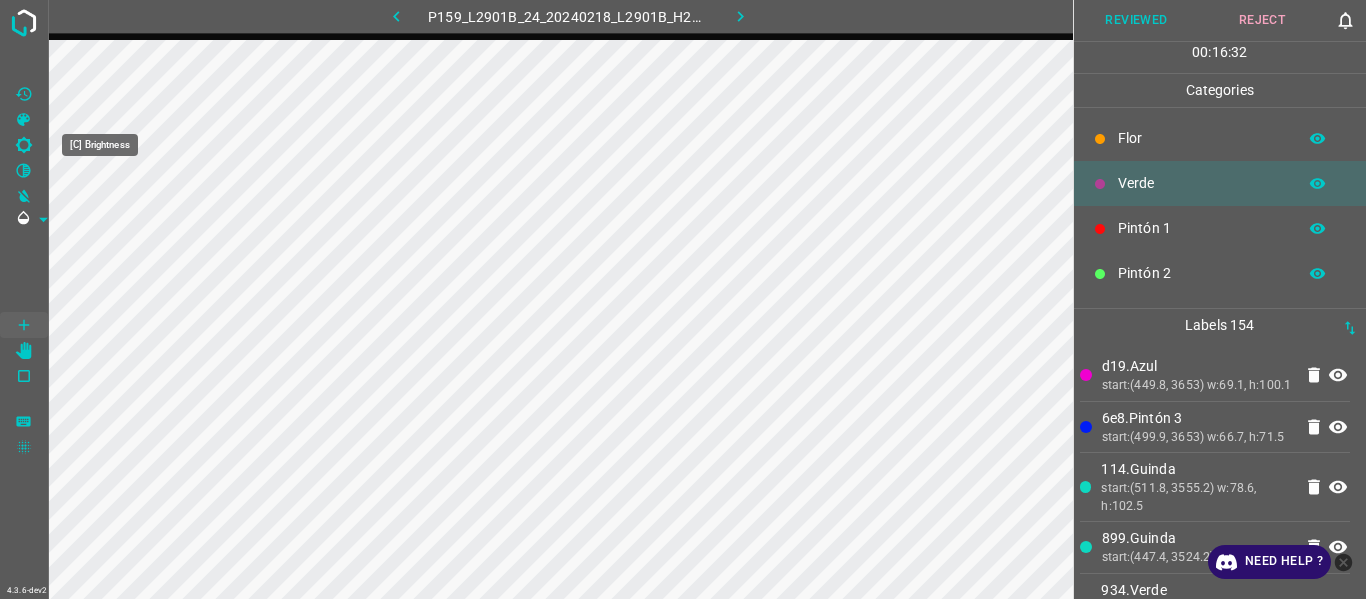 drag, startPoint x: 18, startPoint y: 143, endPoint x: 32, endPoint y: 145, distance: 14.142136 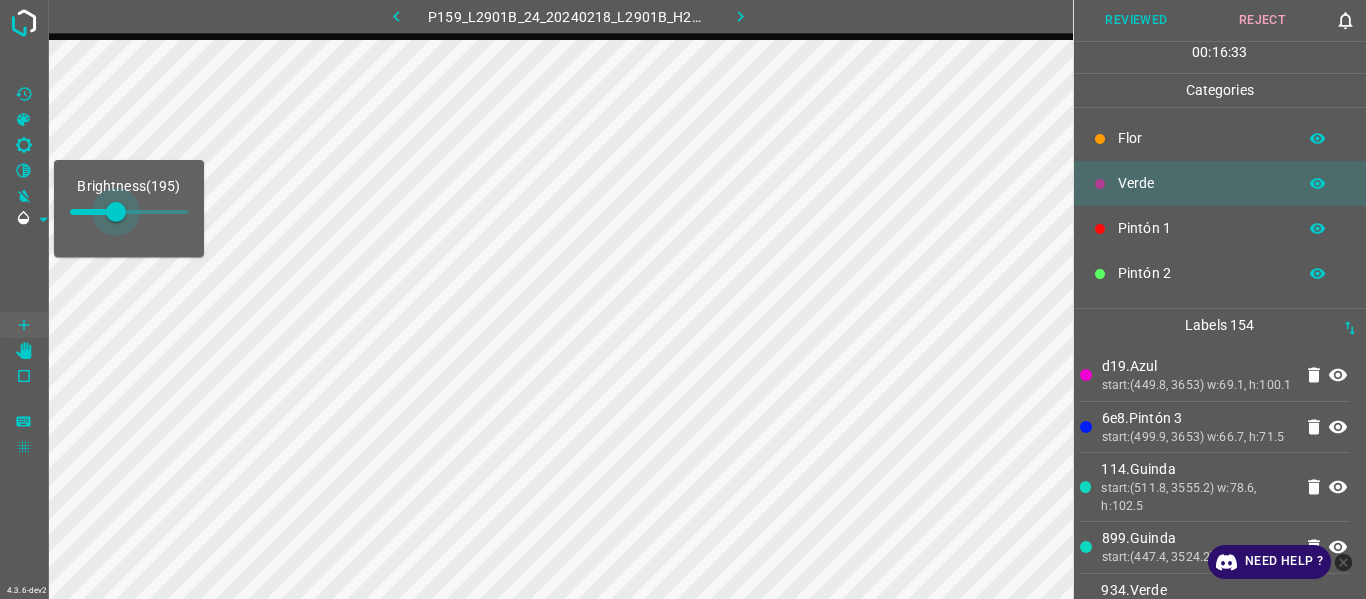 type on "220" 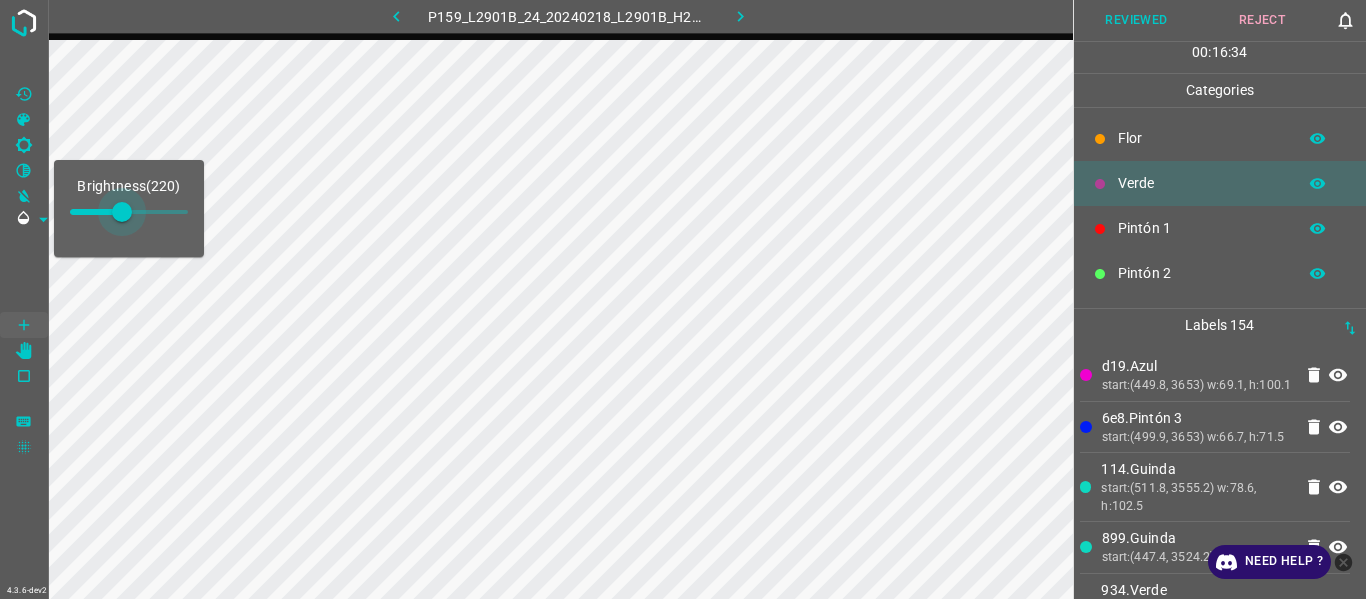 drag, startPoint x: 102, startPoint y: 219, endPoint x: 122, endPoint y: 221, distance: 20.09975 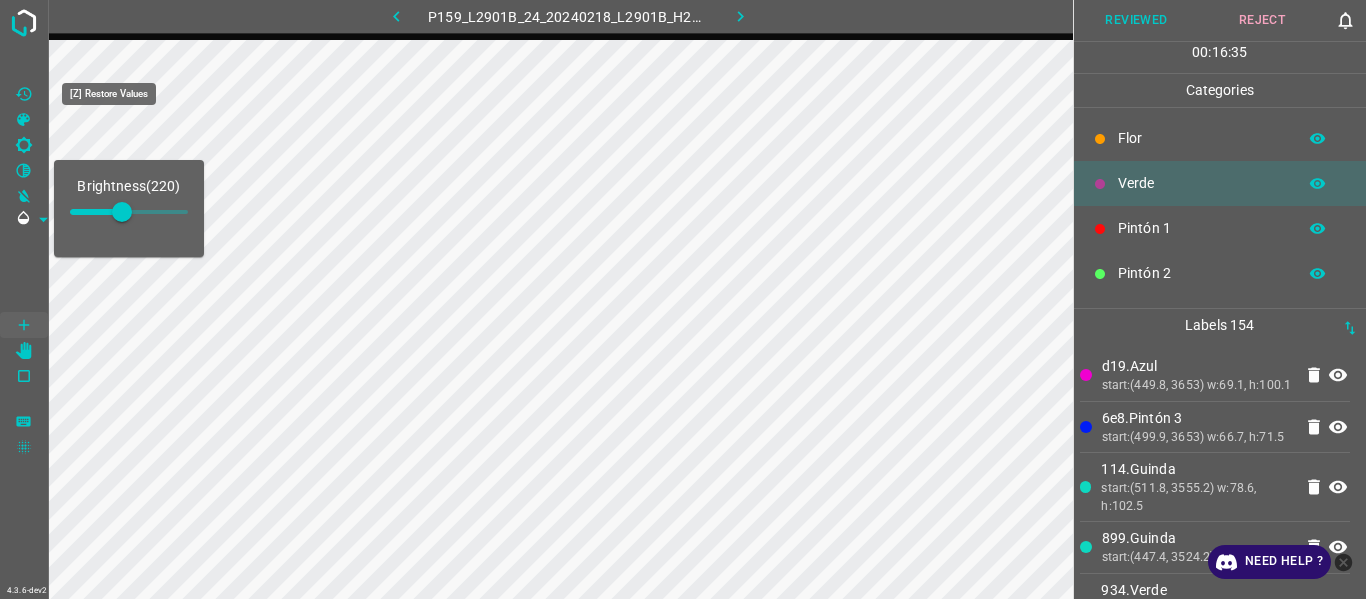click at bounding box center (24, 94) 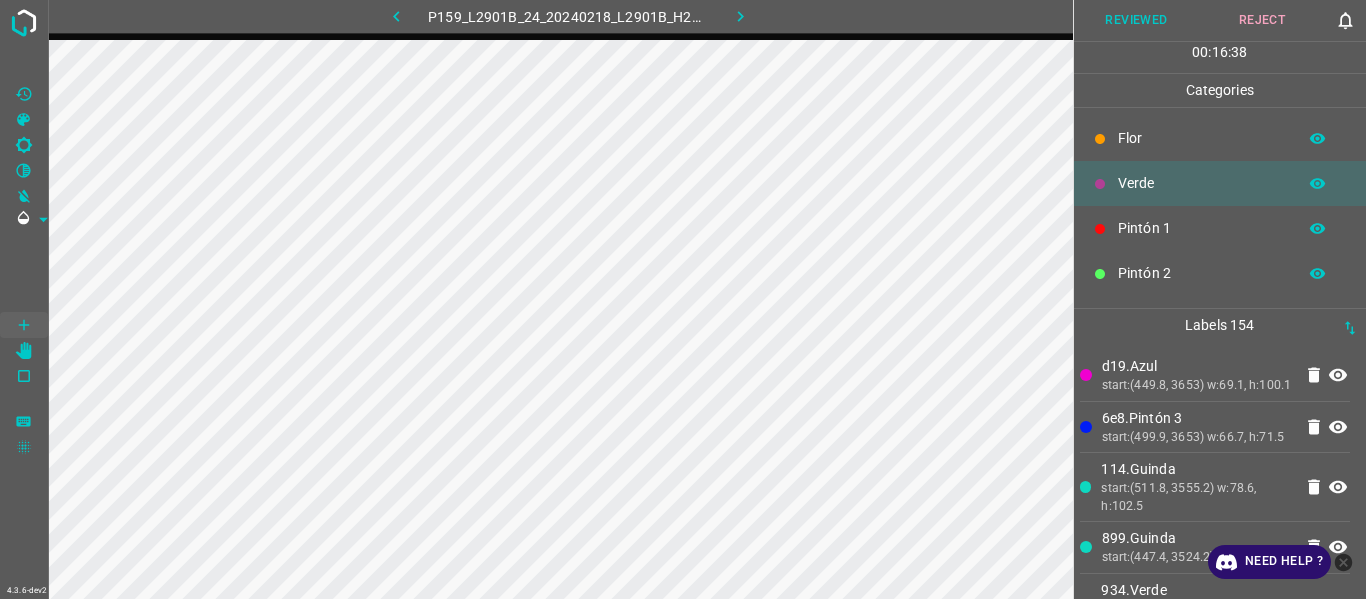 click on "start:(449.8, 3653)
w:69.1, h:100.1" at bounding box center [1197, 386] 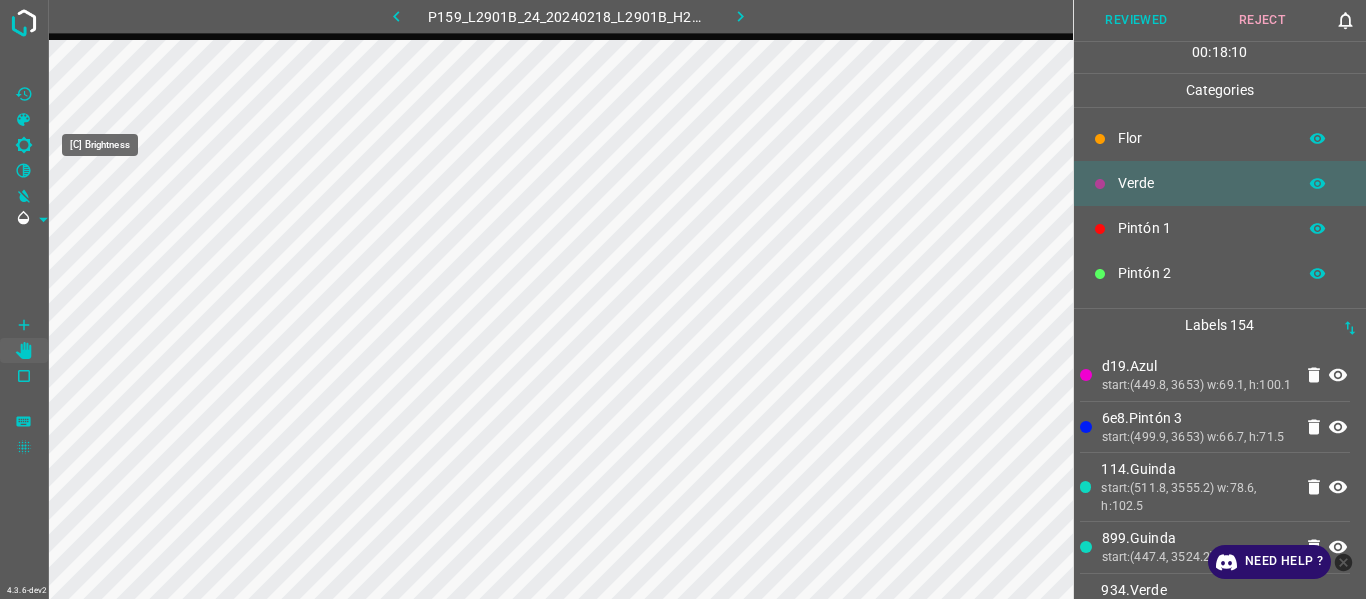 click 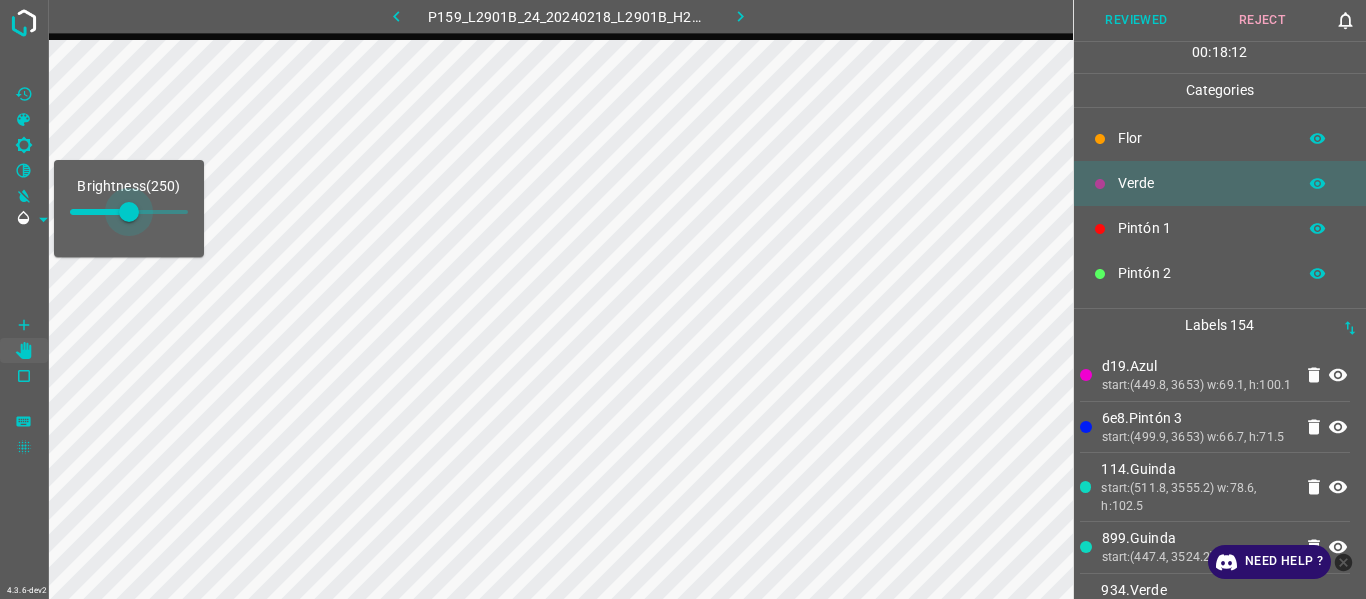 type on "233" 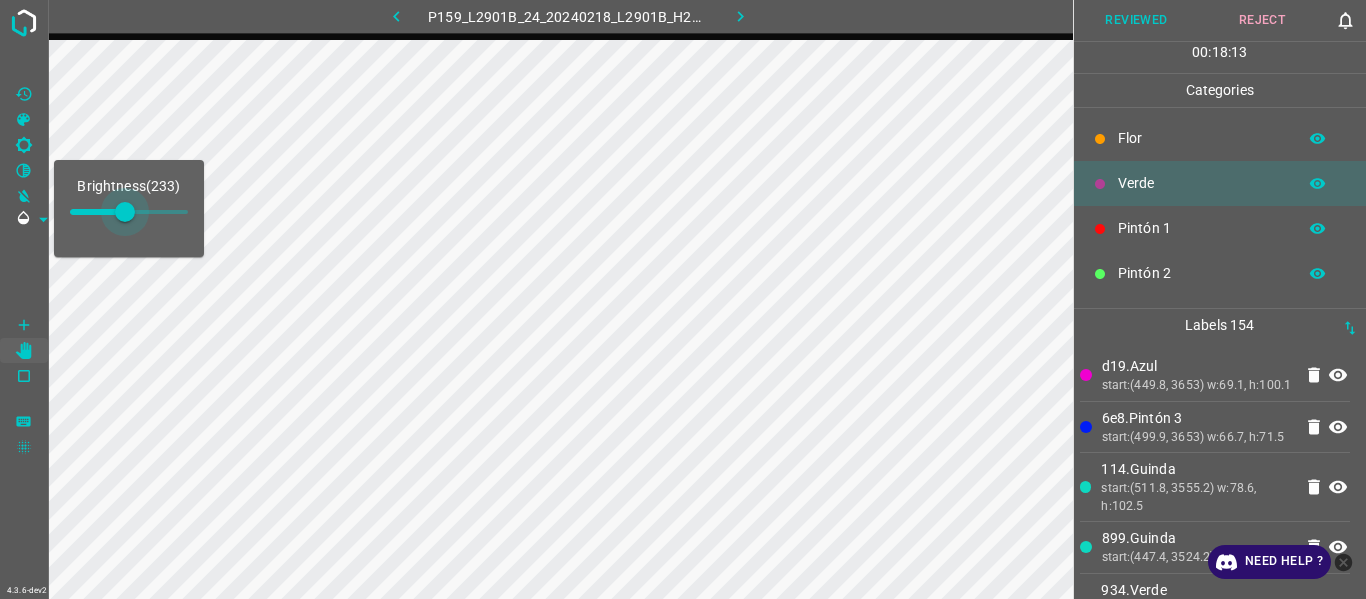 drag, startPoint x: 105, startPoint y: 211, endPoint x: 125, endPoint y: 221, distance: 22.36068 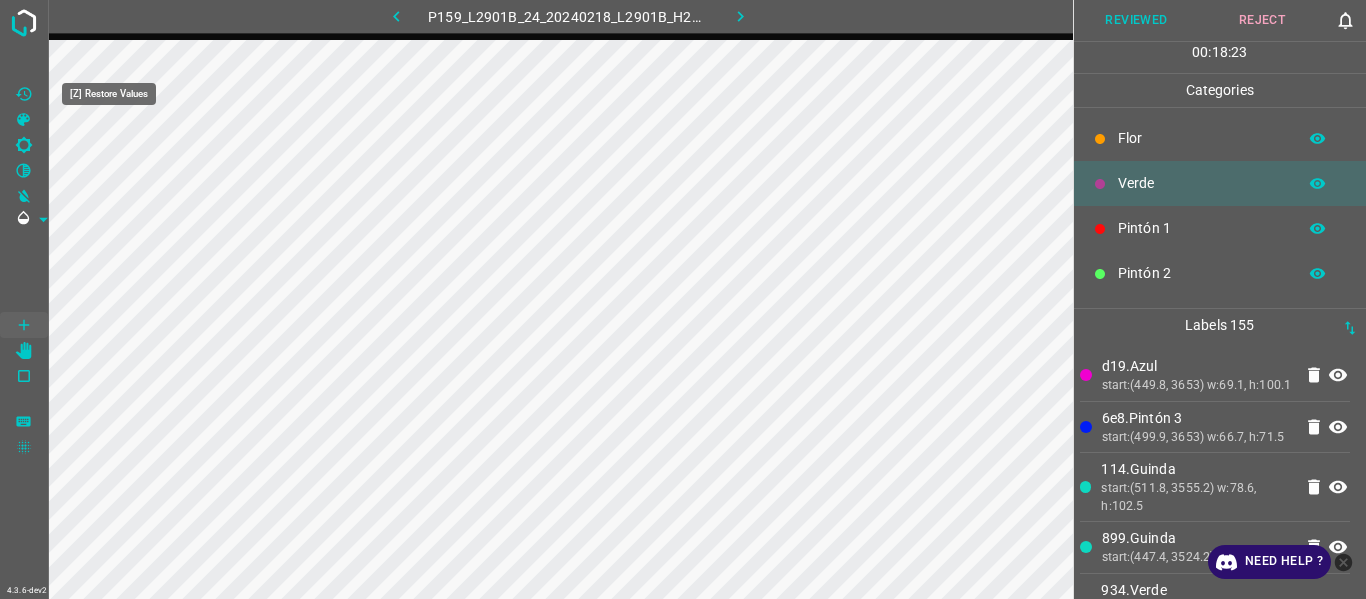 click at bounding box center (24, 94) 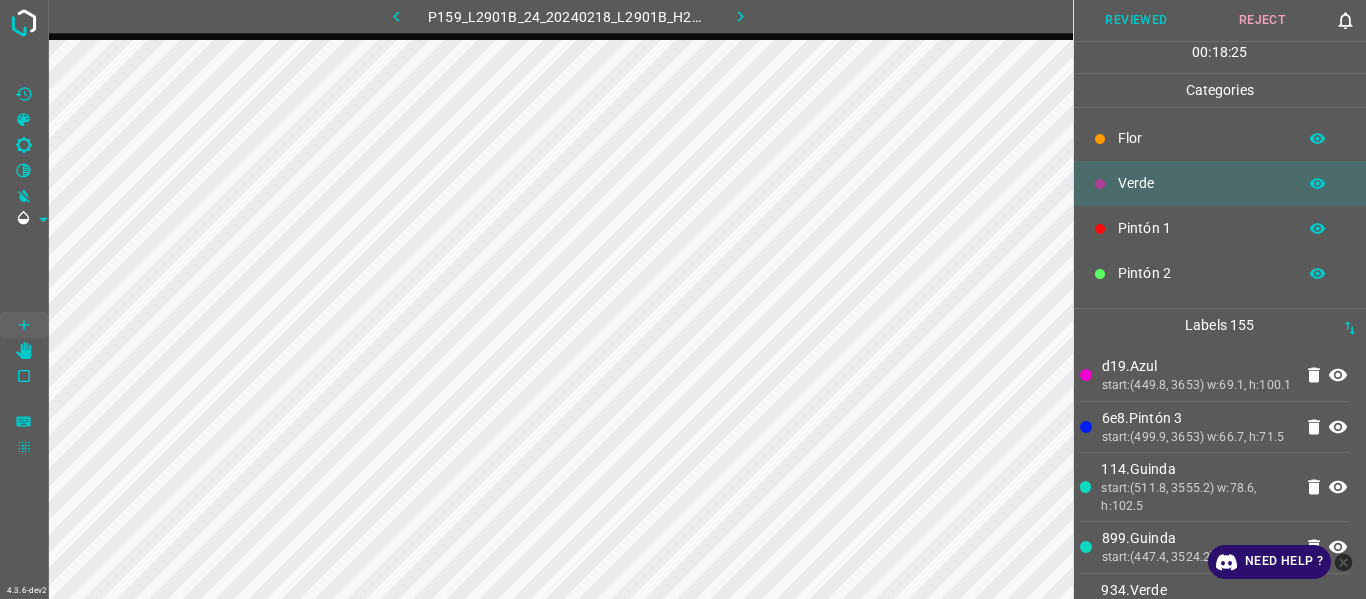 click on "Pintón 2" at bounding box center [1202, 273] 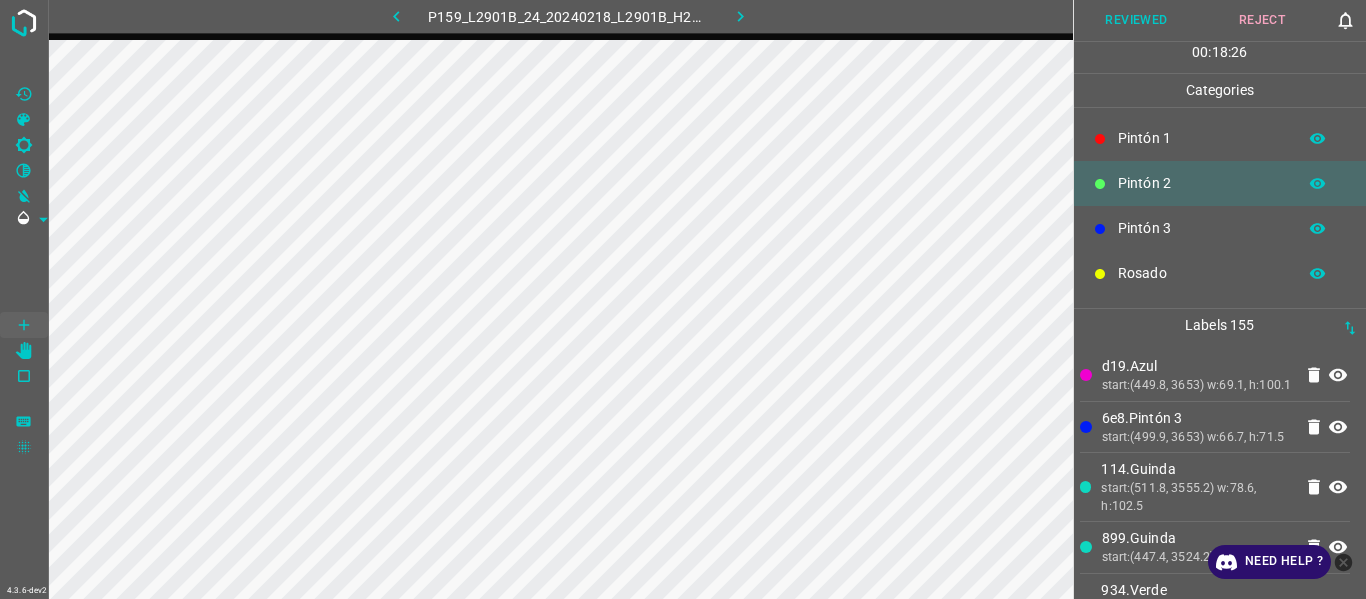 scroll, scrollTop: 176, scrollLeft: 0, axis: vertical 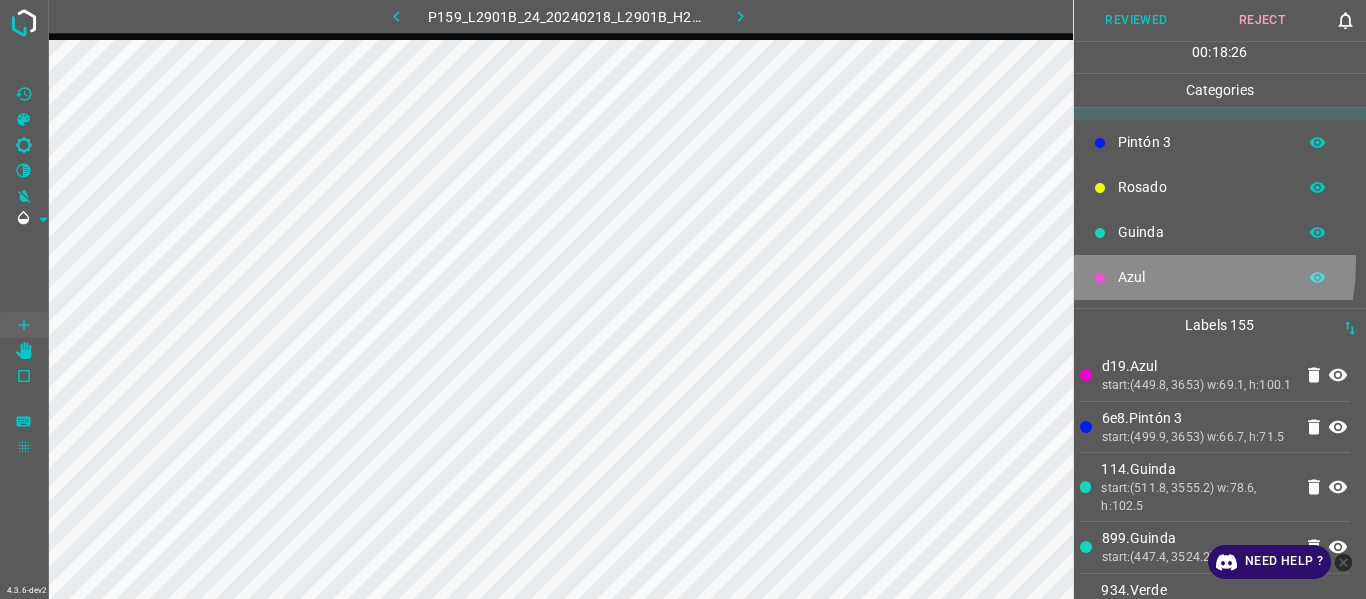 drag, startPoint x: 1129, startPoint y: 263, endPoint x: 1091, endPoint y: 333, distance: 79.64923 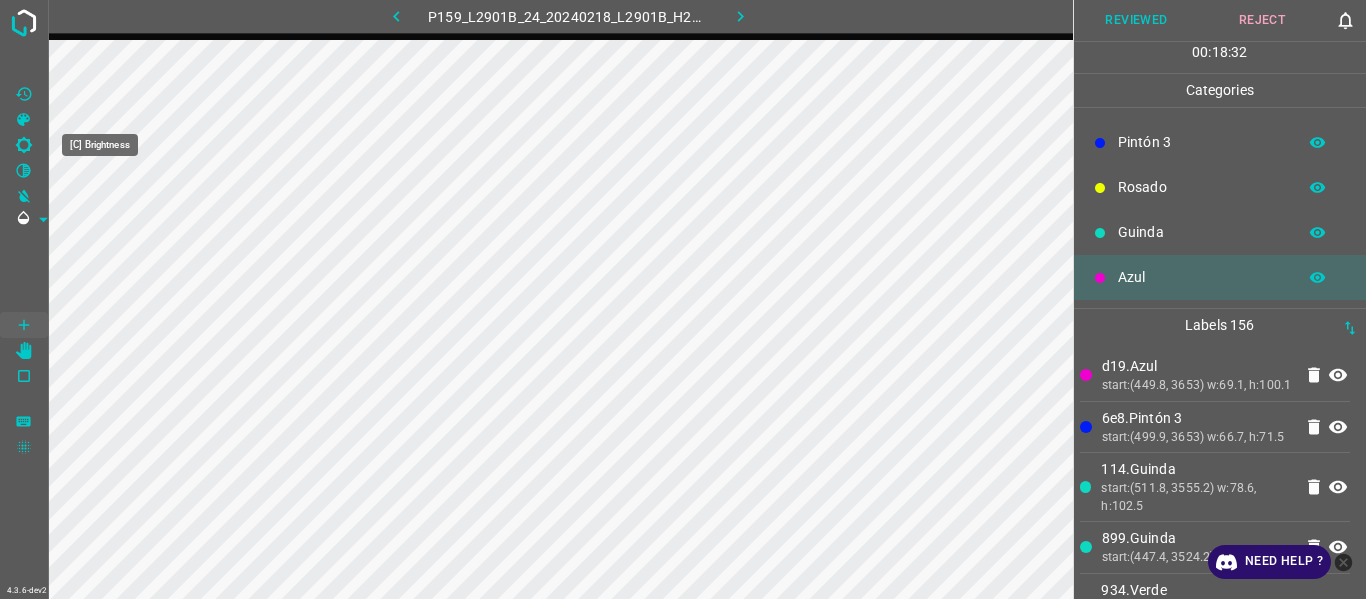 click at bounding box center [24, 145] 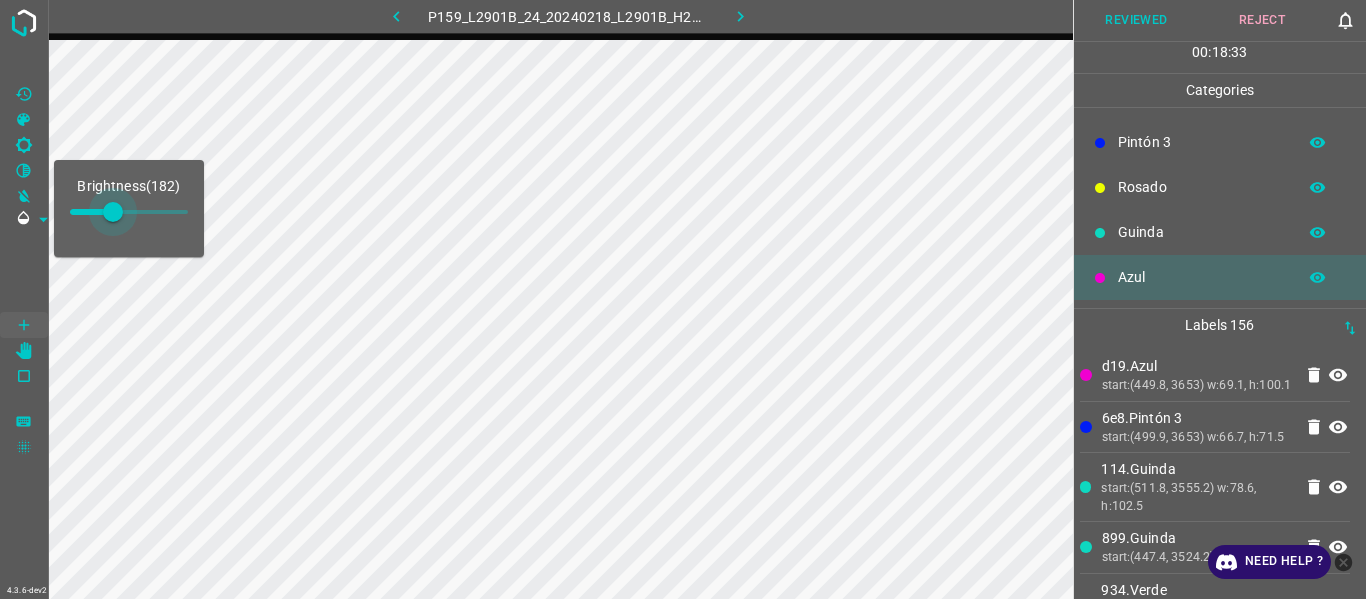 type on "191" 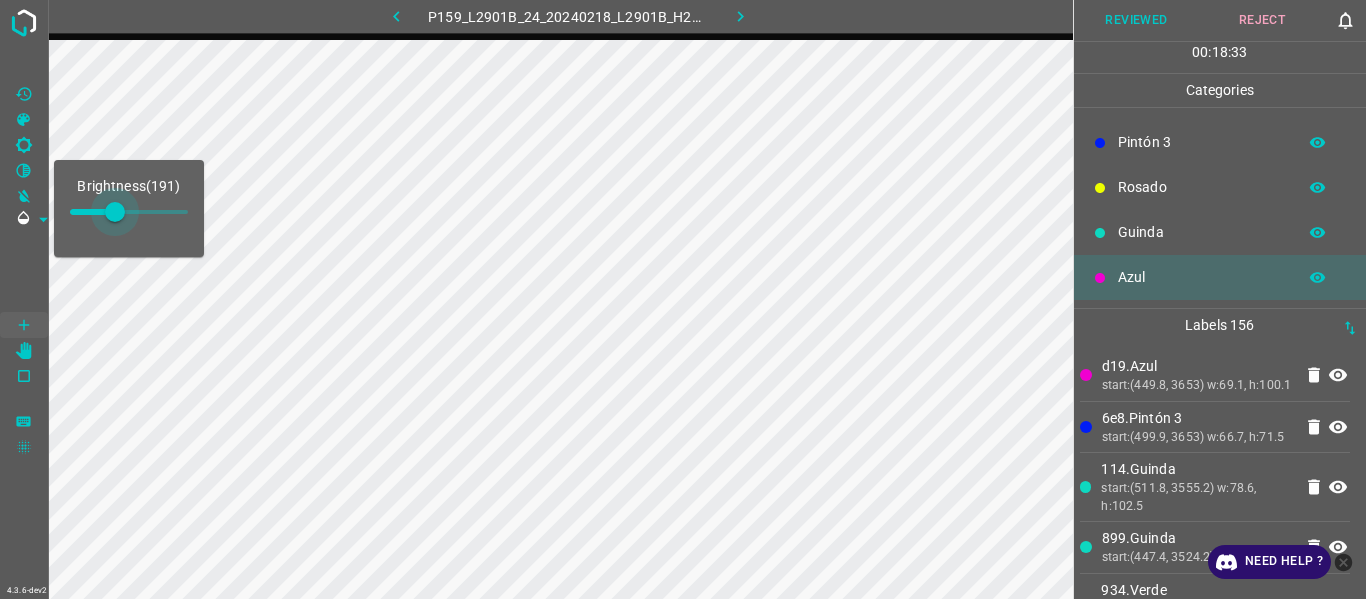 drag, startPoint x: 103, startPoint y: 217, endPoint x: 115, endPoint y: 221, distance: 12.649111 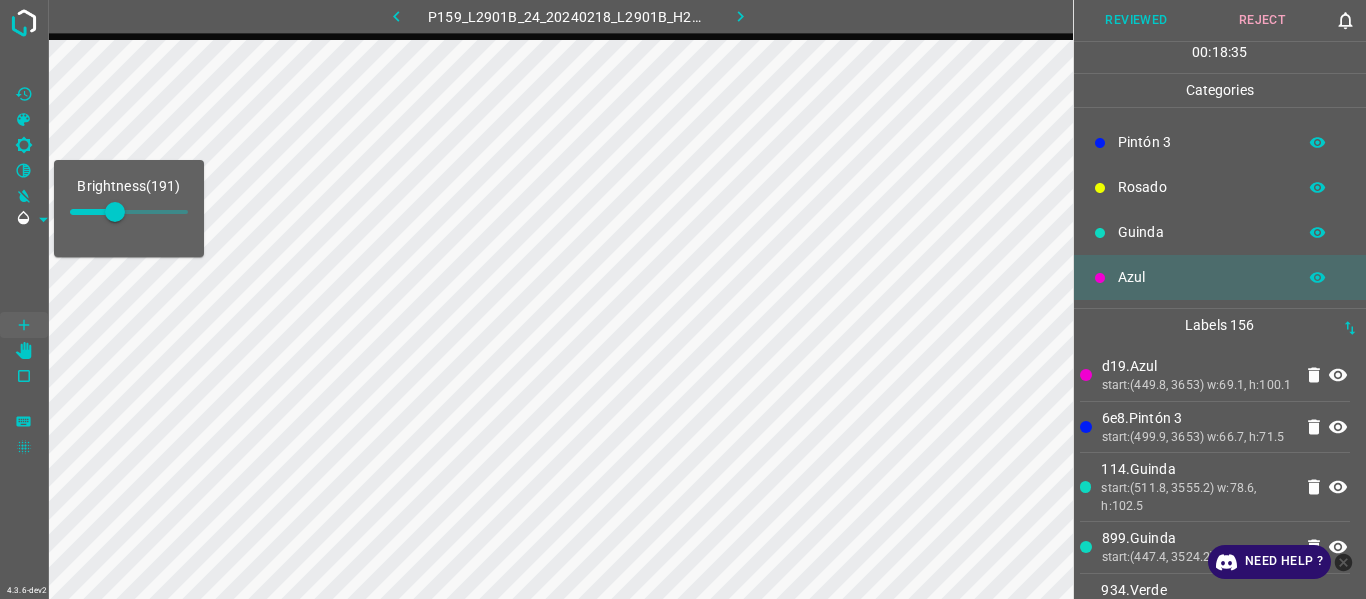 click on "d19.Azul
start:(449.8, 3653)
w:69.1, h:100.1" at bounding box center (1215, 375) 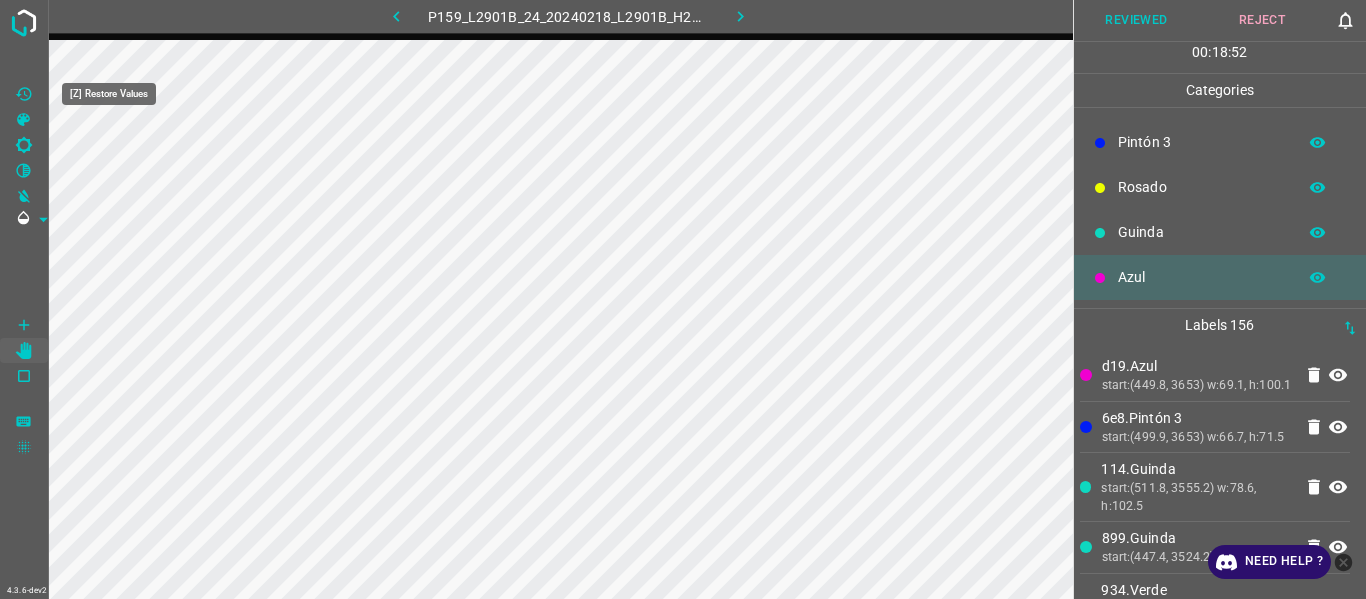 click at bounding box center [24, 94] 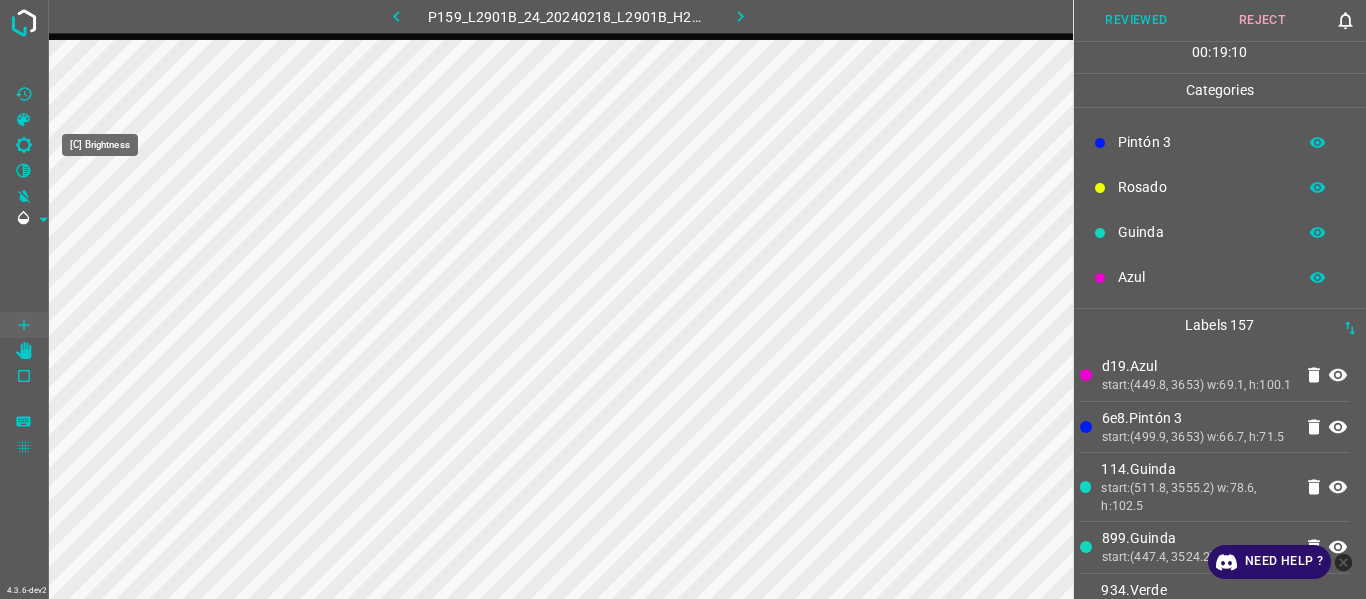 click at bounding box center [24, 145] 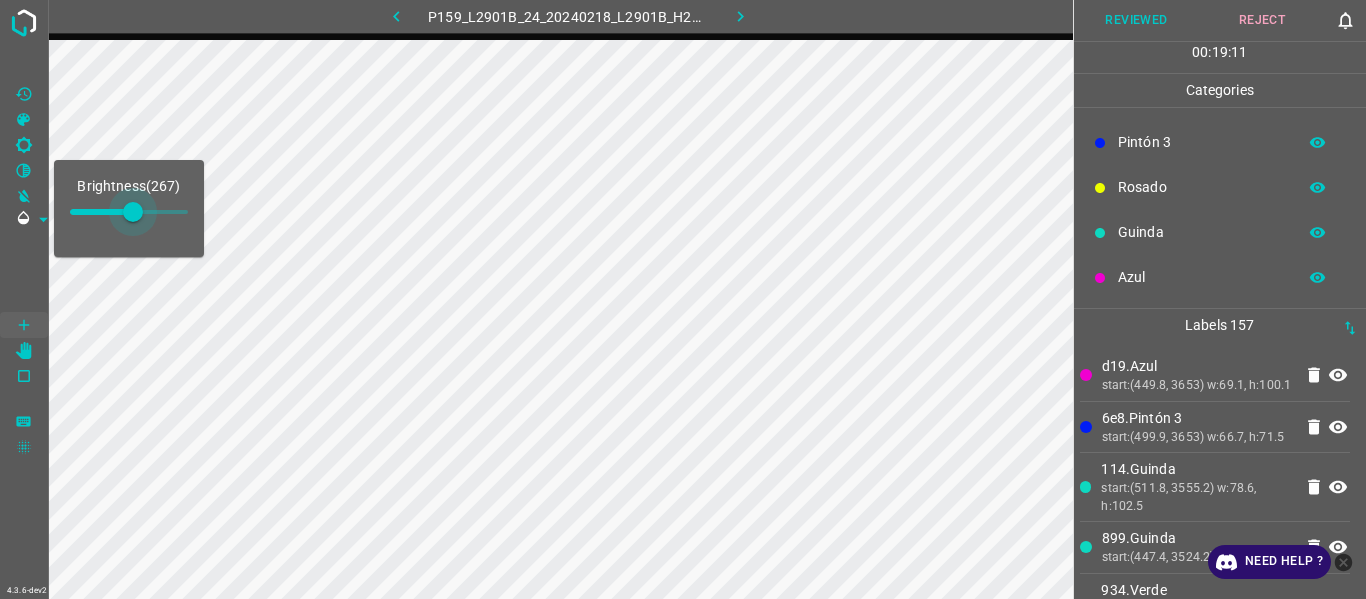 type on "309" 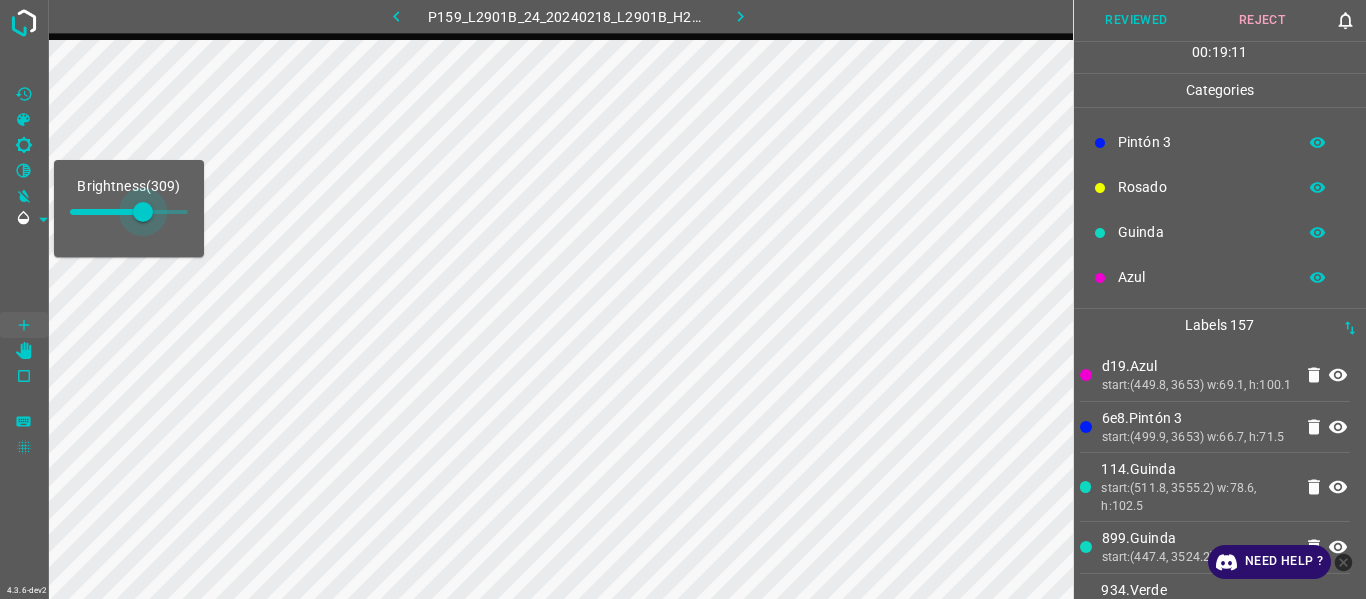 click at bounding box center [143, 212] 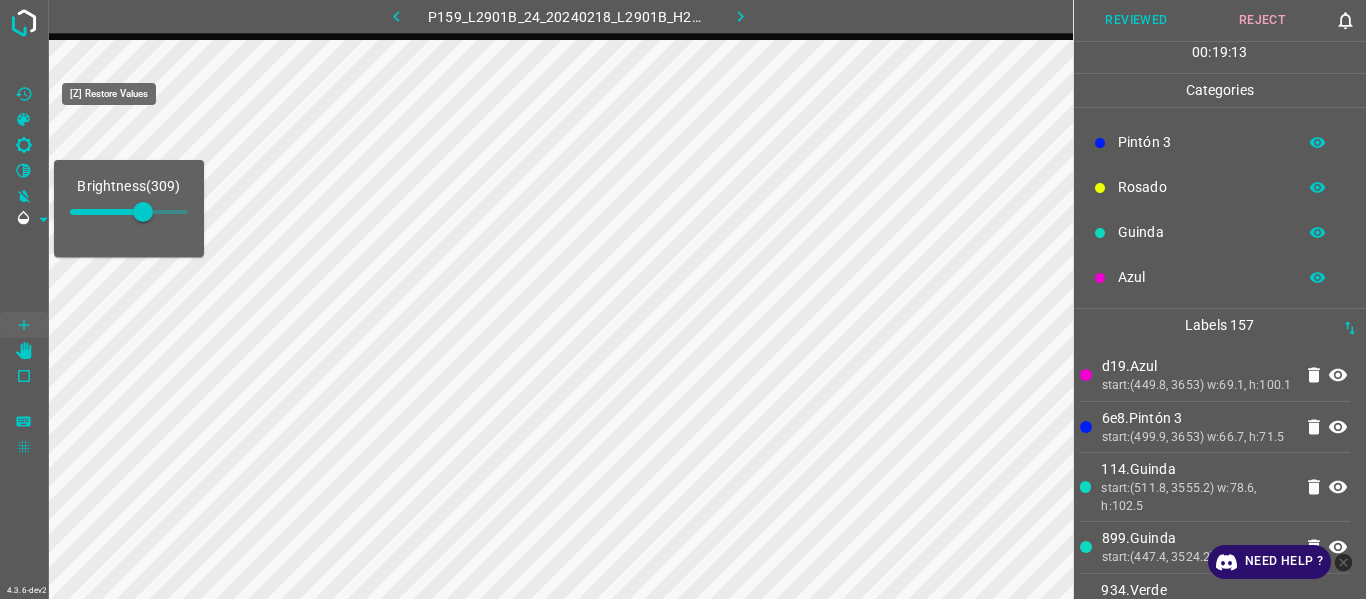 click 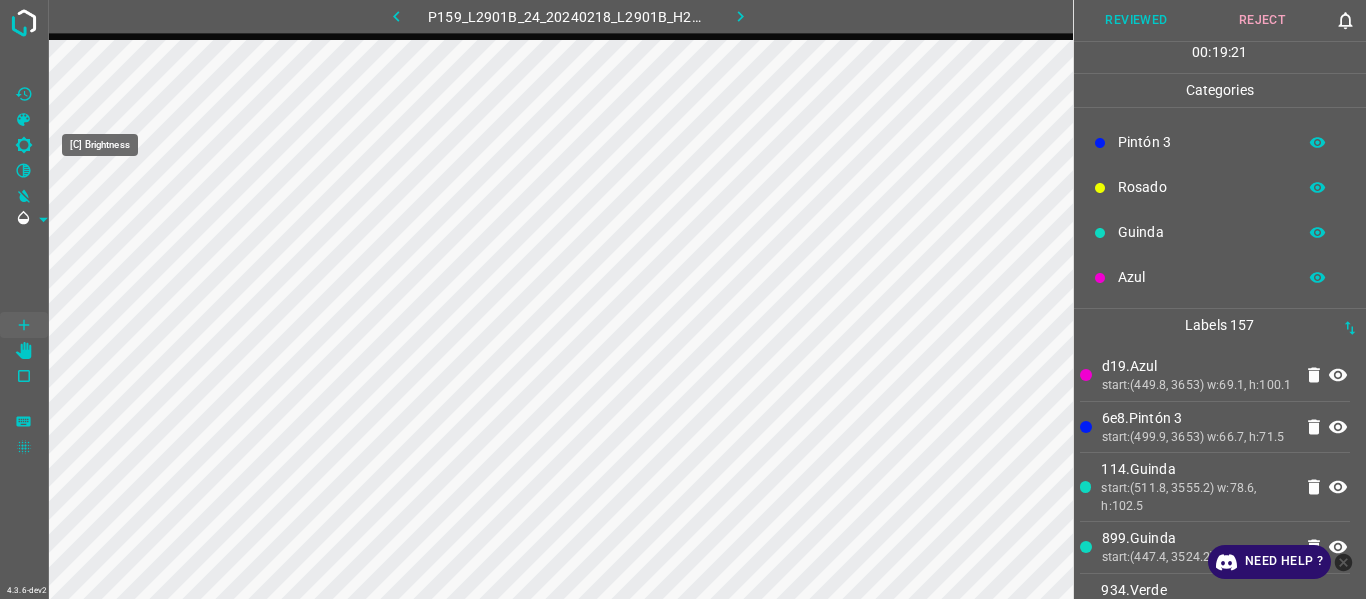click 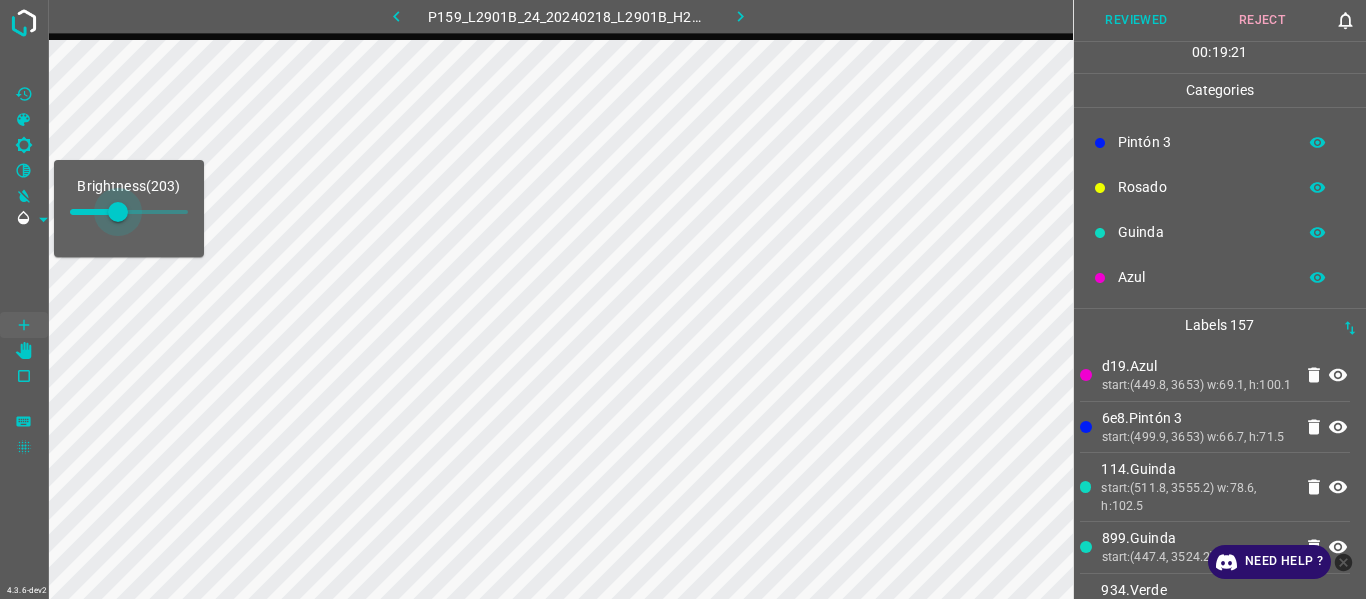 type on "220" 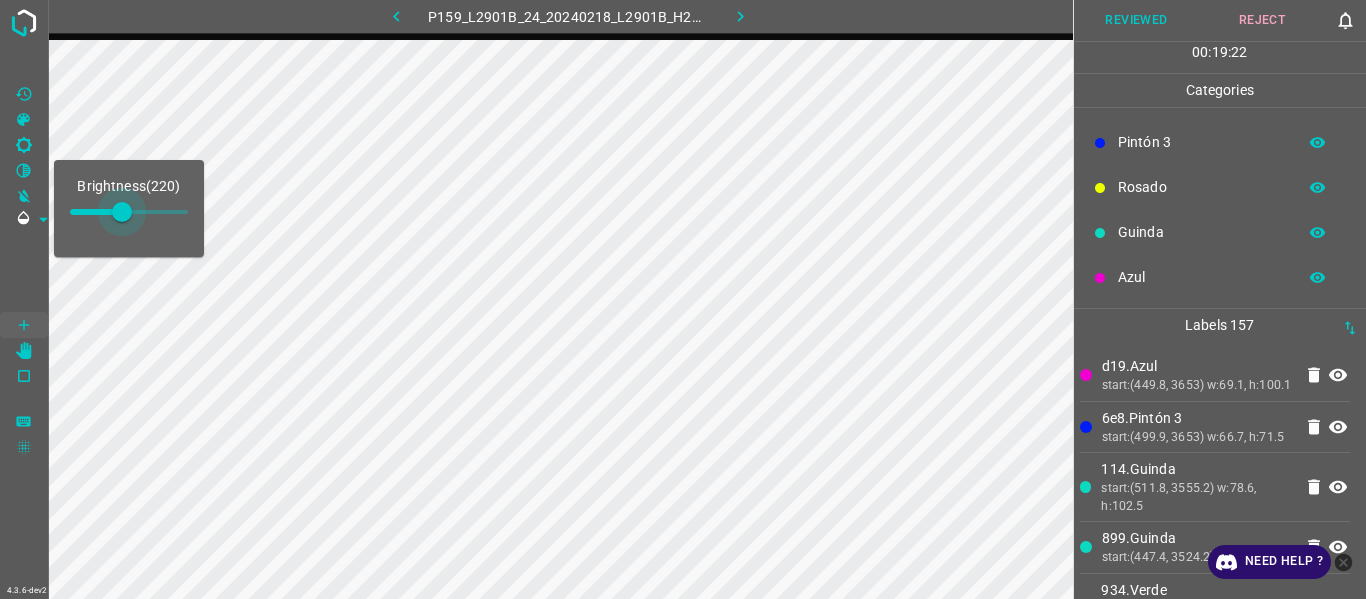 click at bounding box center (122, 212) 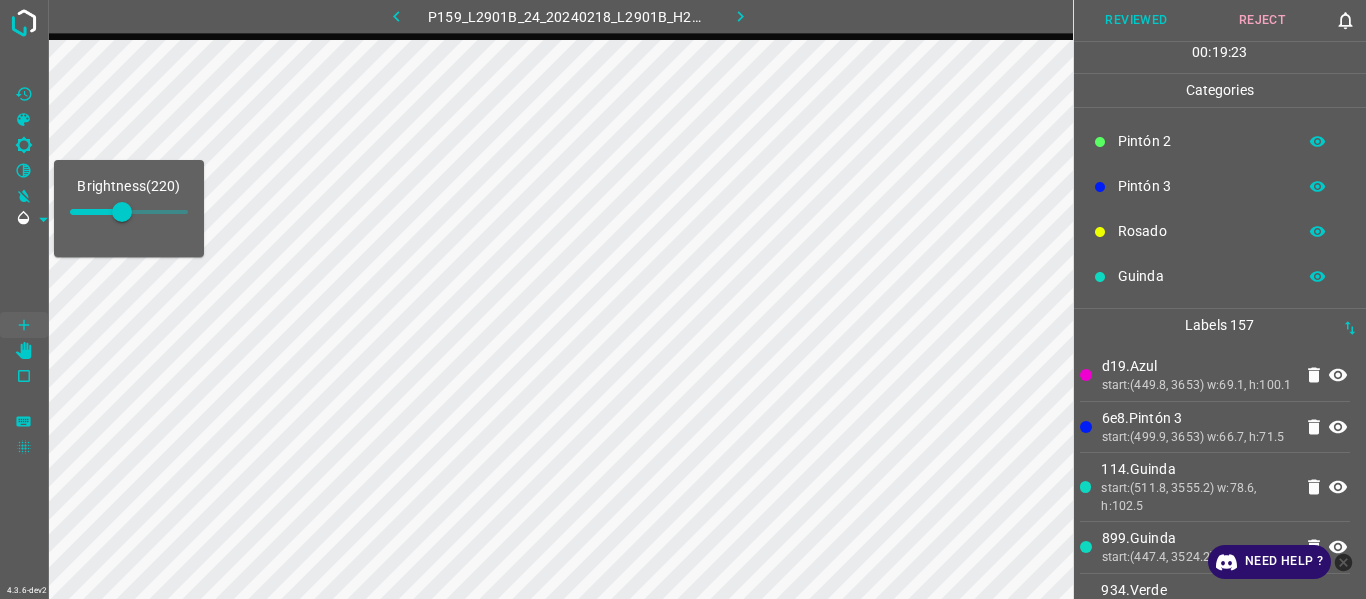 scroll, scrollTop: 0, scrollLeft: 0, axis: both 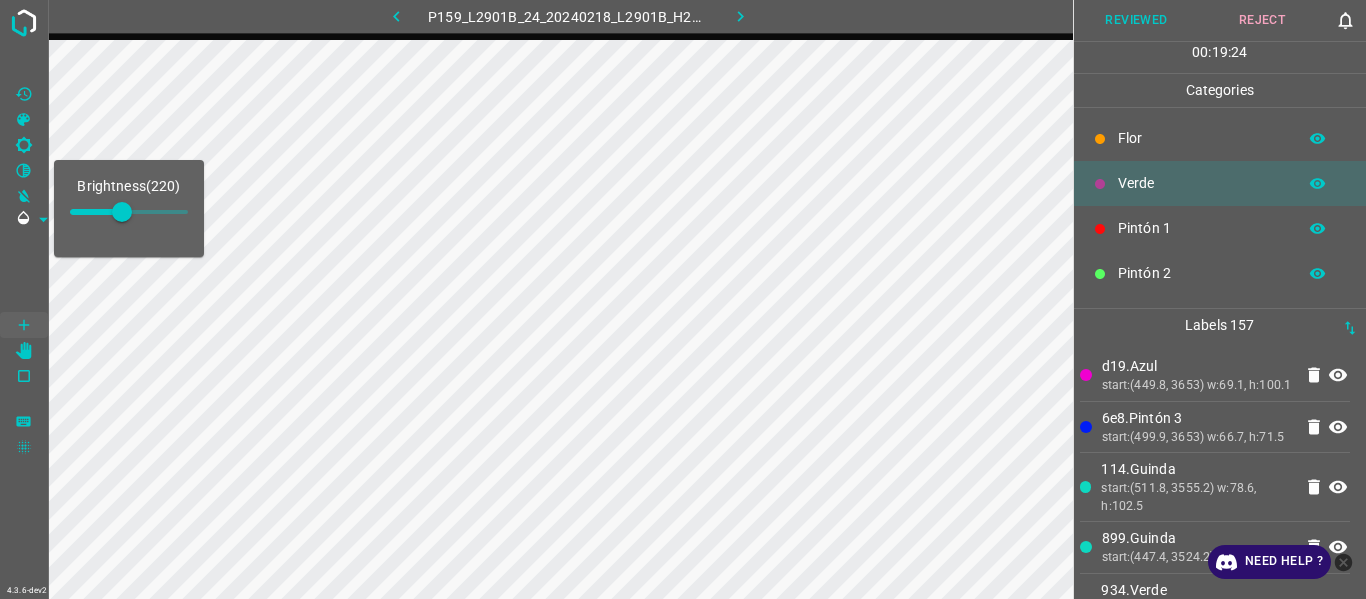 click on "Flor" at bounding box center (1220, 138) 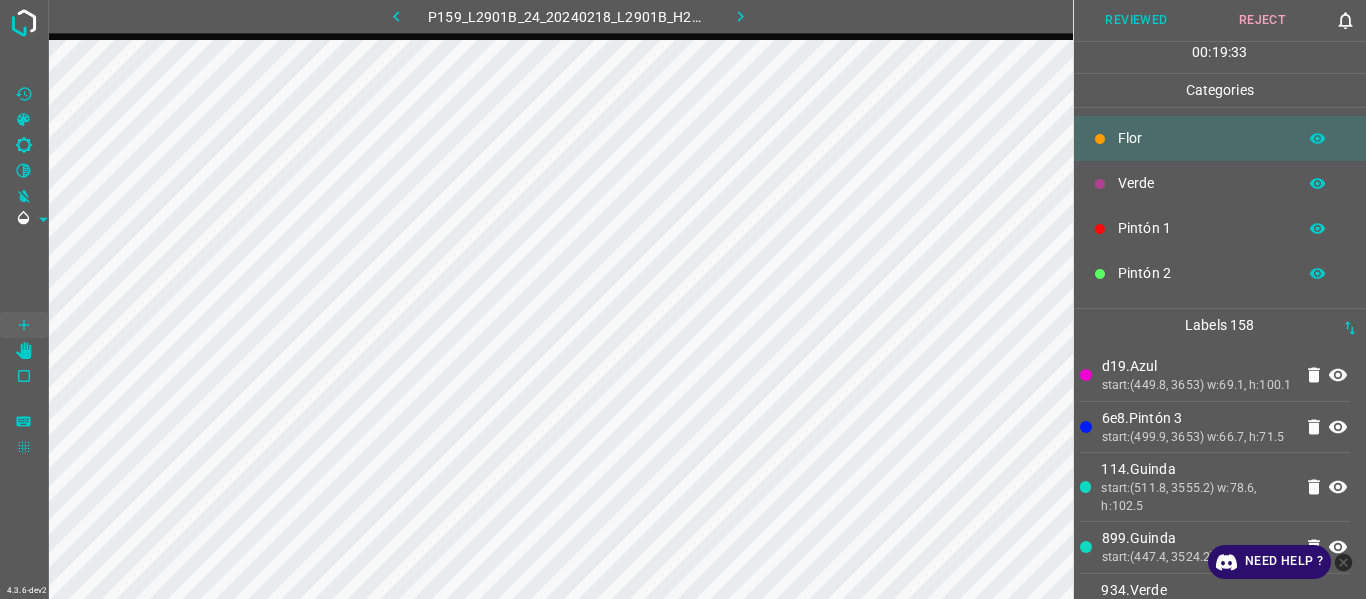 click on "d19.Azul" at bounding box center [1197, 366] 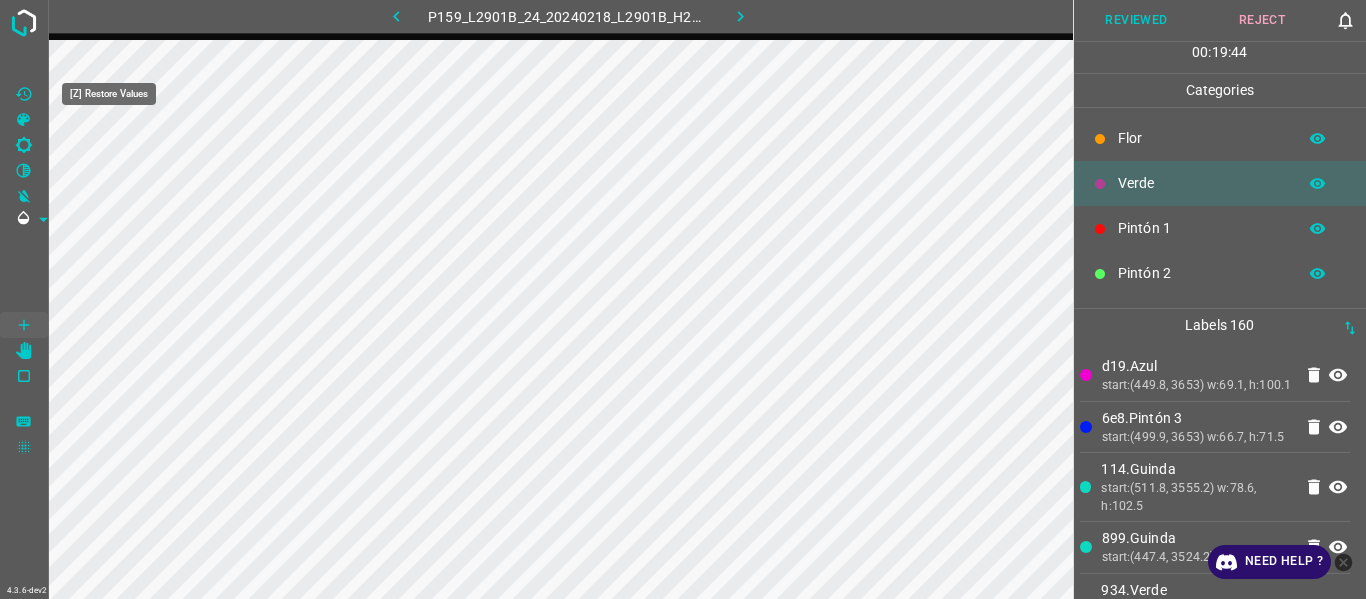 click 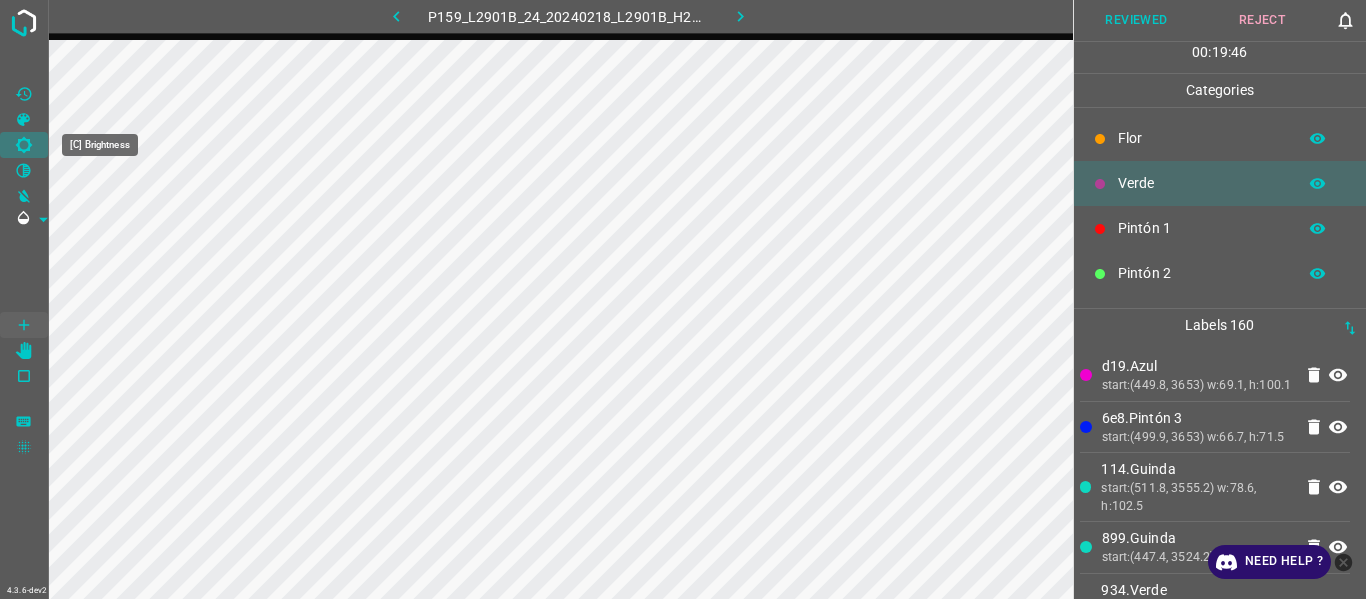 click 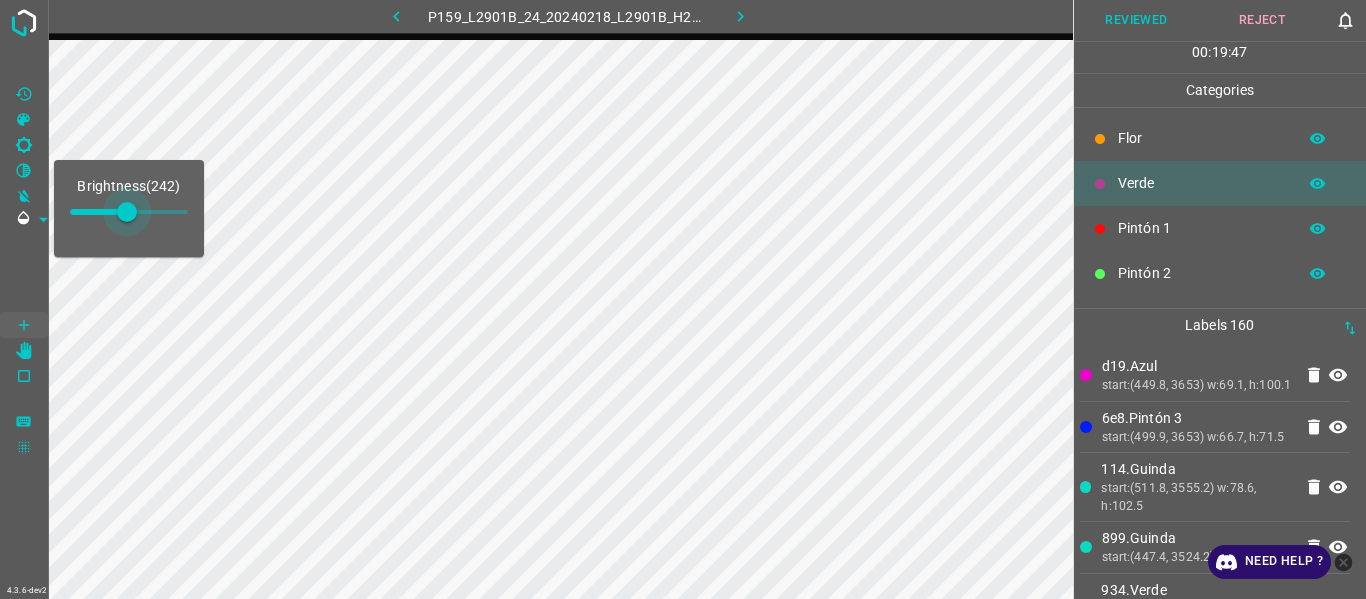 type on "267" 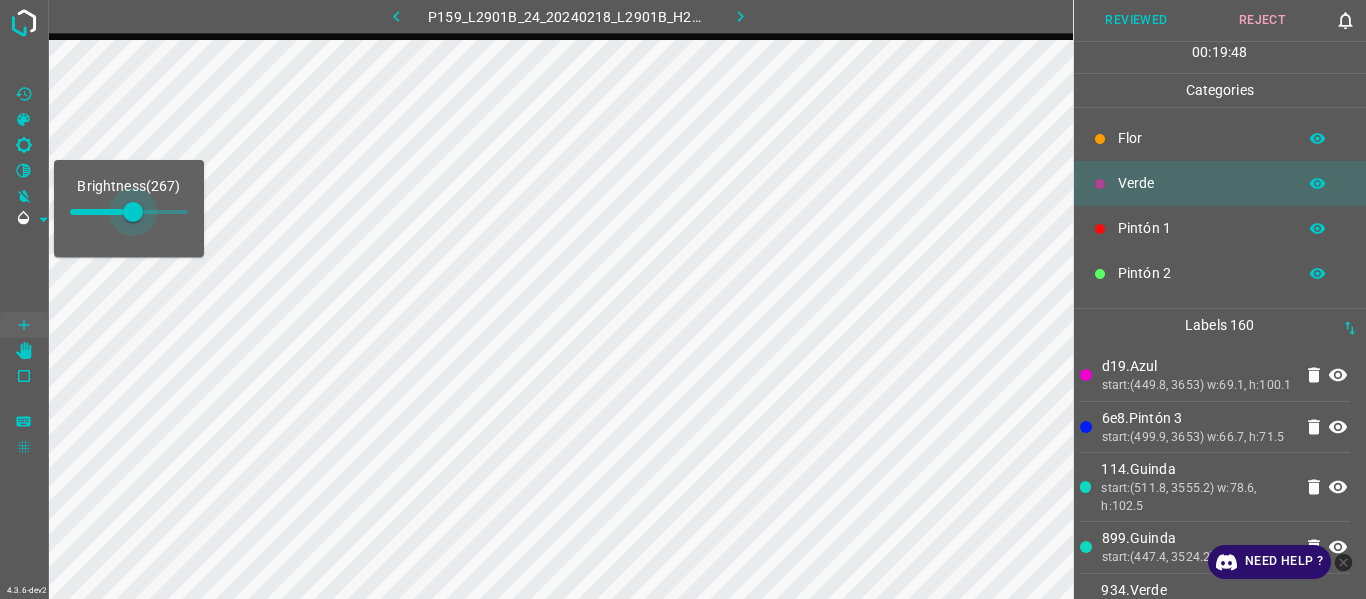 drag, startPoint x: 107, startPoint y: 205, endPoint x: 133, endPoint y: 207, distance: 26.076809 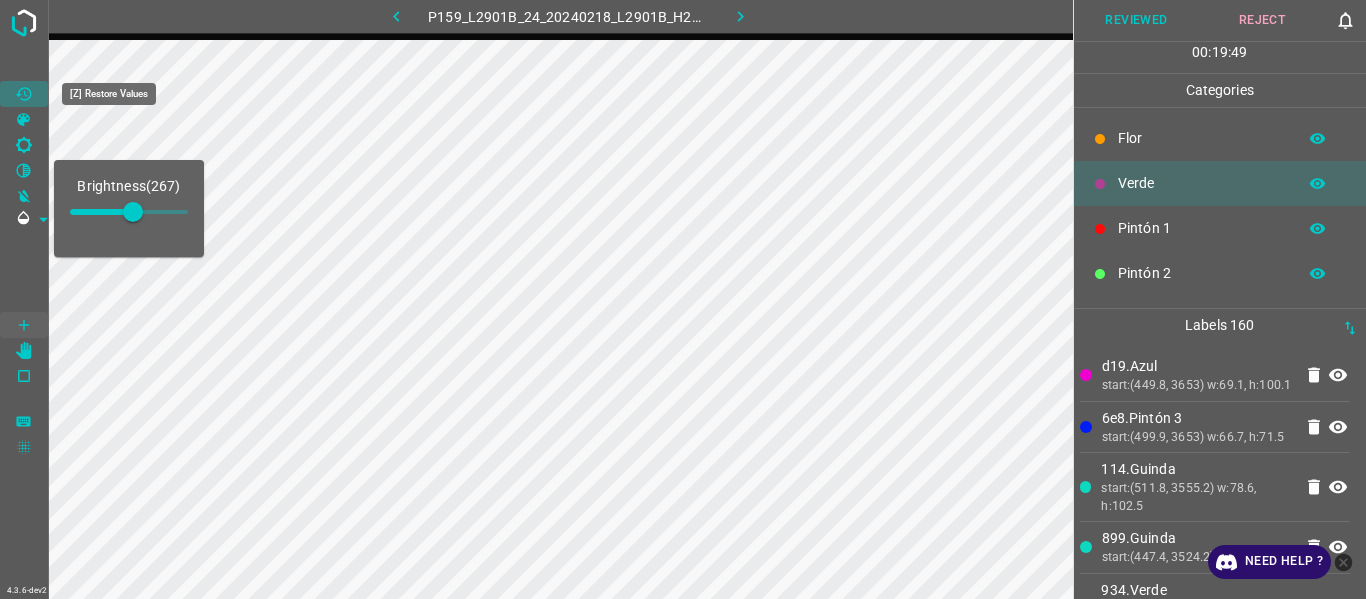 click 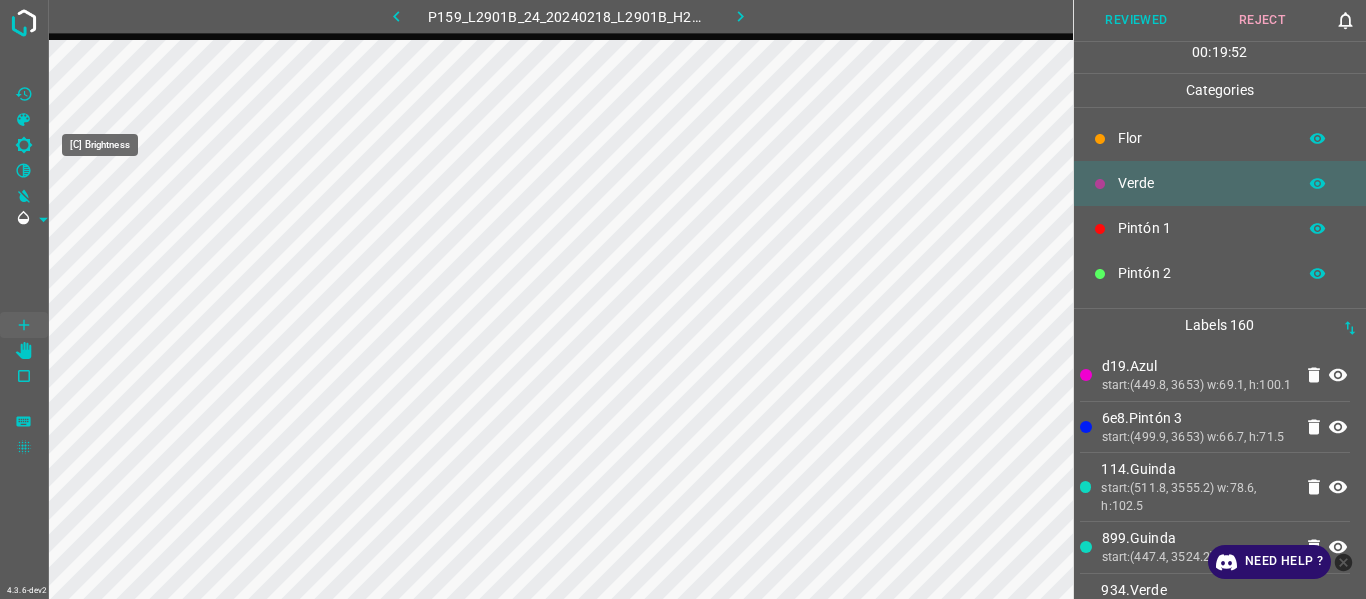 click 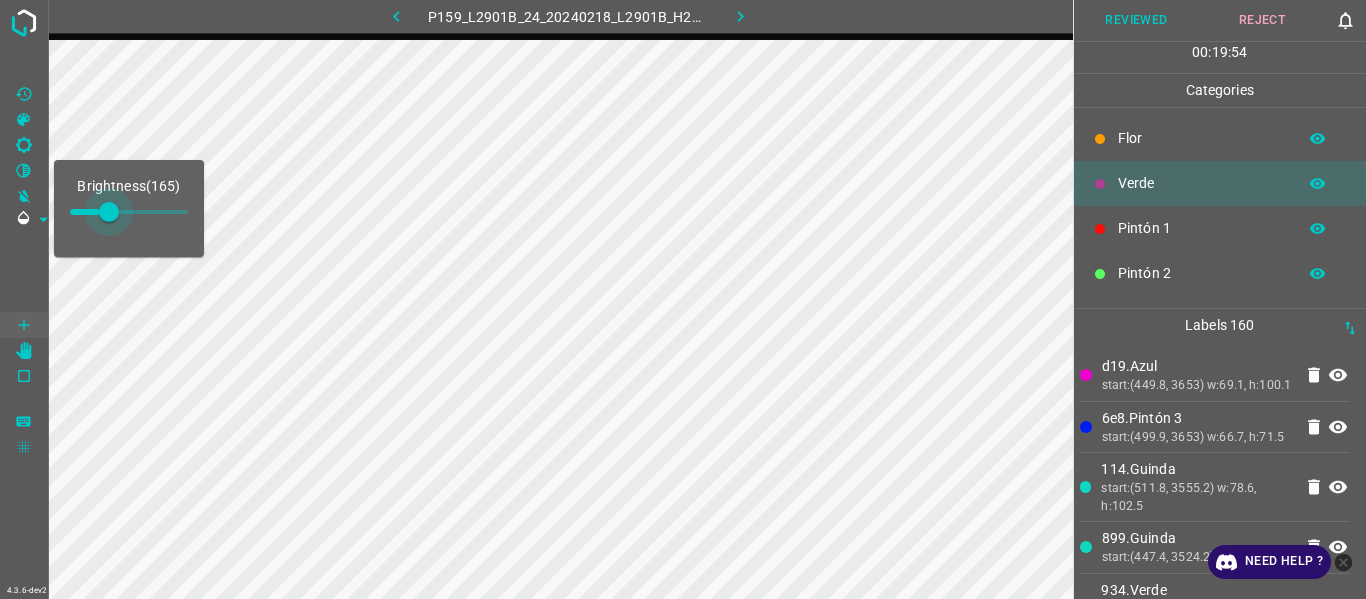 type on "165" 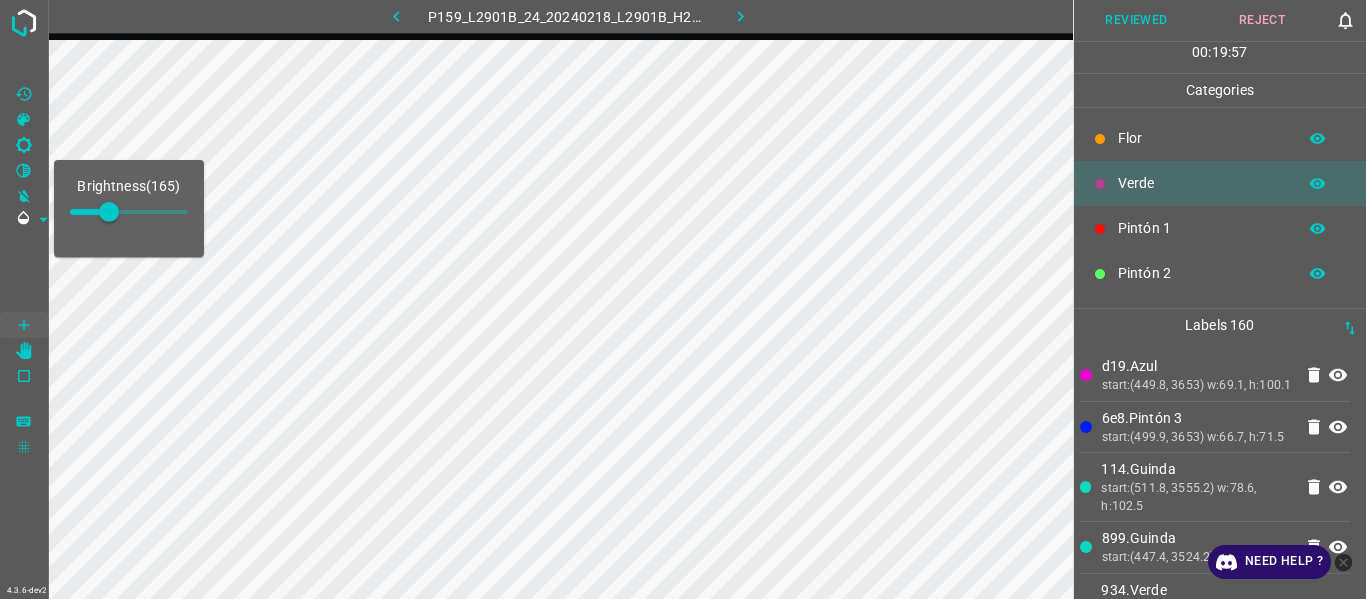 click on "6e8.Pintón 3" at bounding box center [1197, 418] 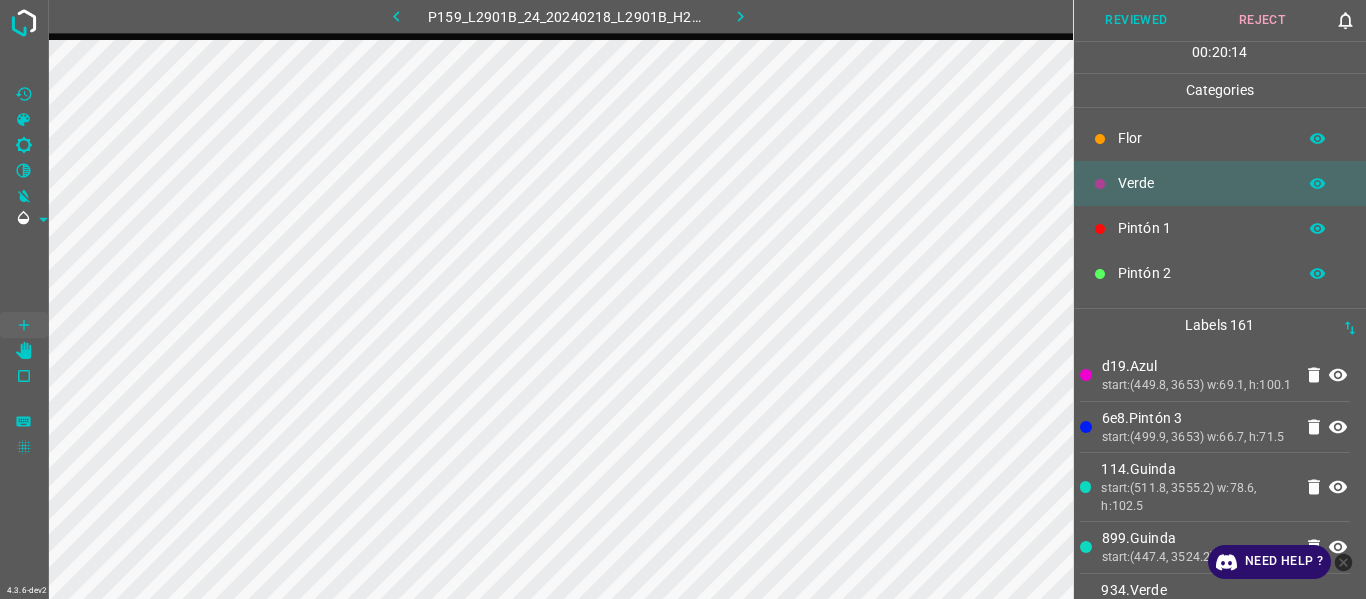 click on "Labels   161" at bounding box center (1220, 325) 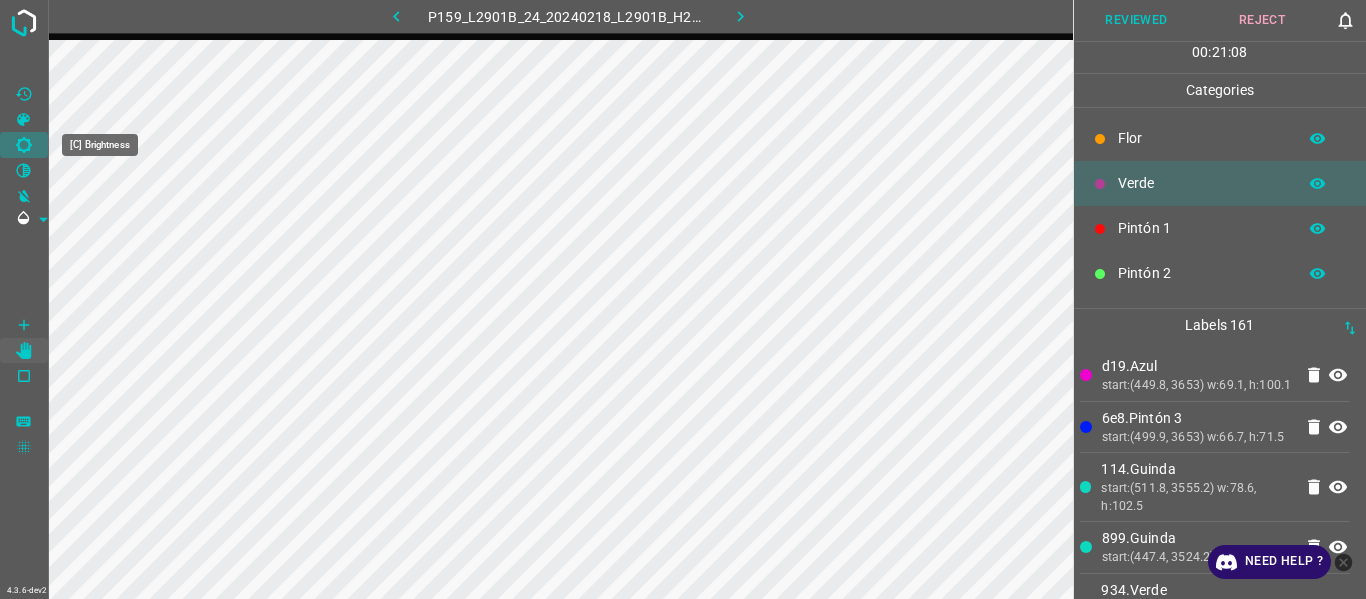 click at bounding box center (24, 145) 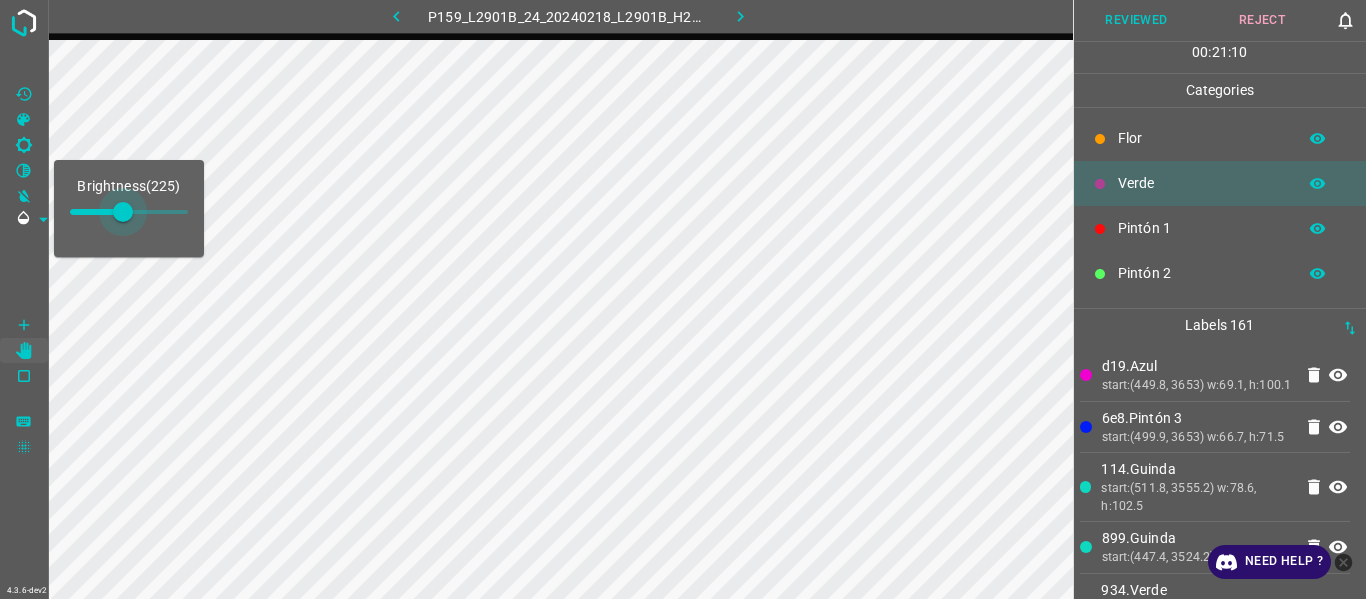 type on "242" 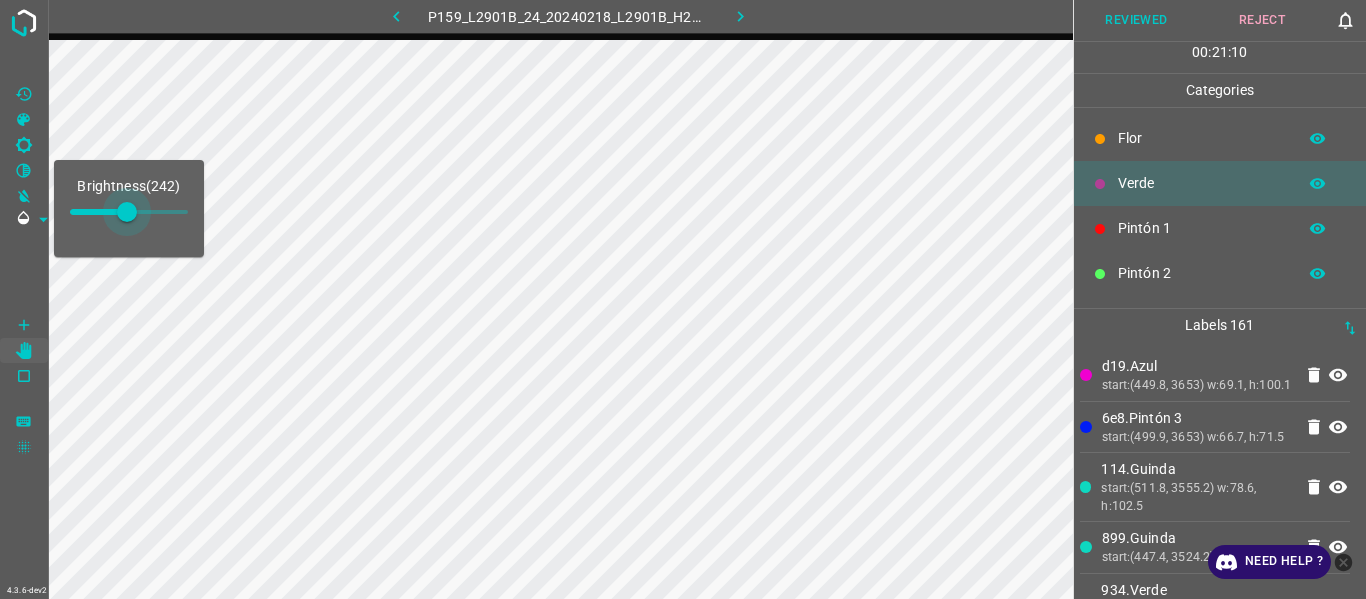 drag, startPoint x: 105, startPoint y: 217, endPoint x: 127, endPoint y: 217, distance: 22 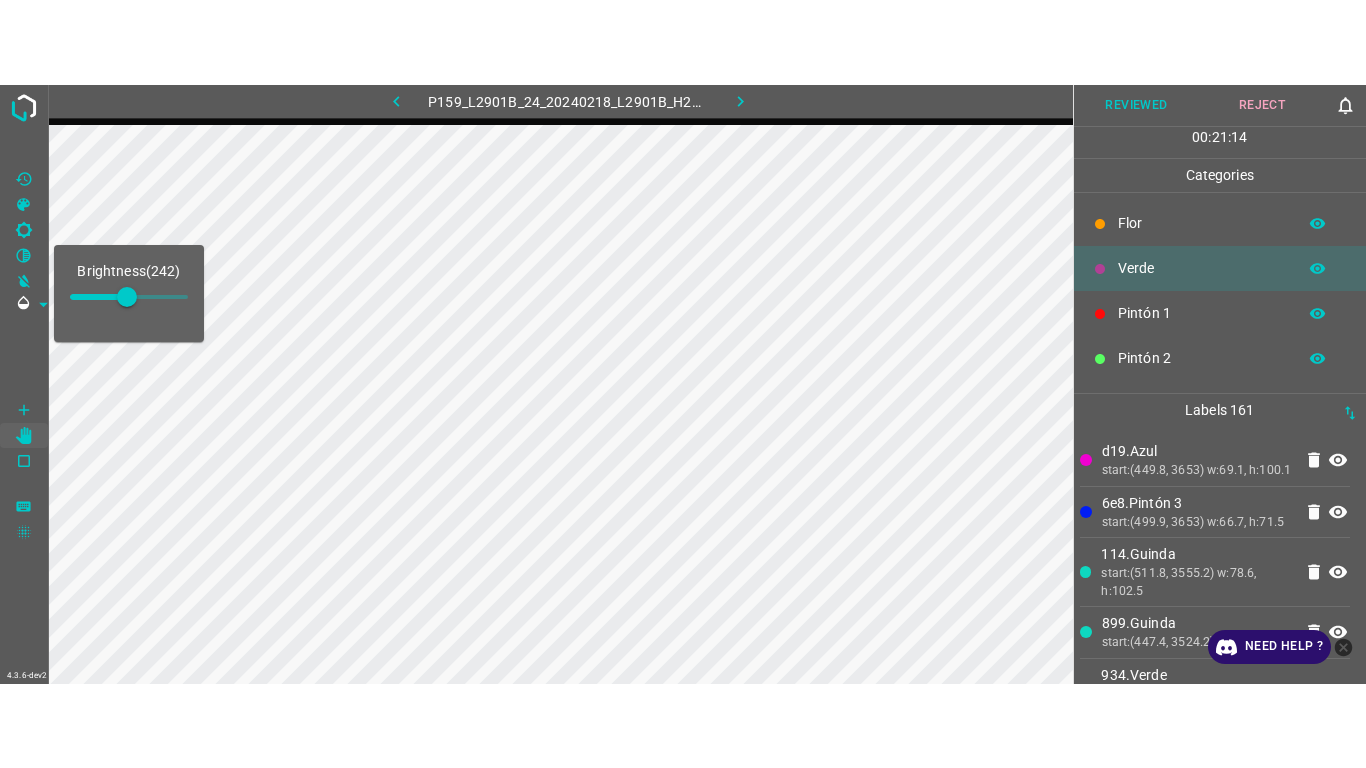 scroll, scrollTop: 176, scrollLeft: 0, axis: vertical 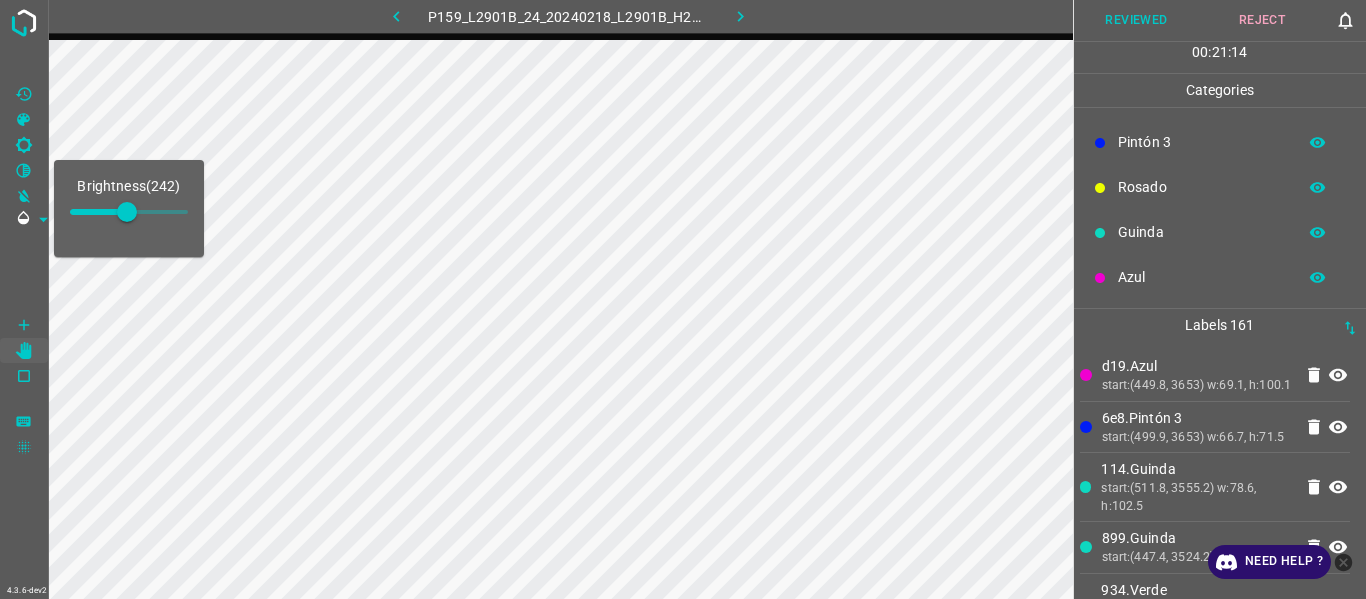 click on "Azul" at bounding box center [1202, 277] 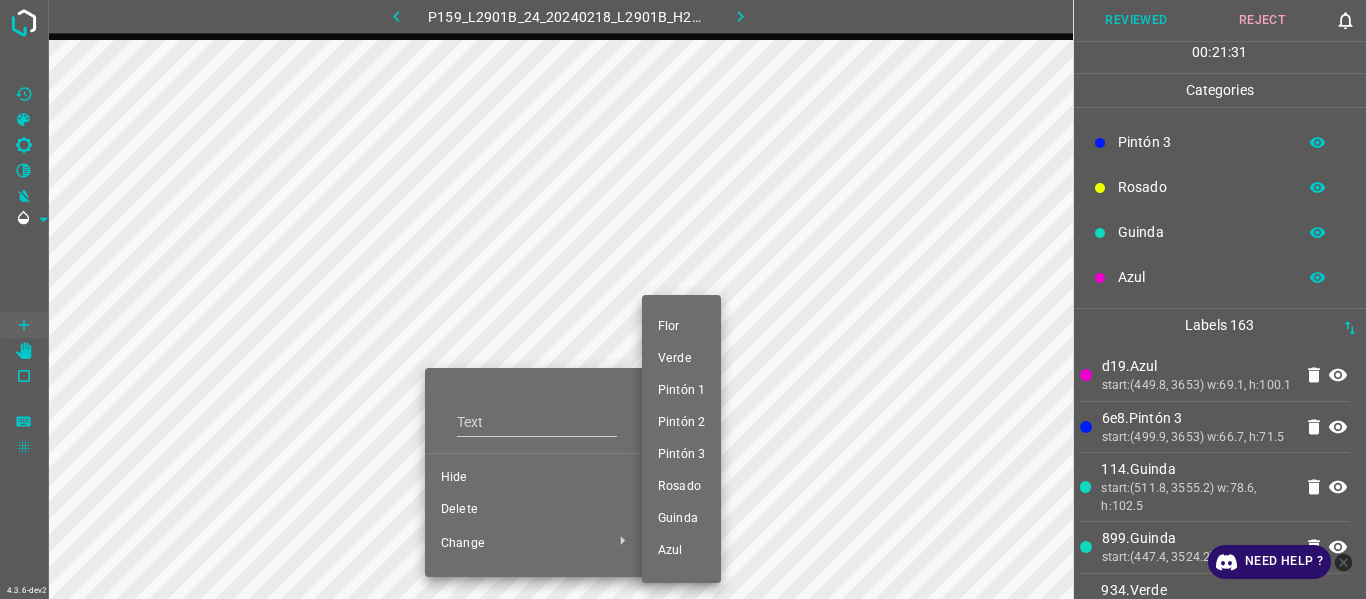 drag, startPoint x: 687, startPoint y: 353, endPoint x: 505, endPoint y: 385, distance: 184.79178 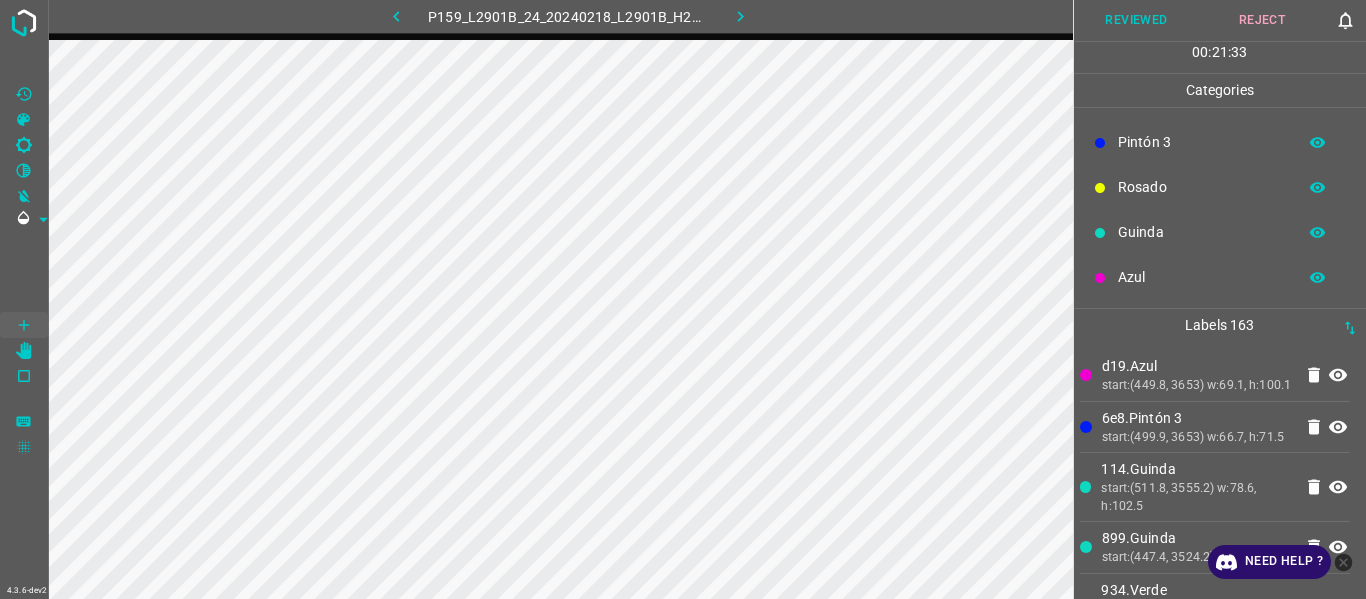 click 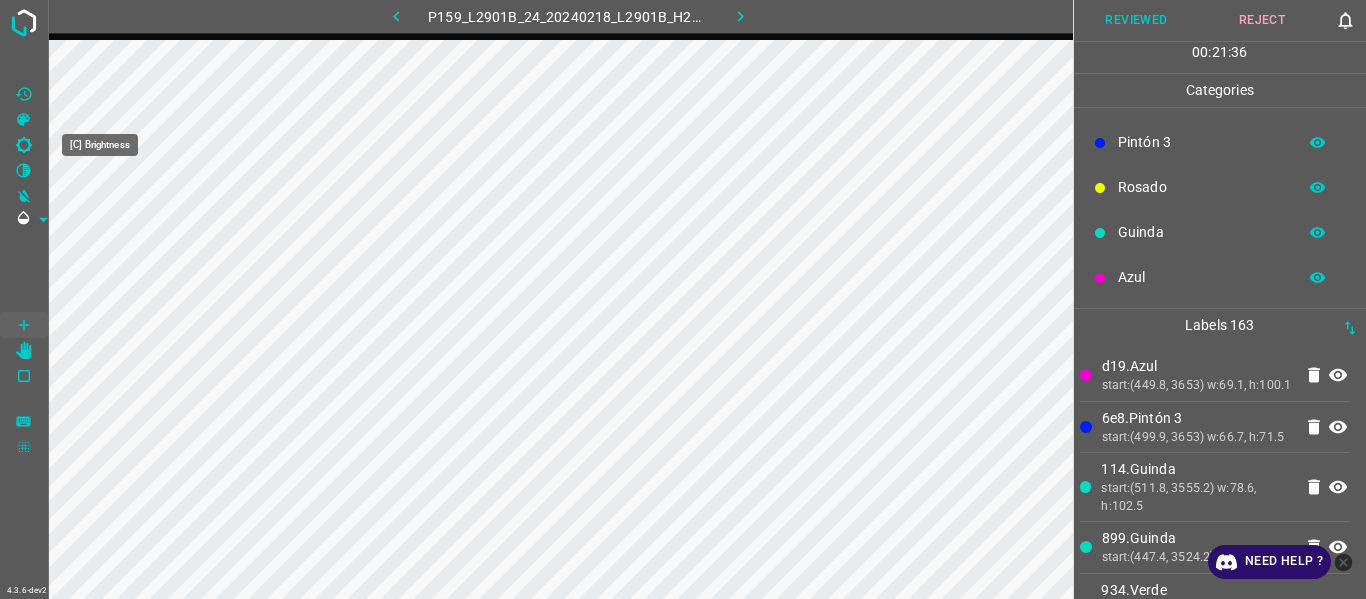 drag, startPoint x: 27, startPoint y: 149, endPoint x: 75, endPoint y: 155, distance: 48.373547 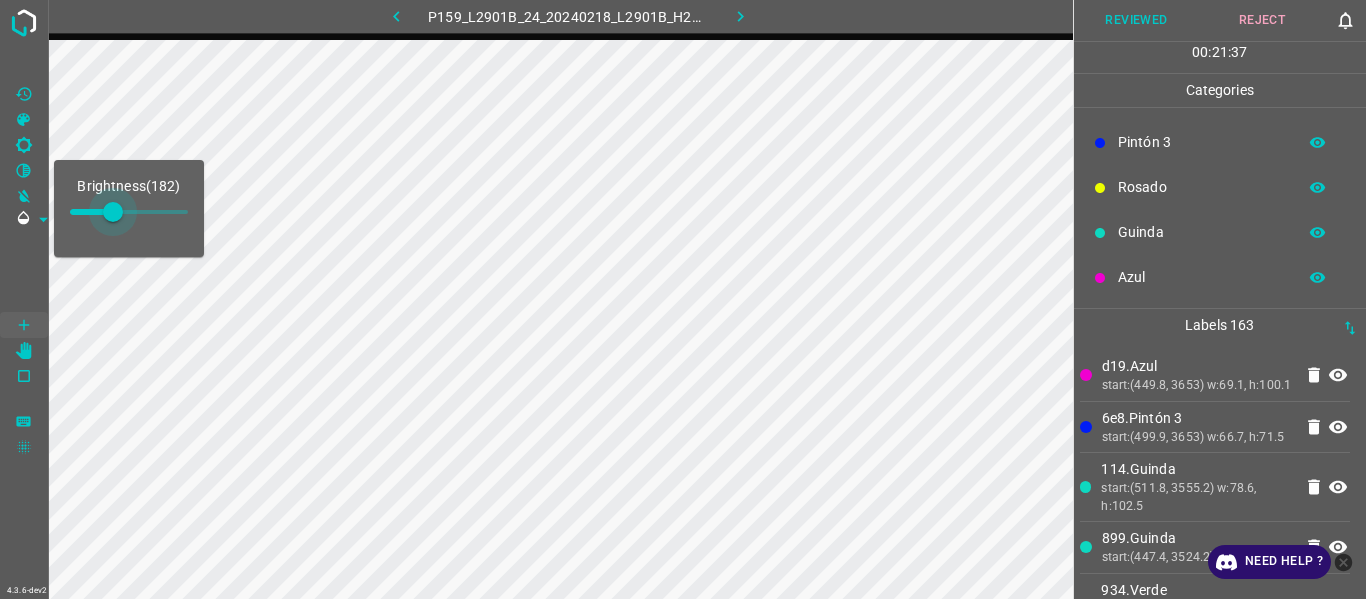 type on "225" 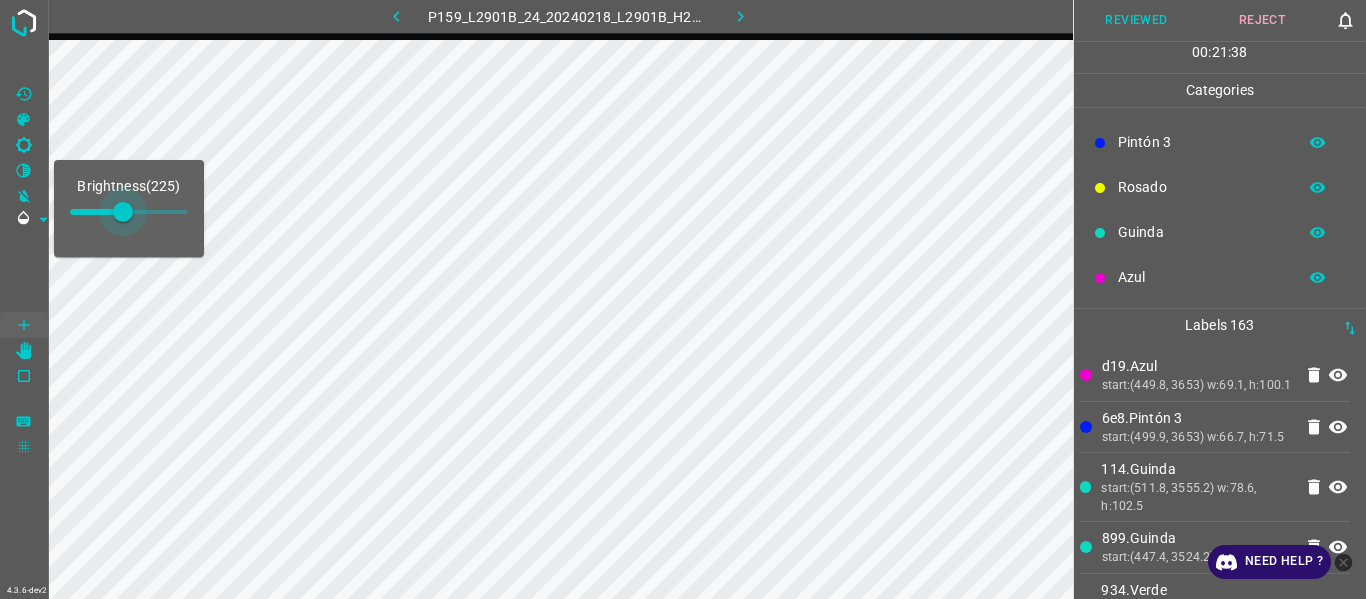 drag, startPoint x: 91, startPoint y: 207, endPoint x: 123, endPoint y: 217, distance: 33.526108 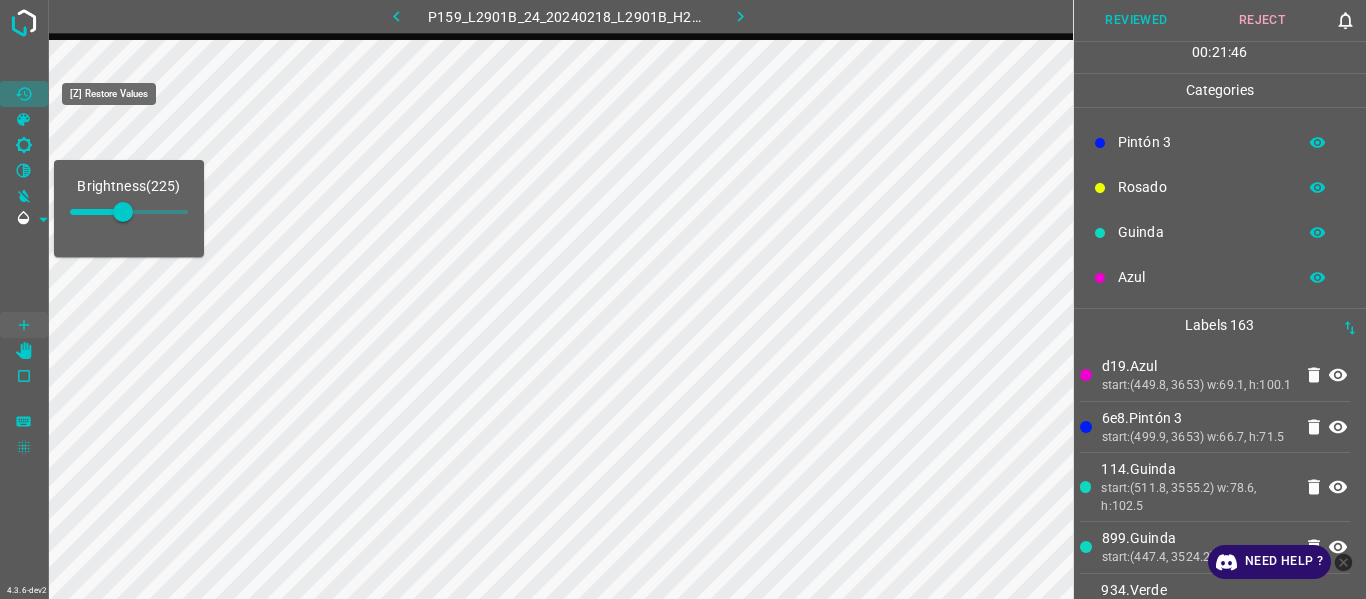 drag, startPoint x: 23, startPoint y: 99, endPoint x: 45, endPoint y: 107, distance: 23.409399 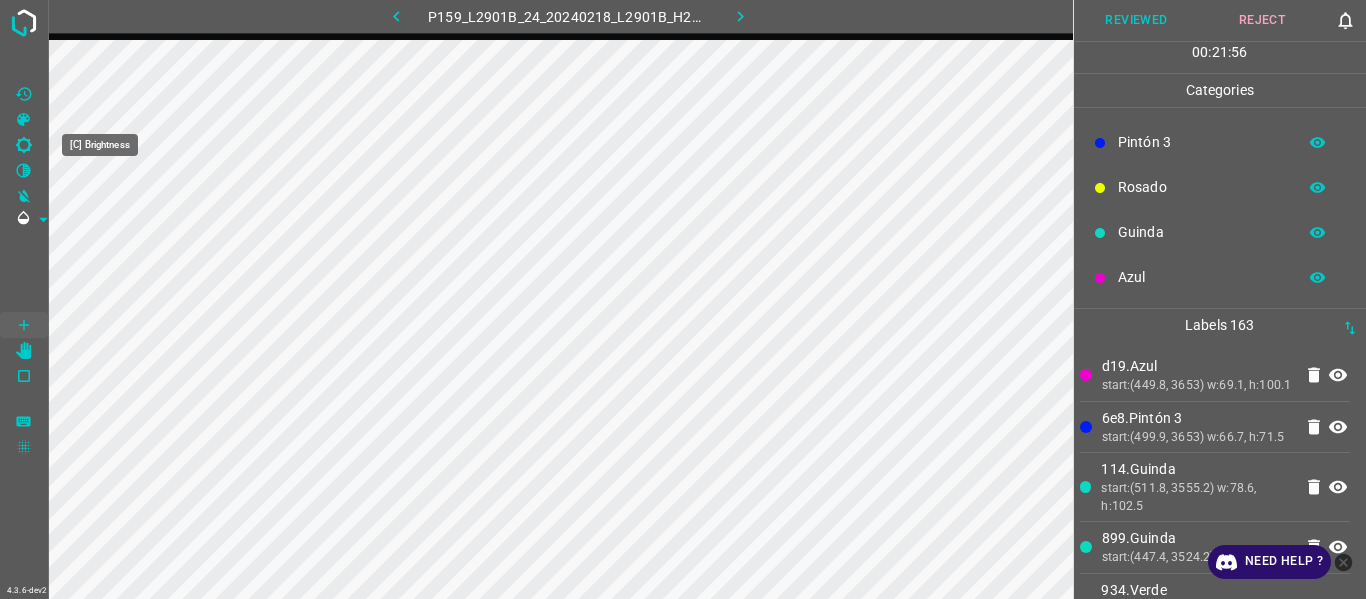 drag, startPoint x: 29, startPoint y: 145, endPoint x: 51, endPoint y: 155, distance: 24.166092 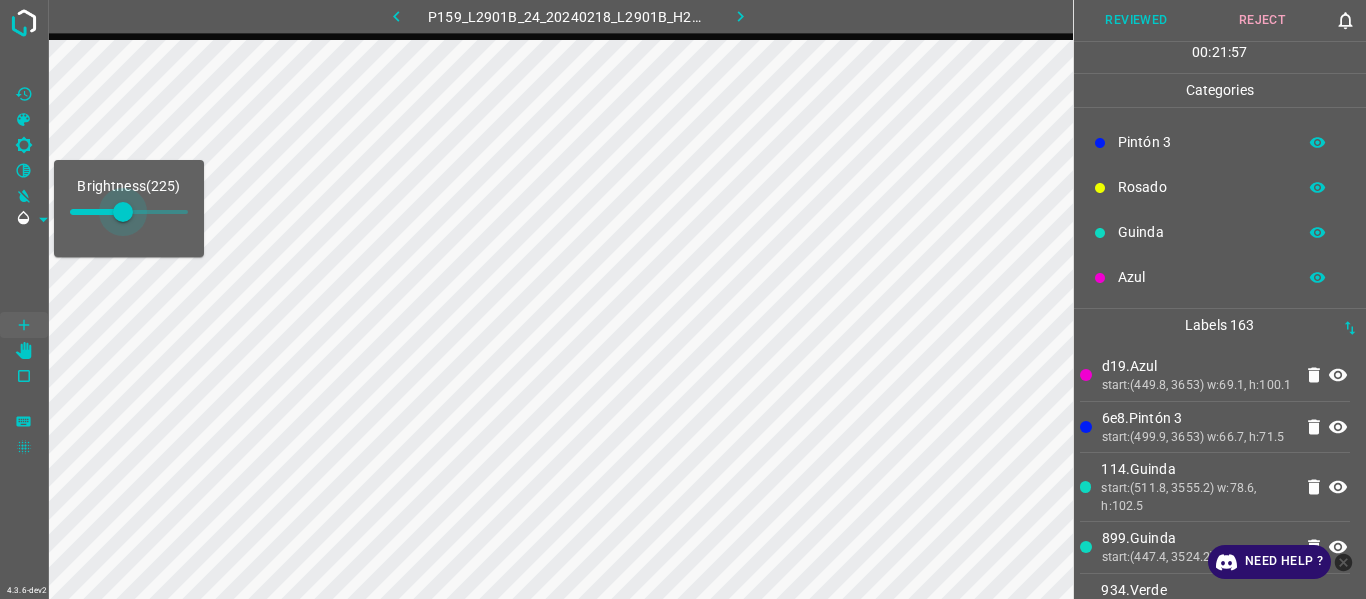drag, startPoint x: 101, startPoint y: 211, endPoint x: 139, endPoint y: 255, distance: 58.137768 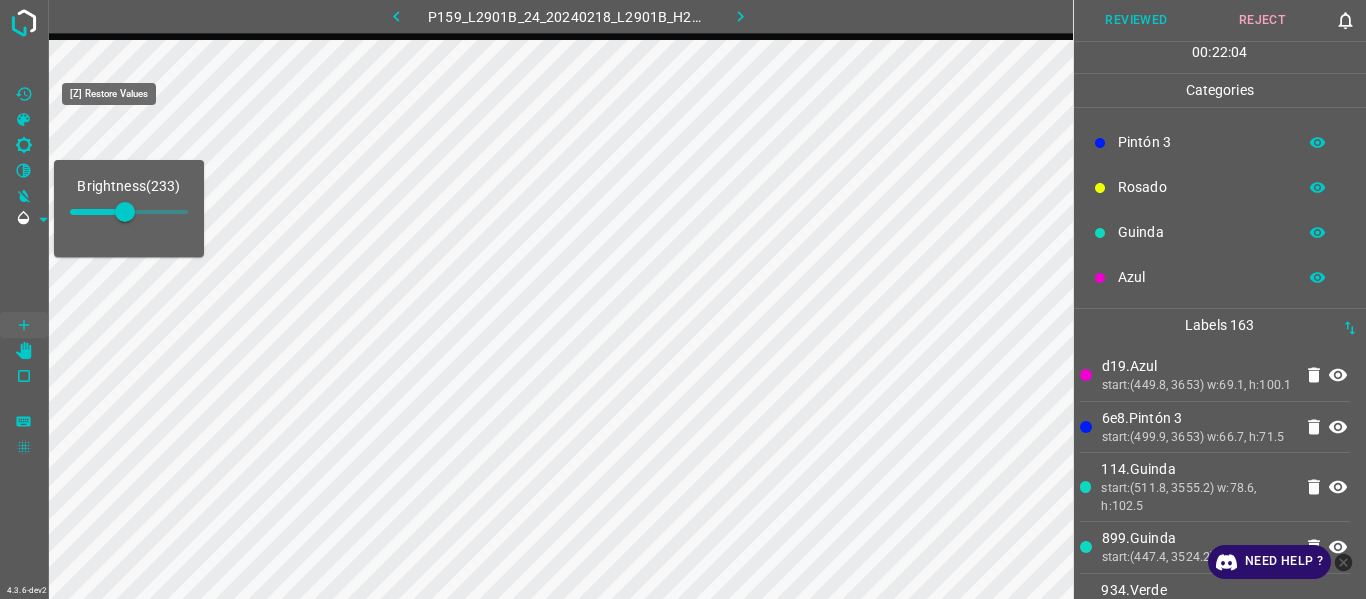 click at bounding box center [24, 94] 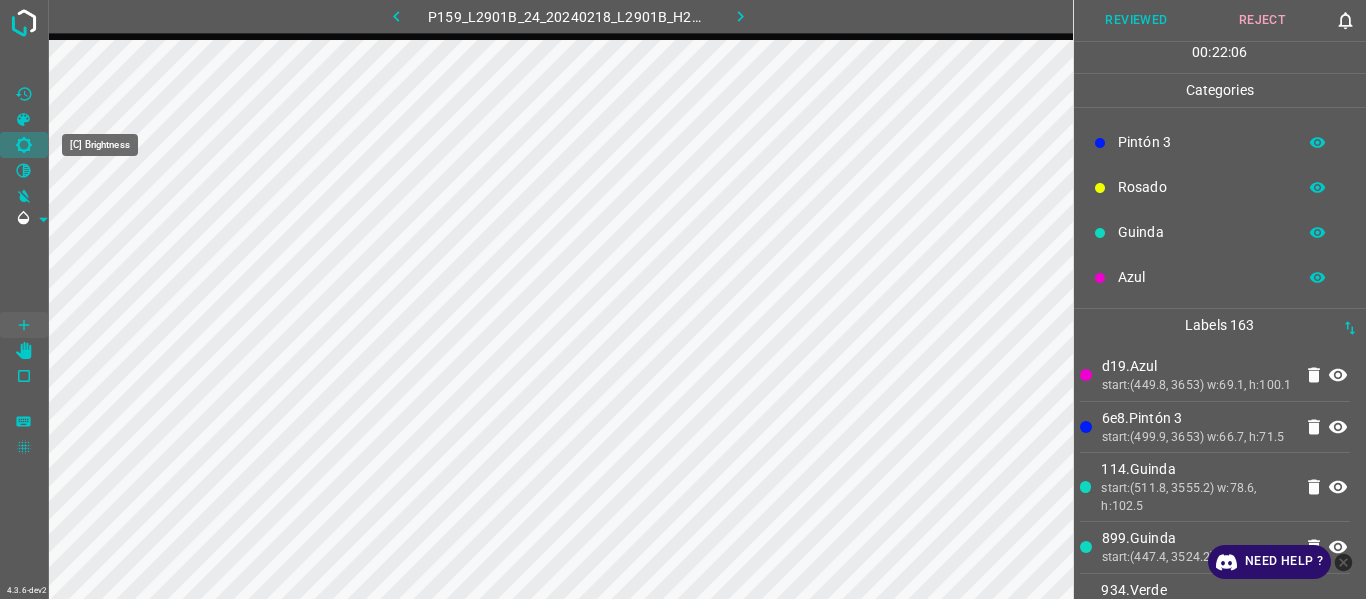 click at bounding box center (24, 145) 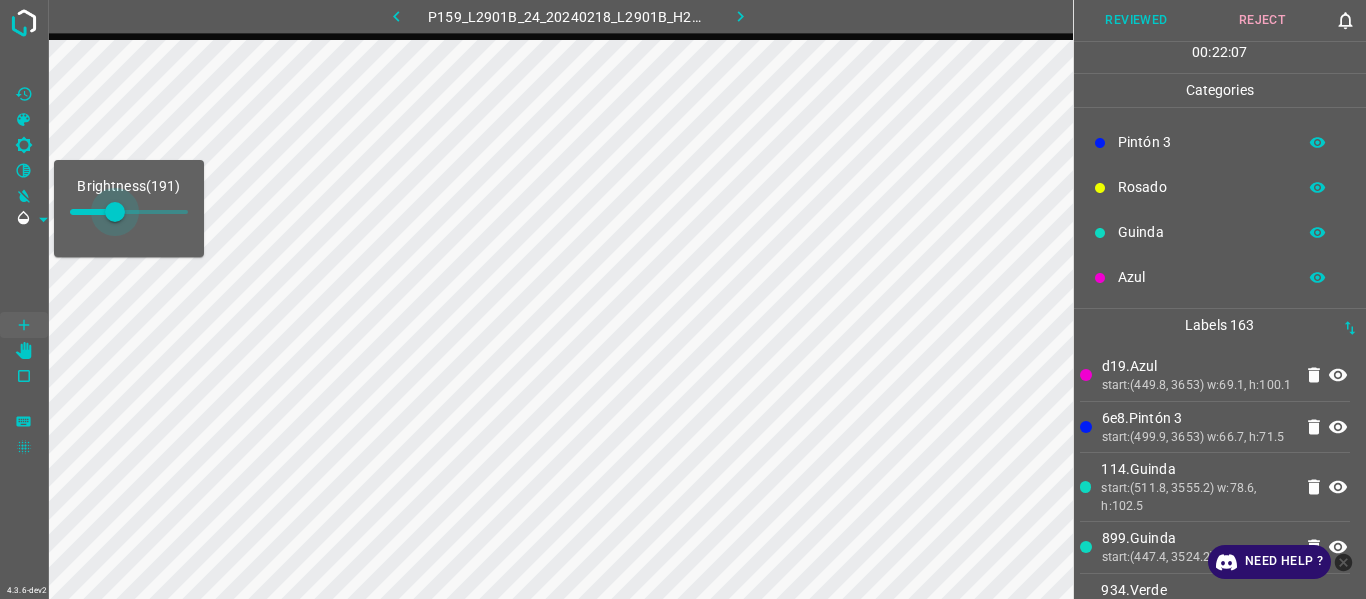 type on "191" 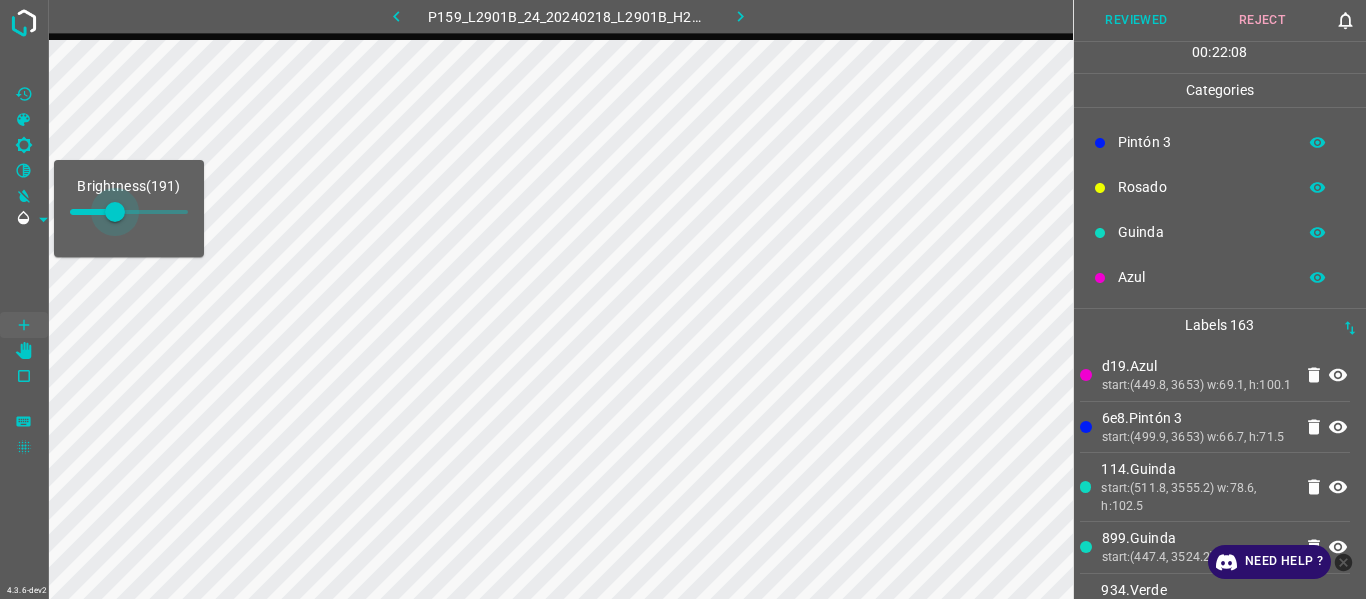 drag, startPoint x: 99, startPoint y: 211, endPoint x: 115, endPoint y: 213, distance: 16.124516 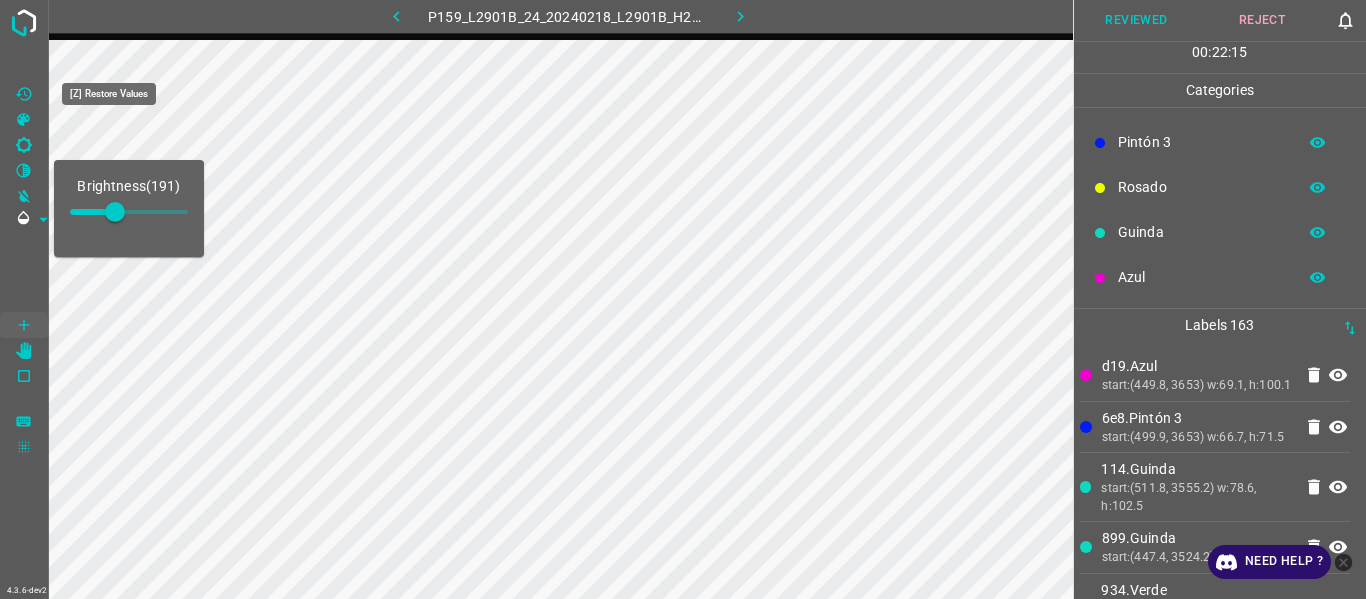 drag, startPoint x: 33, startPoint y: 85, endPoint x: 61, endPoint y: 103, distance: 33.286633 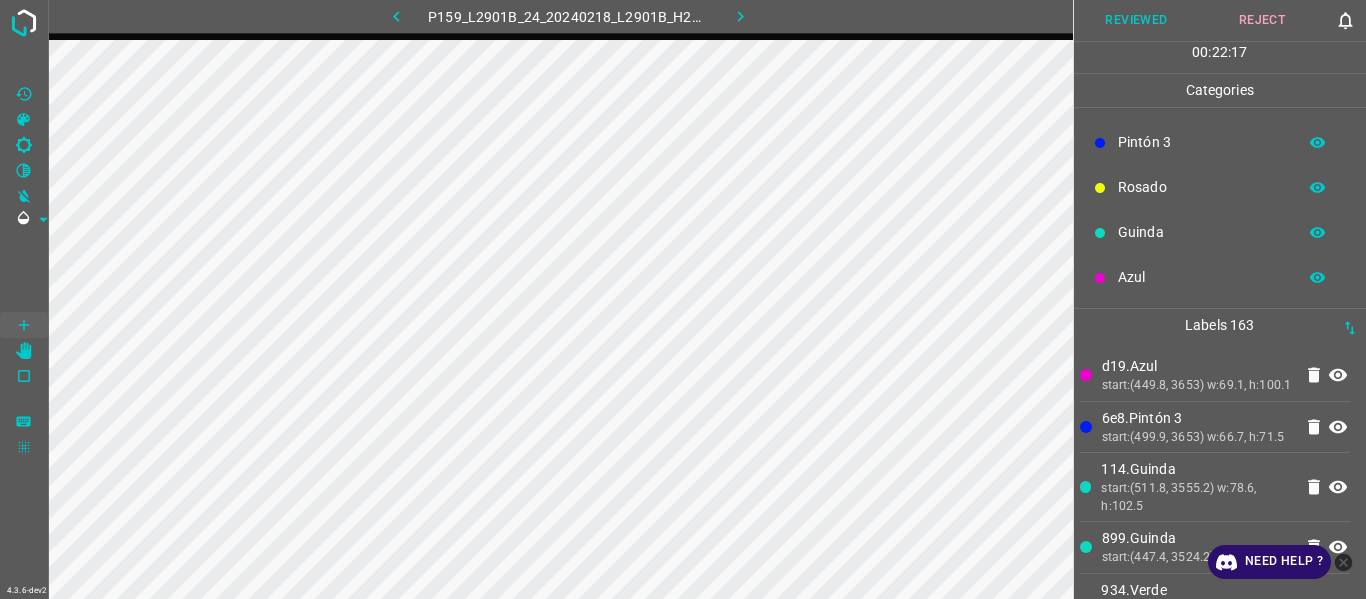 drag, startPoint x: 1161, startPoint y: 353, endPoint x: 1135, endPoint y: 355, distance: 26.076809 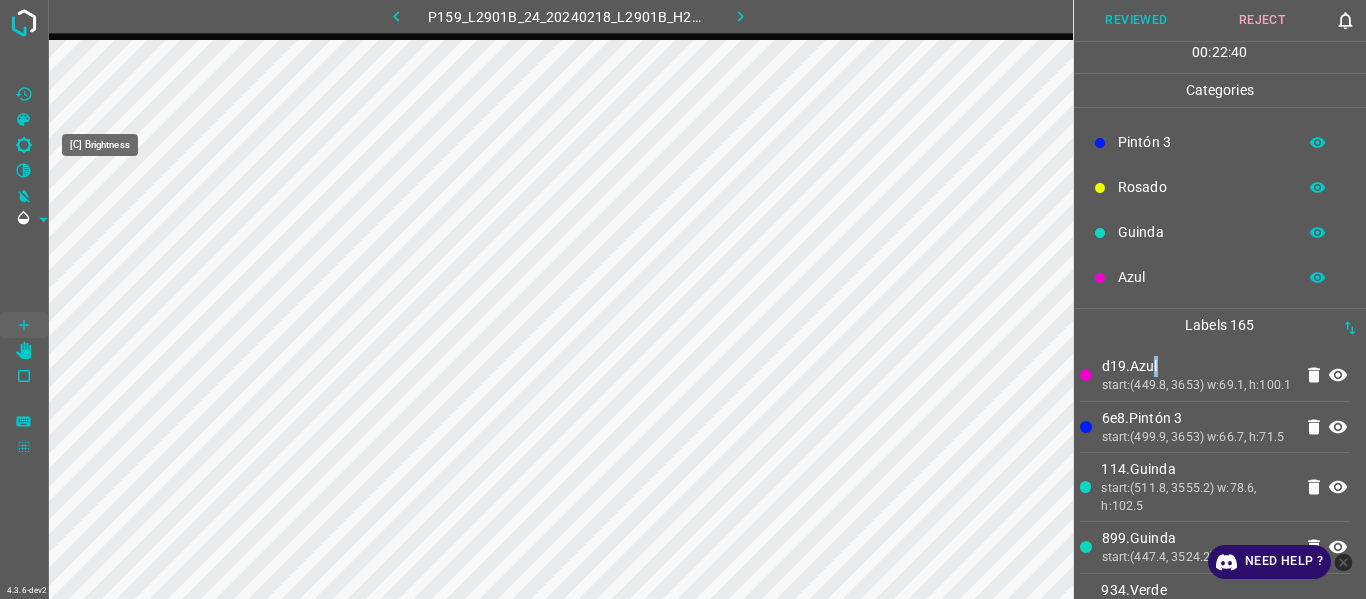click 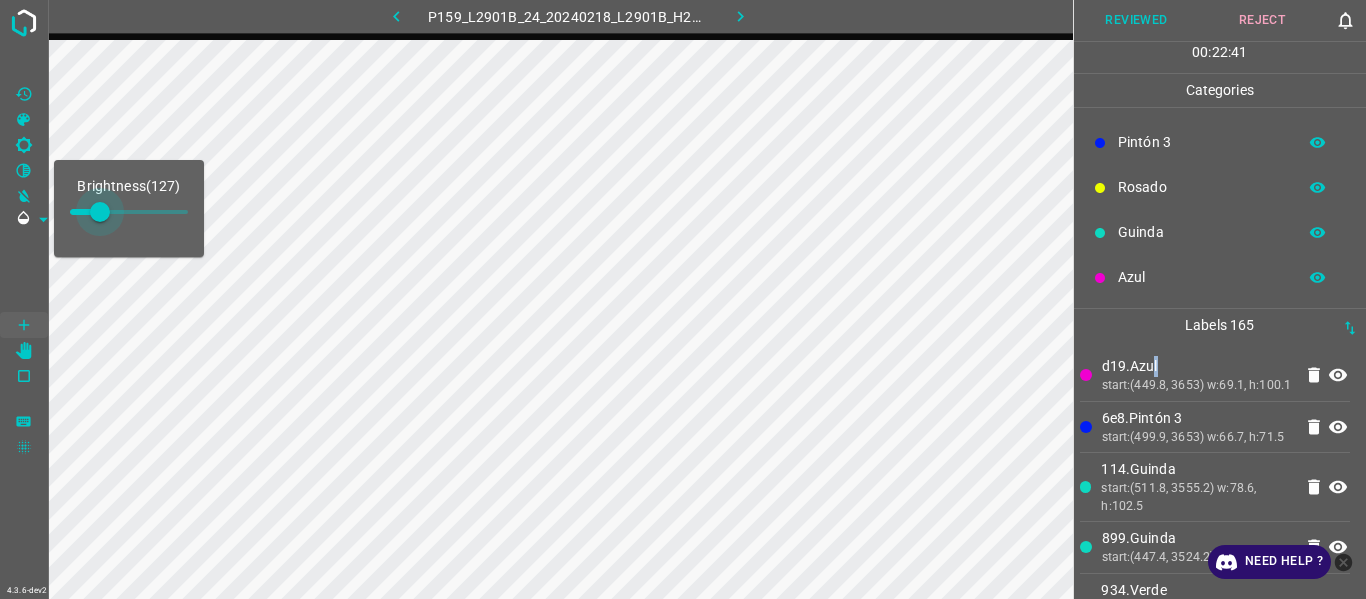 type on "161" 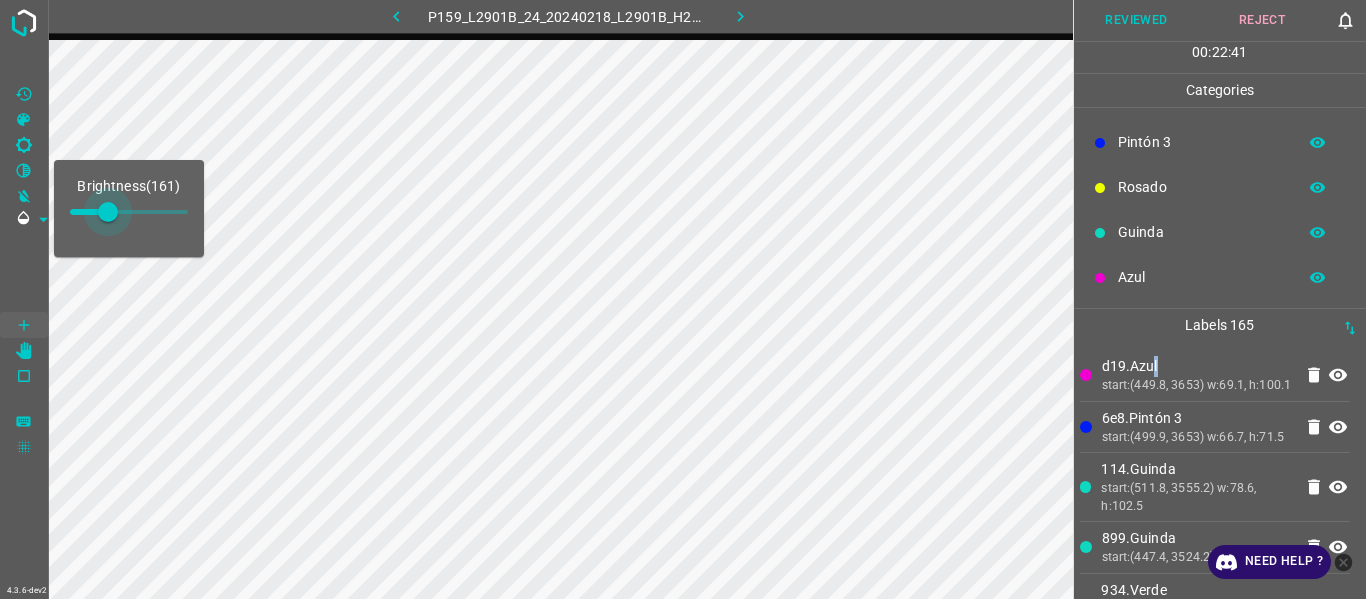 click at bounding box center (108, 212) 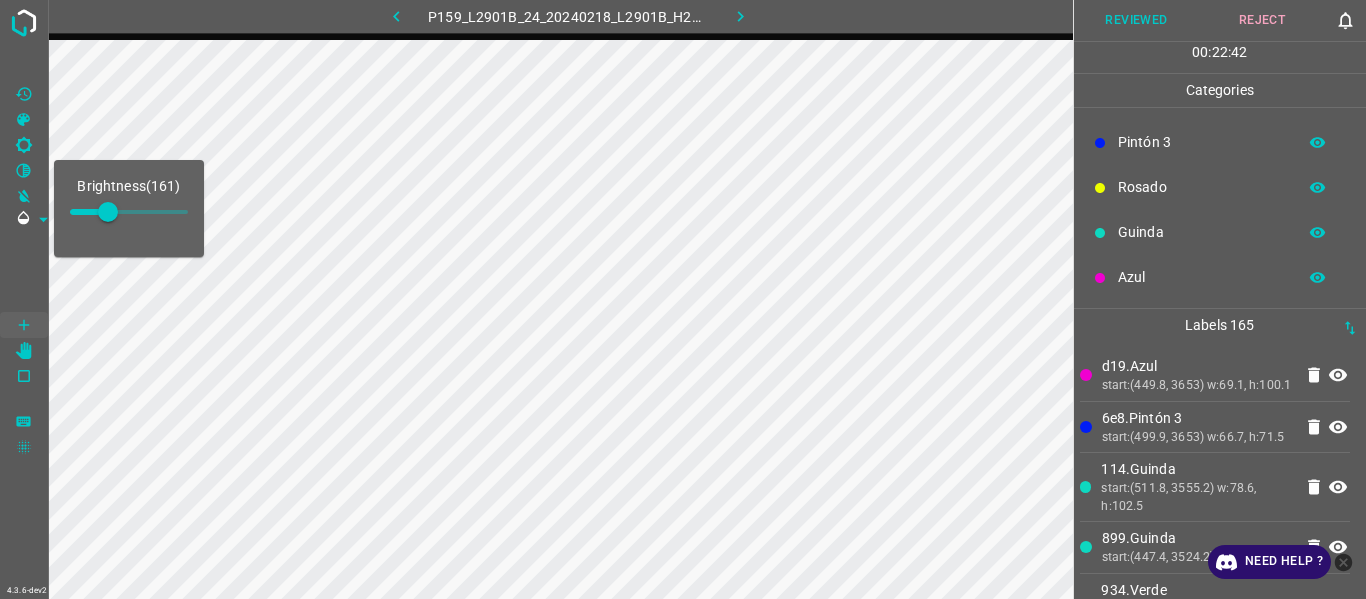 click on "6e8.Pintón 3" at bounding box center (1197, 418) 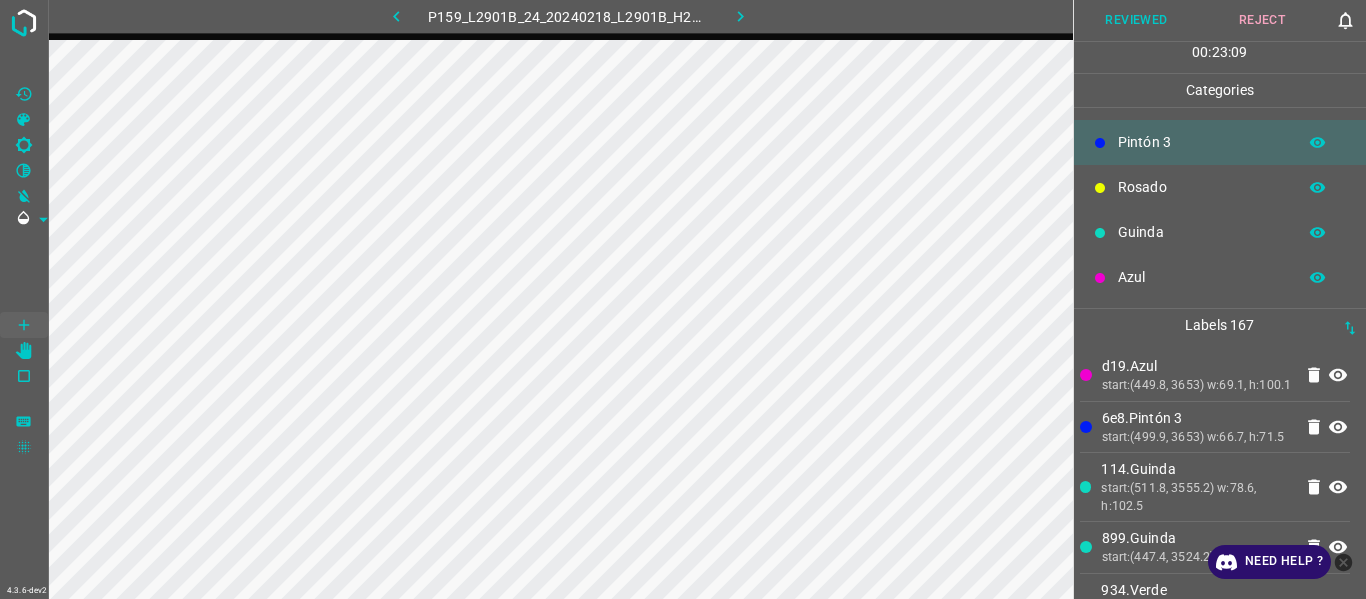 drag, startPoint x: 1146, startPoint y: 294, endPoint x: 1074, endPoint y: 300, distance: 72.249565 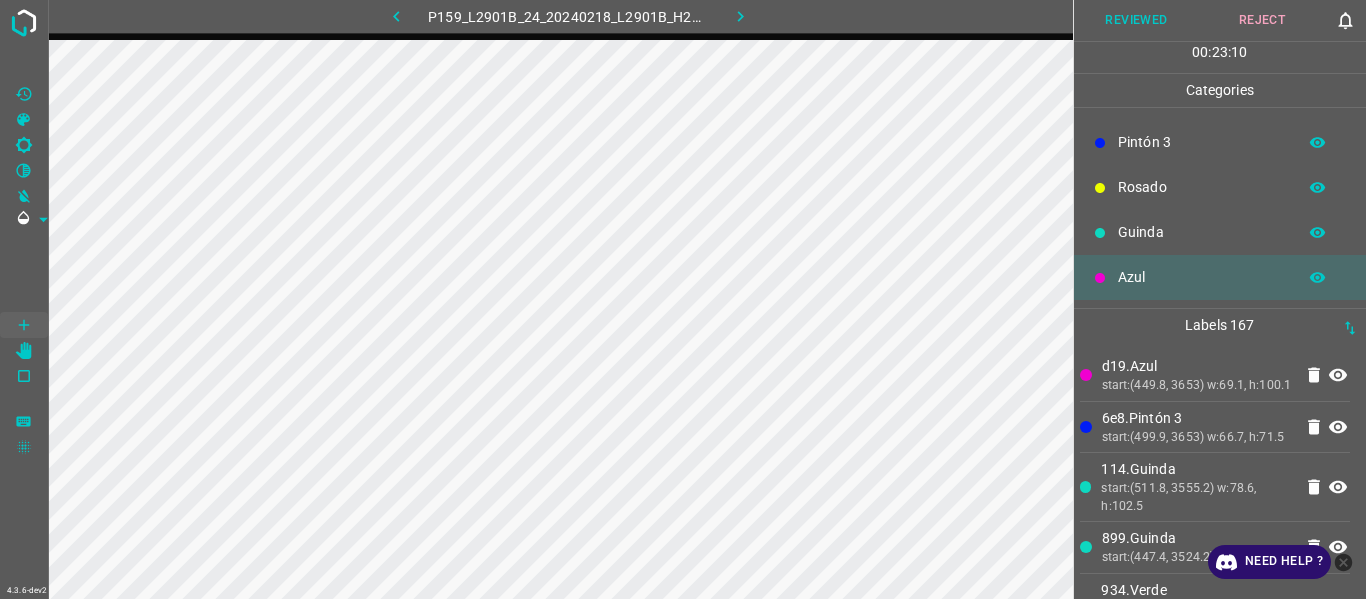 click on "Guinda" at bounding box center [1202, 232] 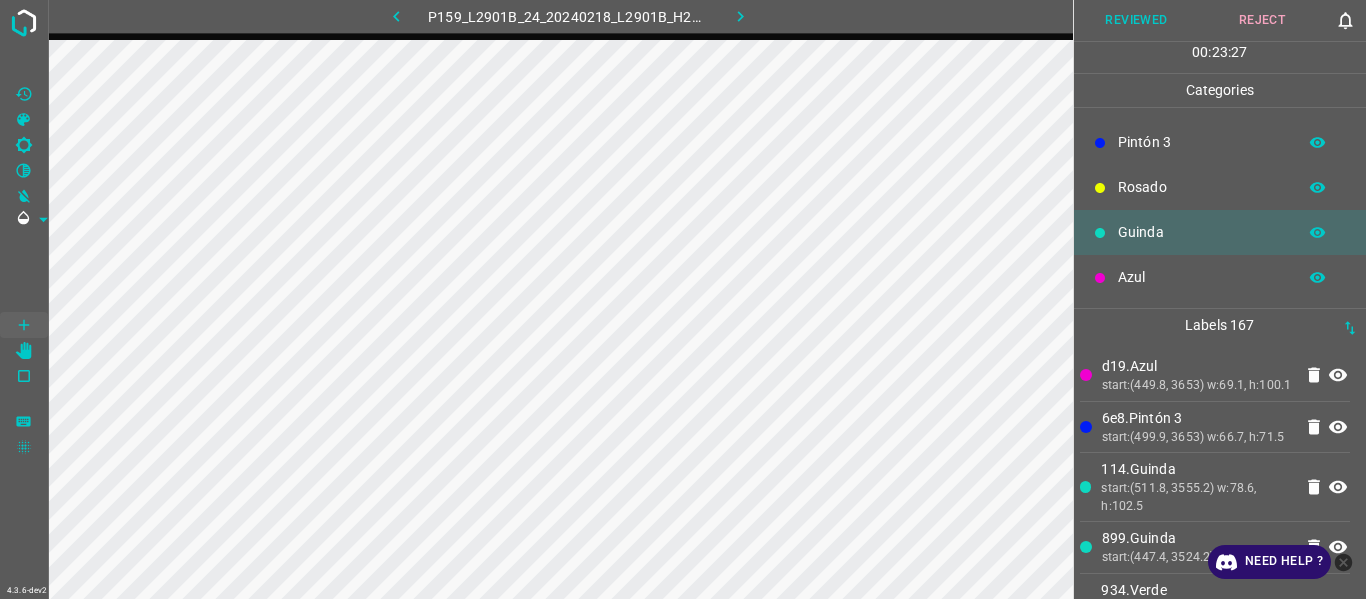 click on "Reviewed" at bounding box center (1137, 20) 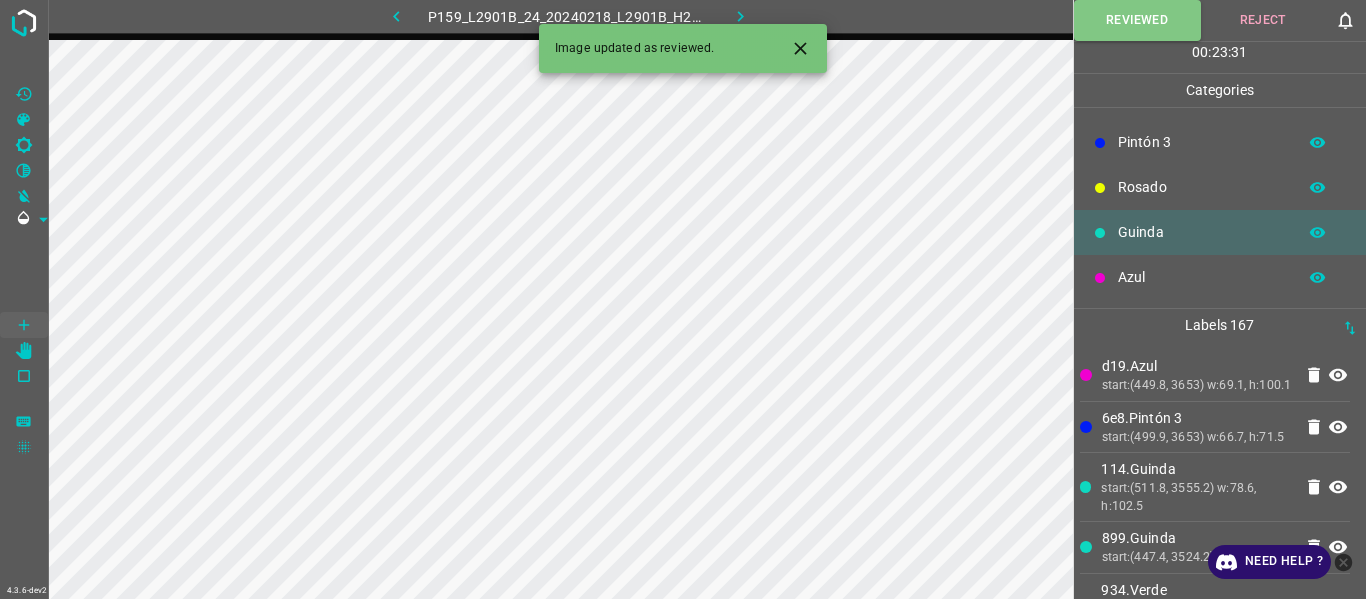 click 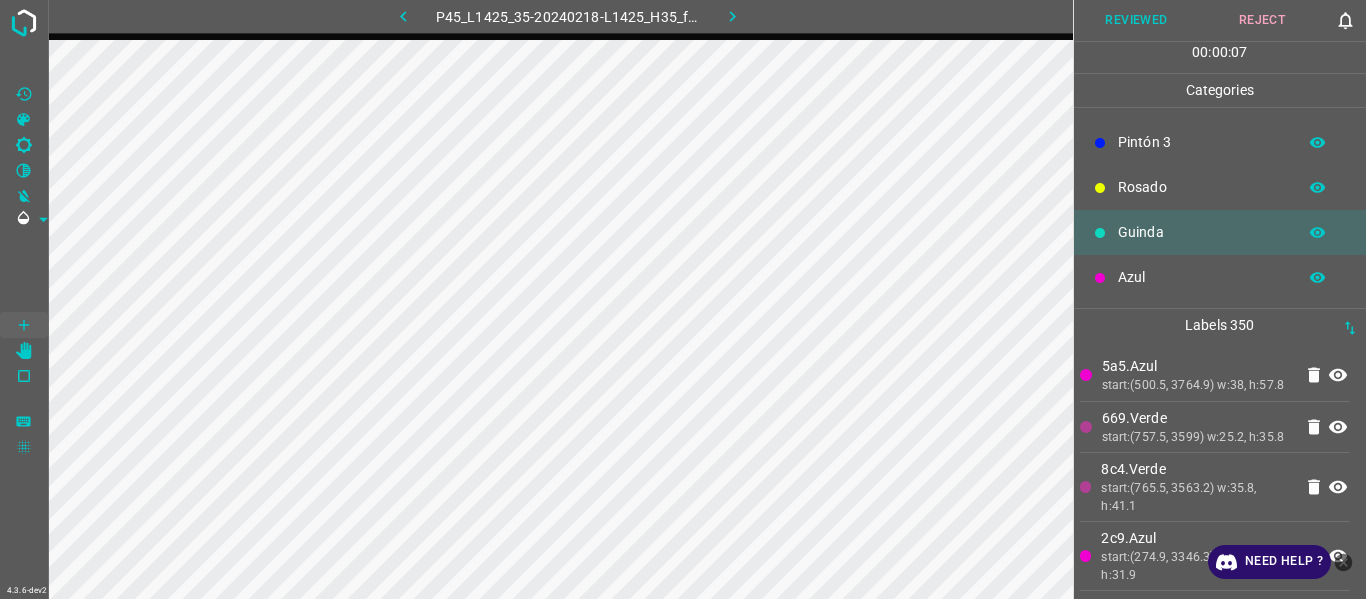 click on "669.Verde" at bounding box center (1197, 418) 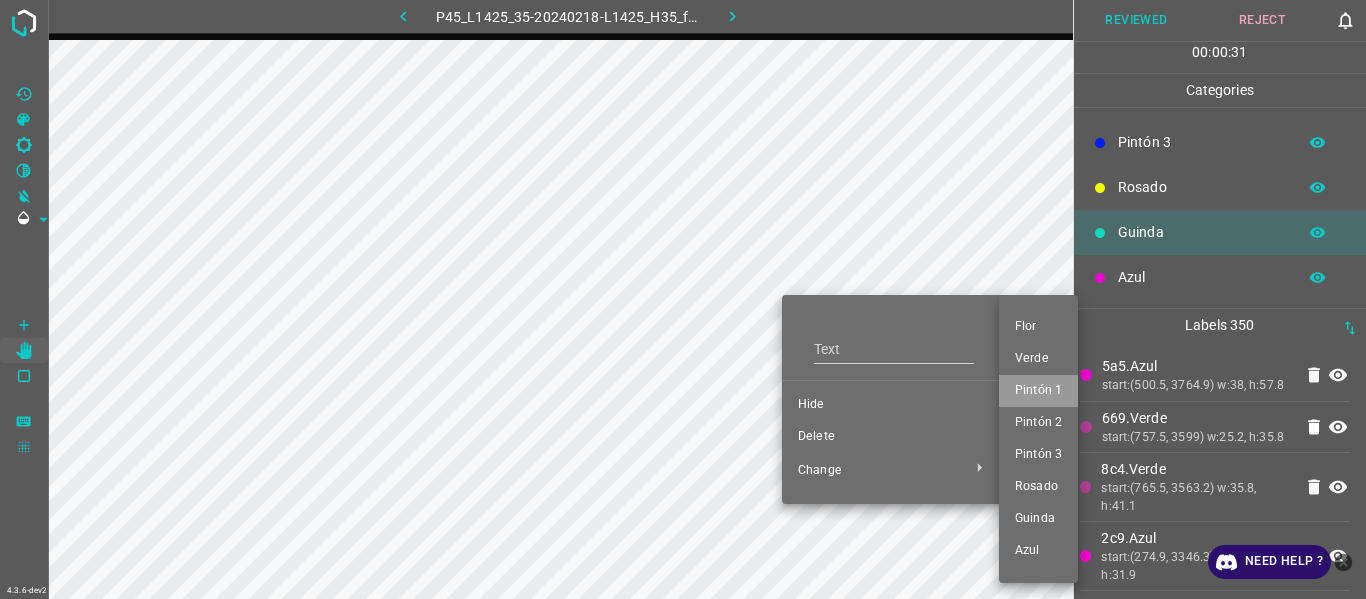 drag, startPoint x: 1036, startPoint y: 398, endPoint x: 754, endPoint y: 354, distance: 285.412 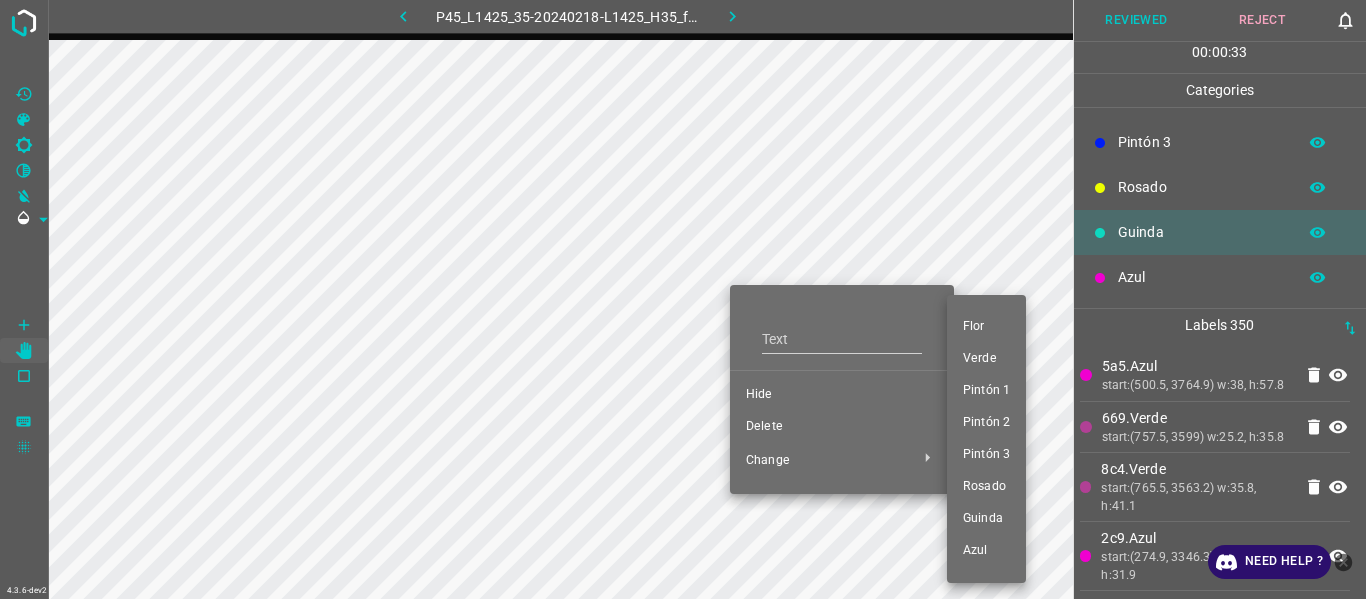 click on "Pintón 1" at bounding box center [986, 391] 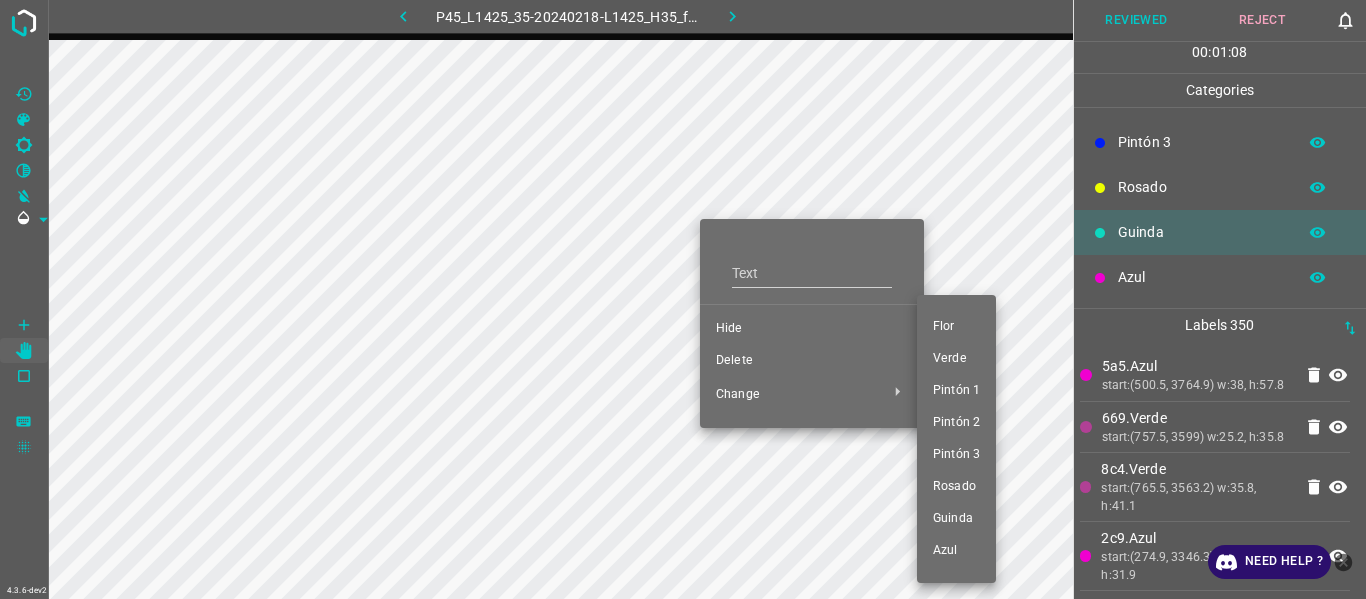 click on "Pintón 1" at bounding box center [956, 391] 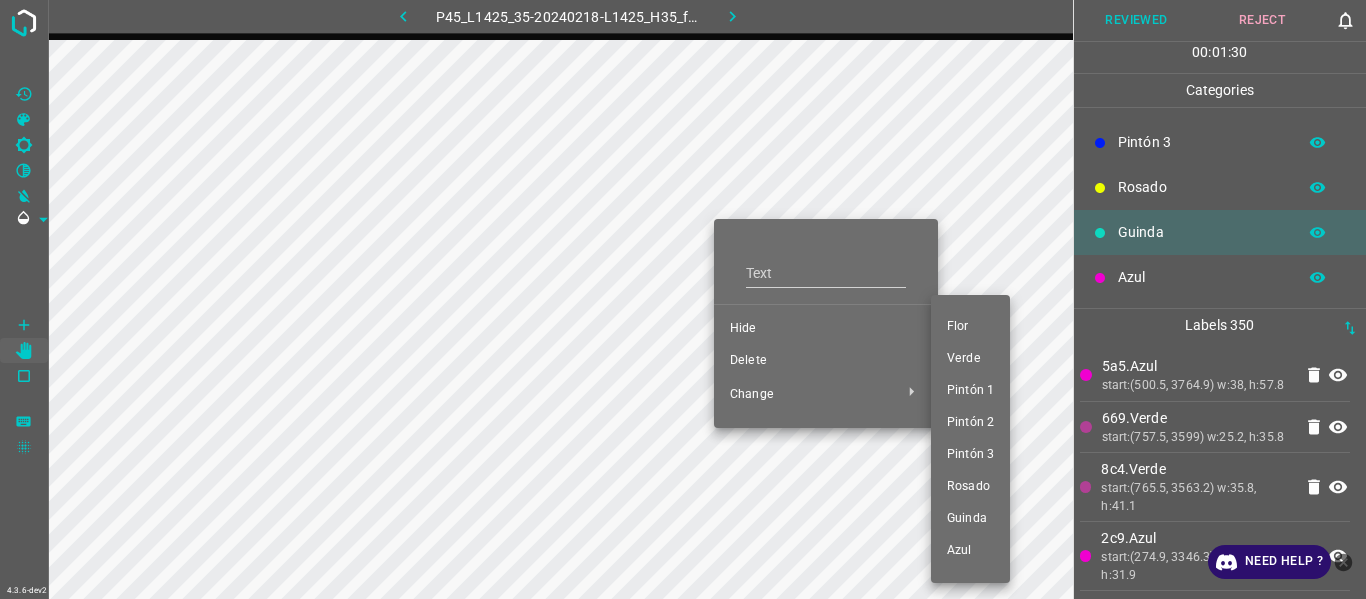 click on "Pintón 1" at bounding box center [970, 391] 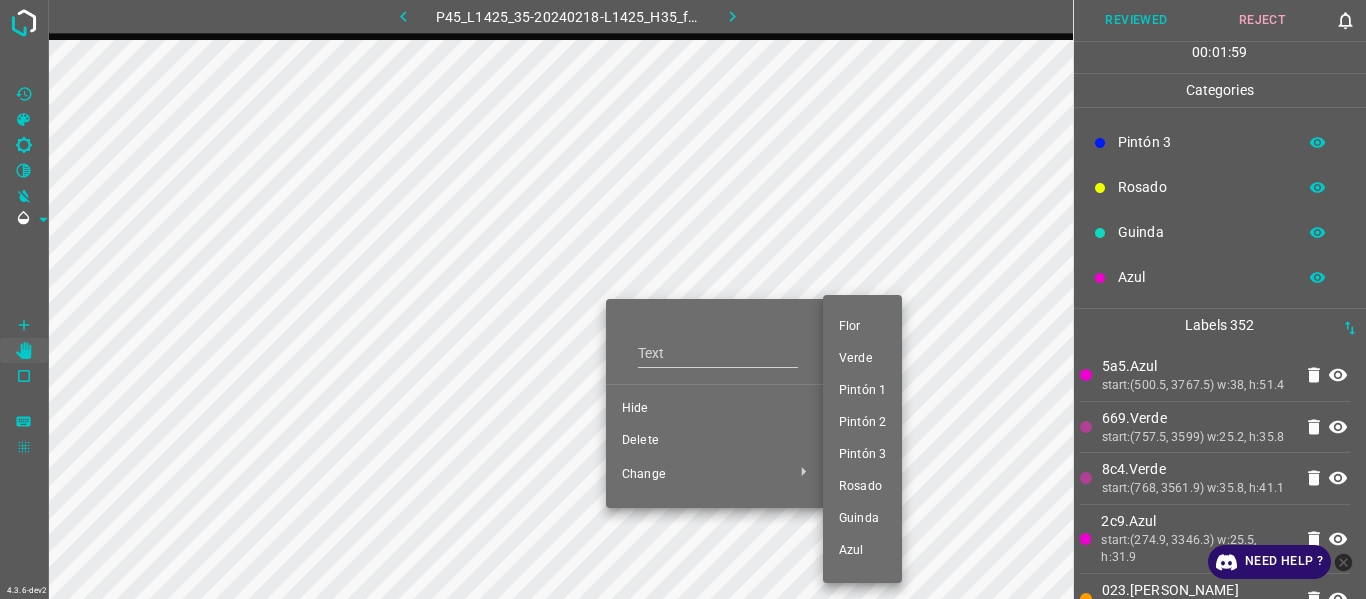 click on "Pintón 1" at bounding box center (862, 391) 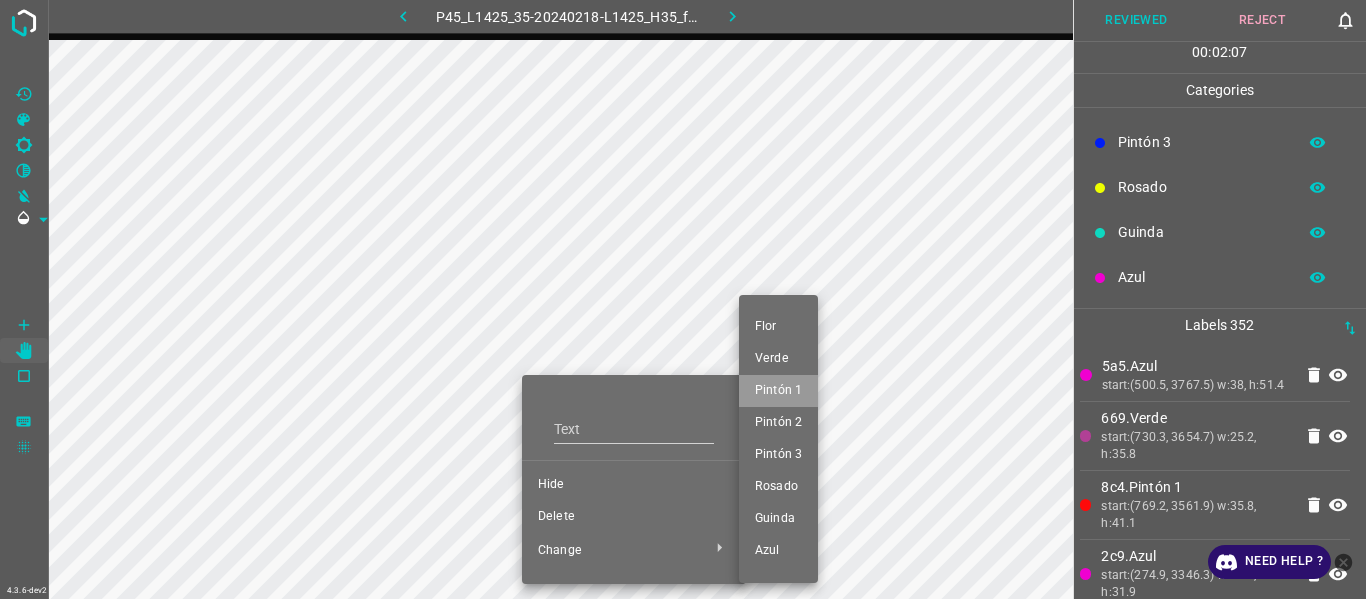drag, startPoint x: 792, startPoint y: 390, endPoint x: 578, endPoint y: 442, distance: 220.22716 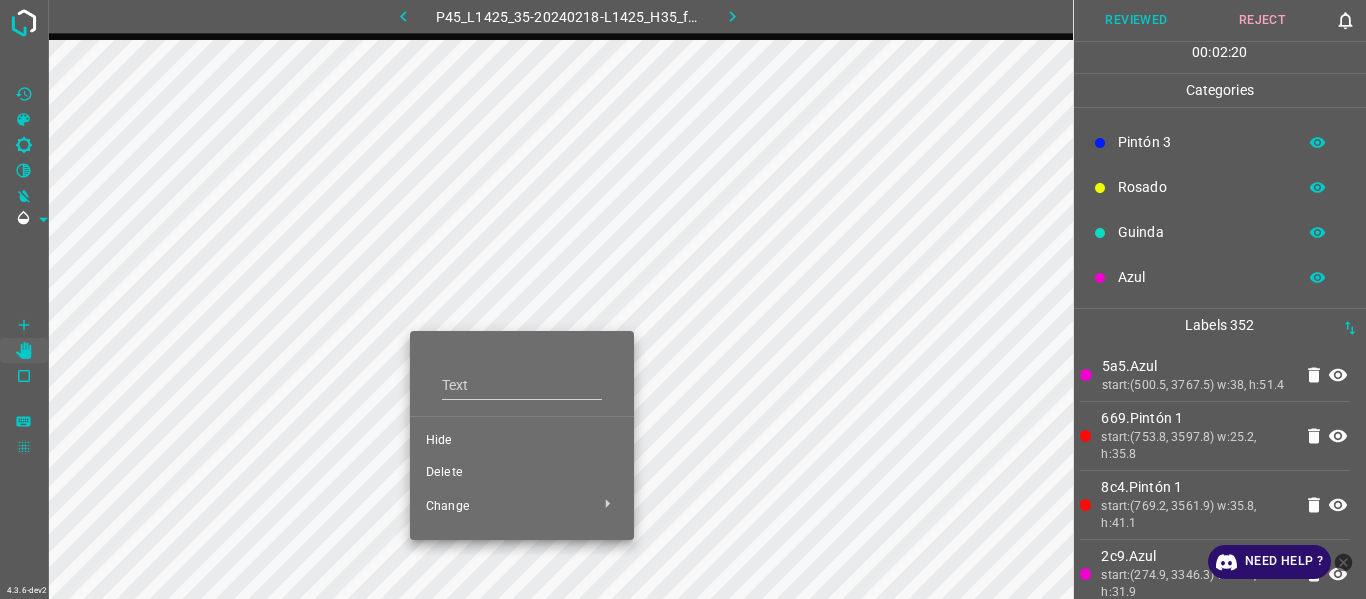 click at bounding box center [683, 299] 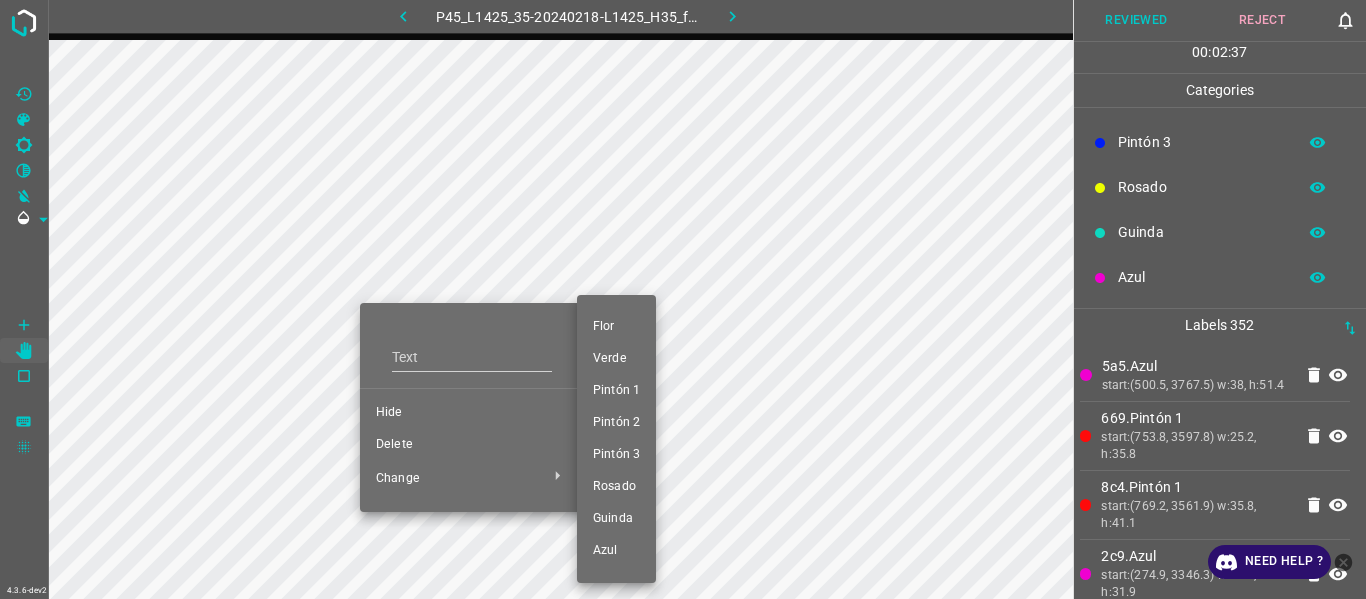 drag, startPoint x: 624, startPoint y: 450, endPoint x: 458, endPoint y: 398, distance: 173.95401 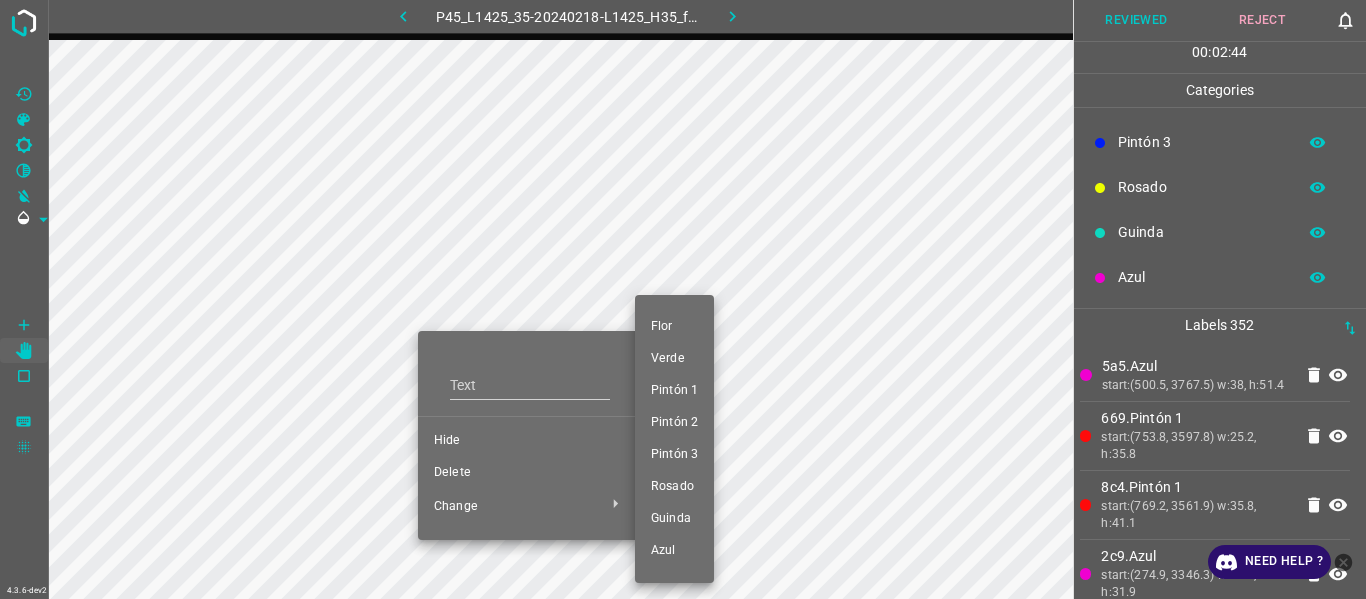 click on "Pintón 2" at bounding box center (674, 423) 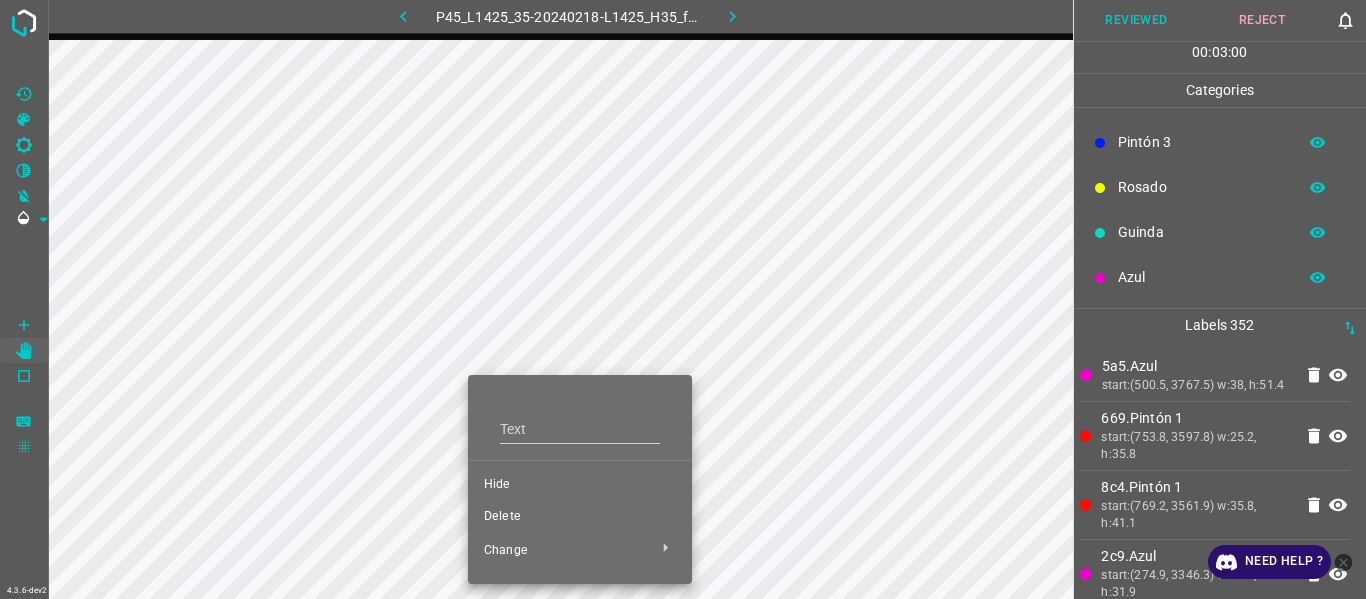 click at bounding box center [683, 299] 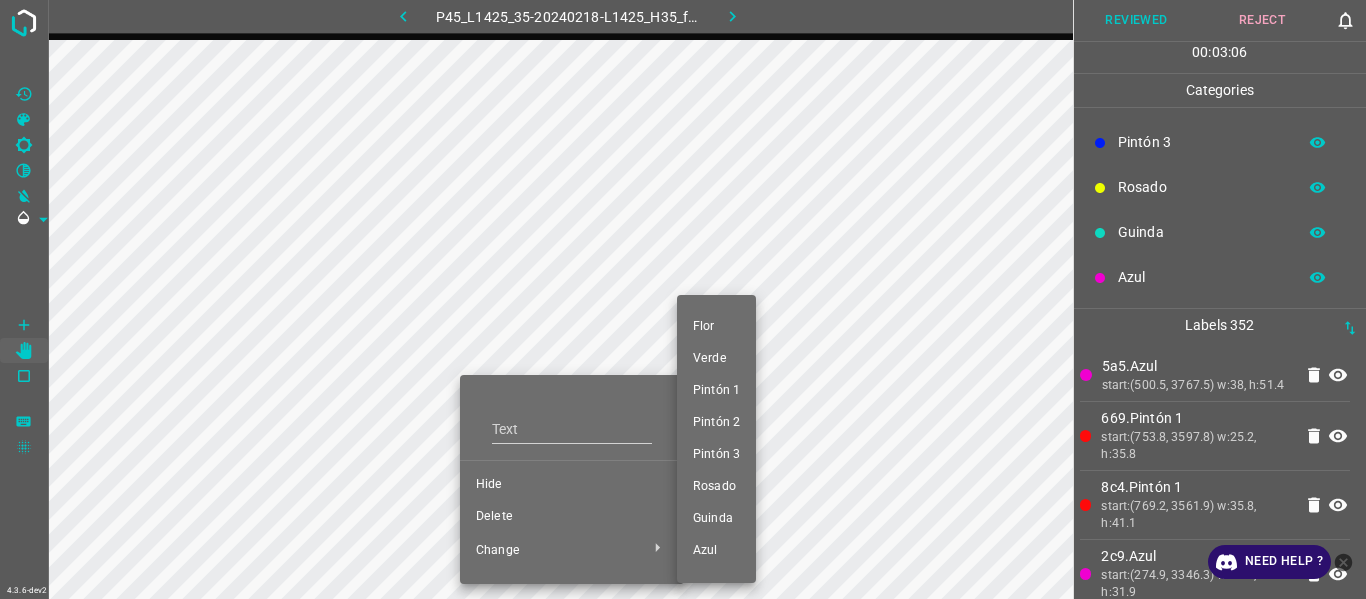 drag, startPoint x: 714, startPoint y: 382, endPoint x: 572, endPoint y: 486, distance: 176.01137 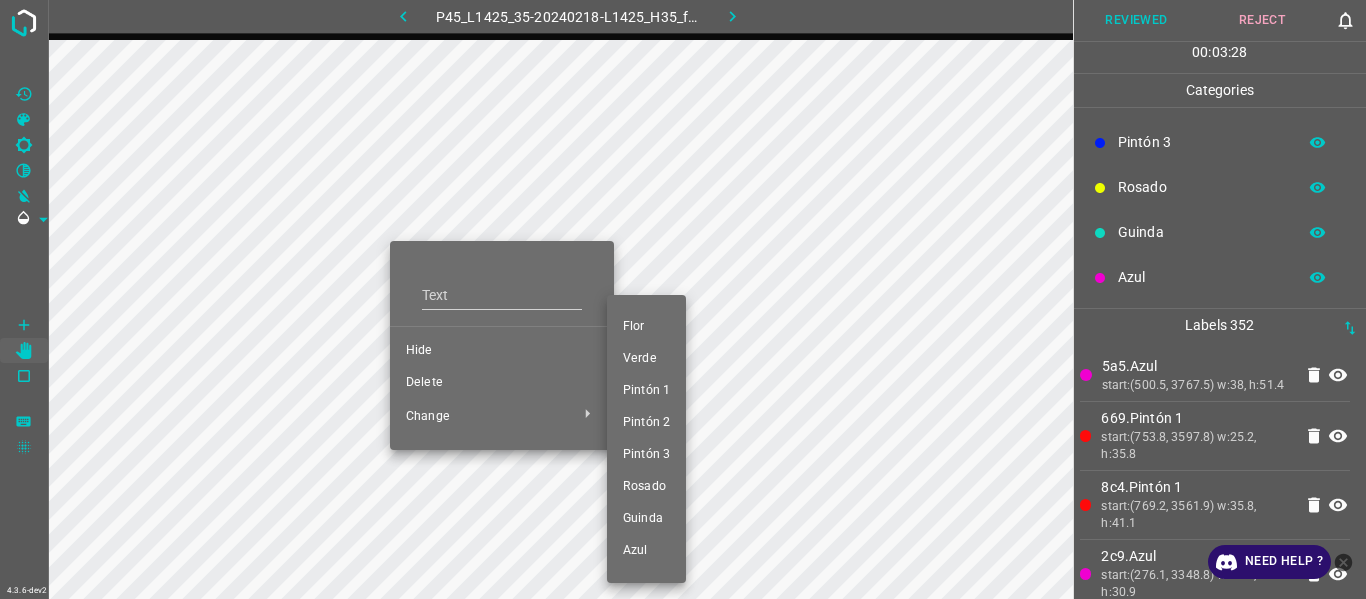 click on "Pintón 1" at bounding box center [646, 391] 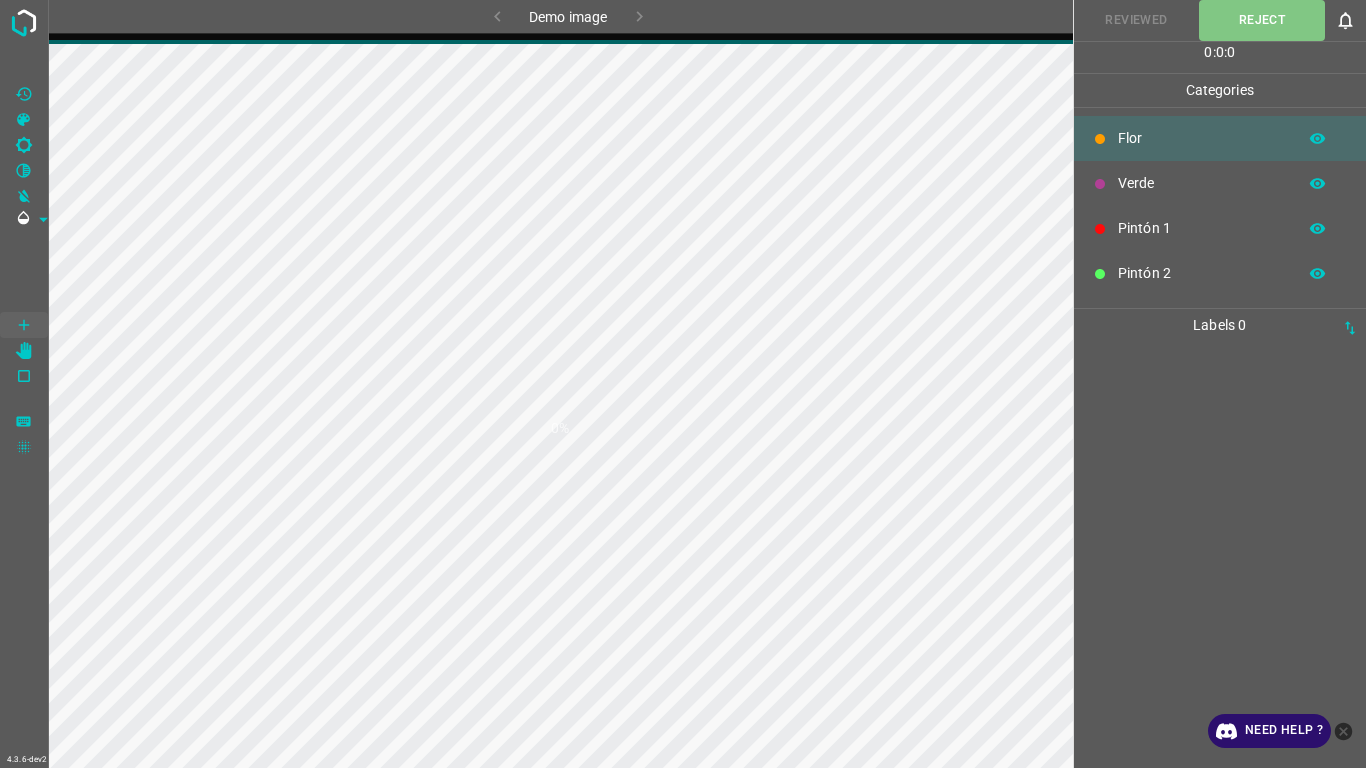scroll, scrollTop: 0, scrollLeft: 0, axis: both 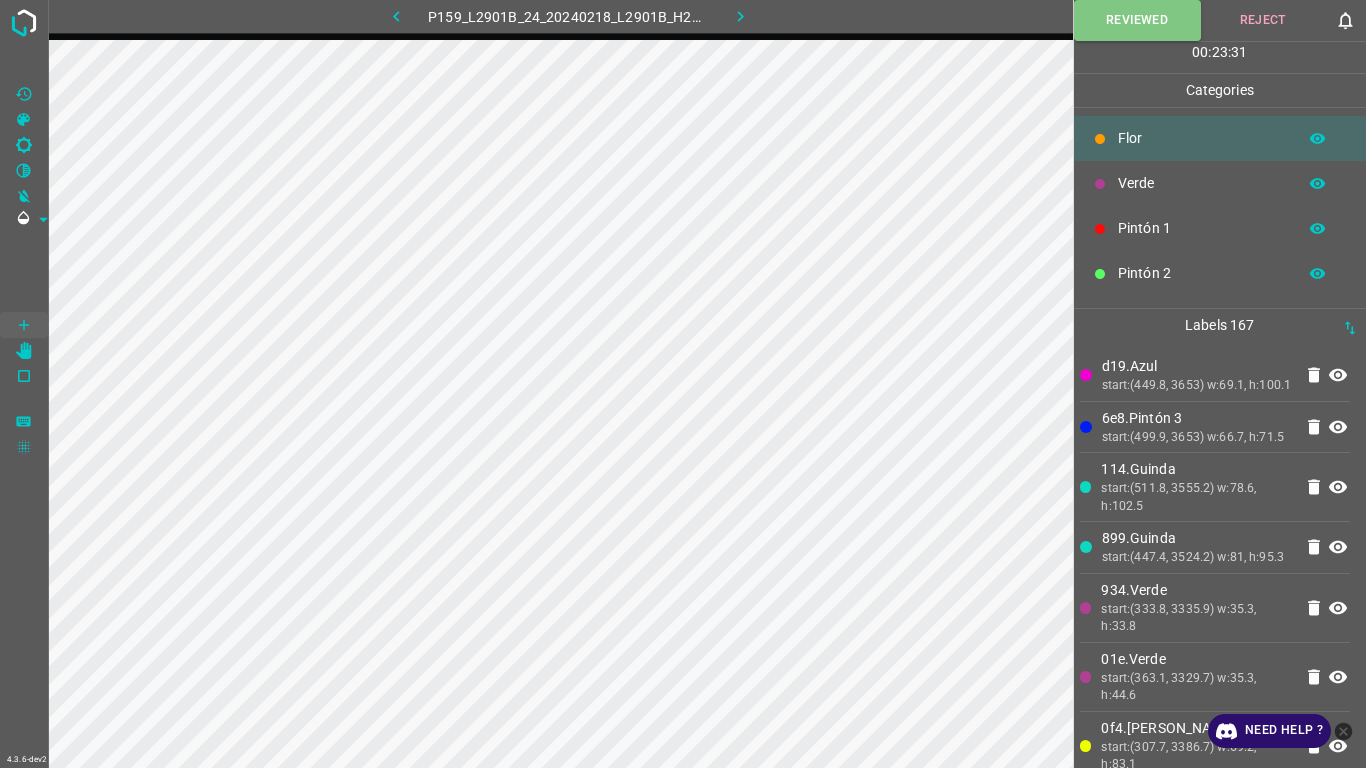 click 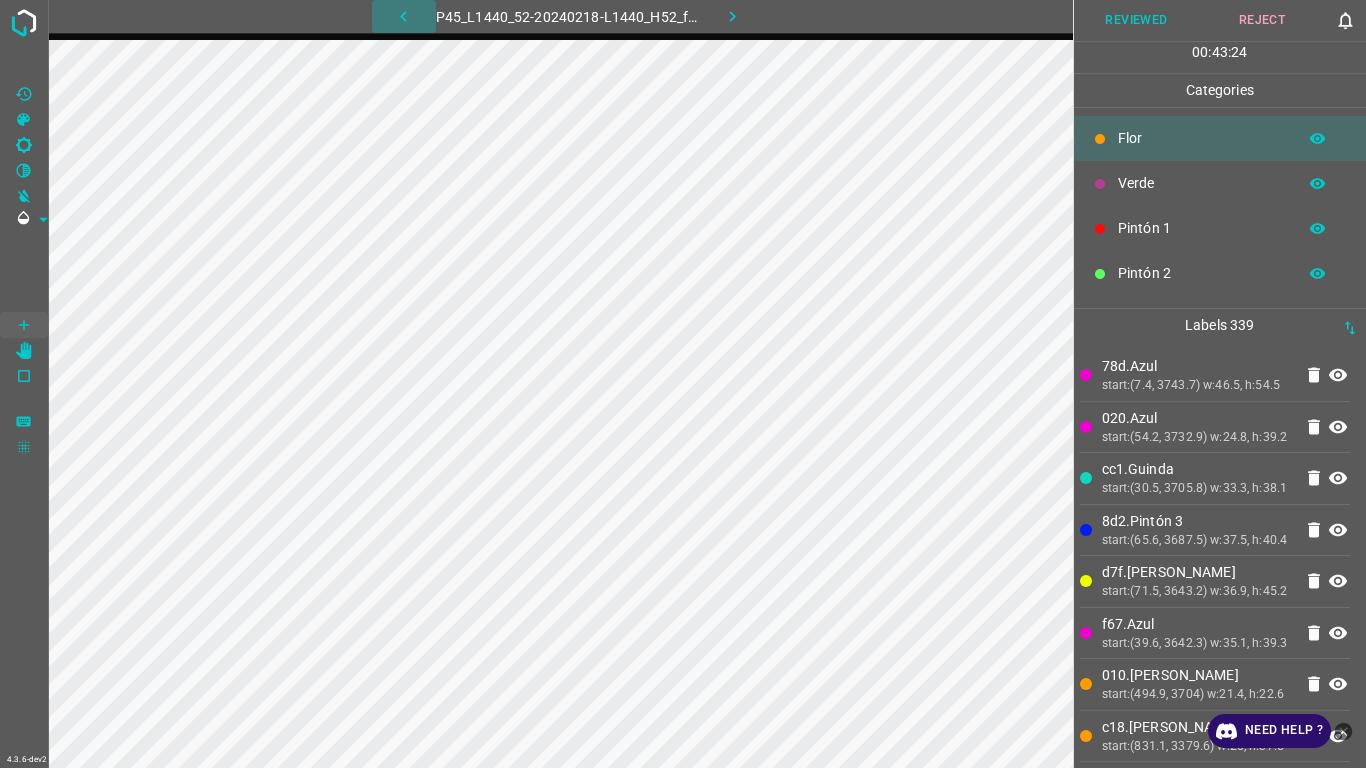 click 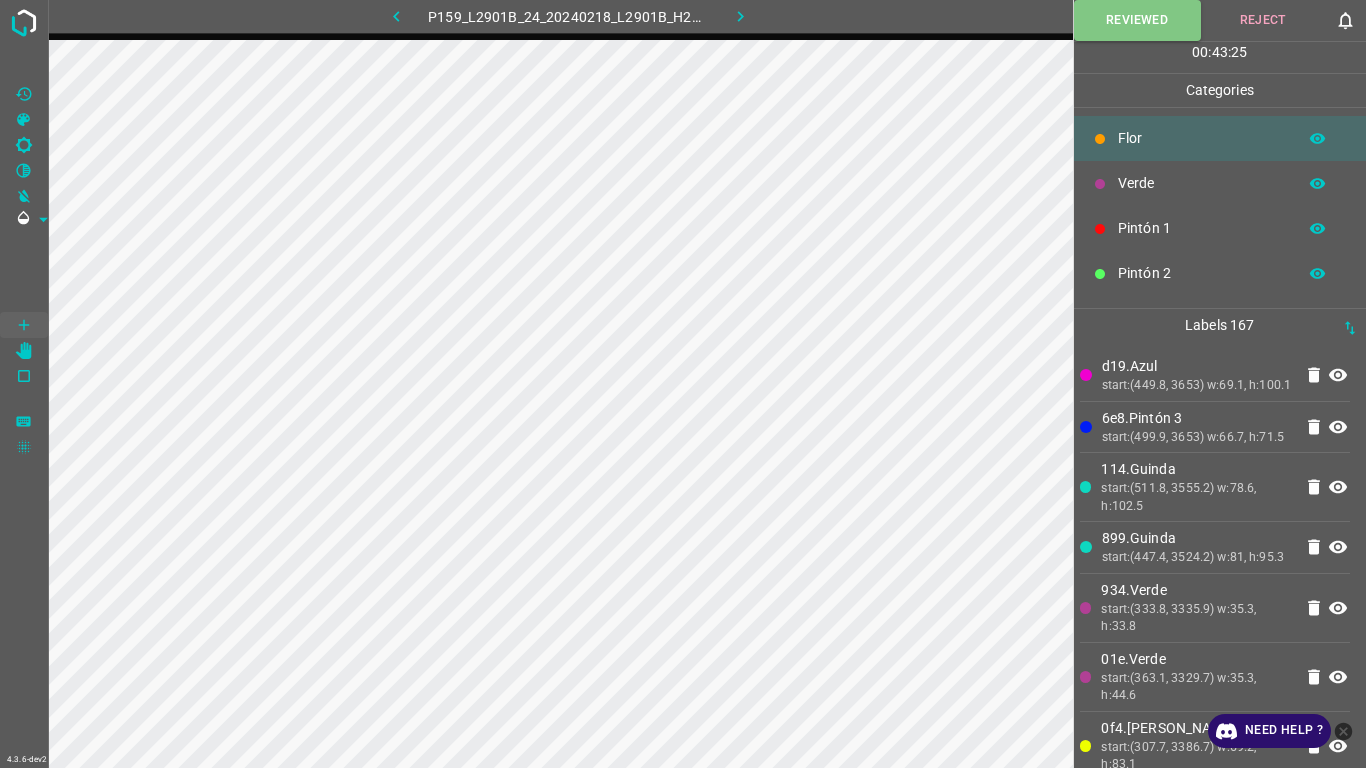 click 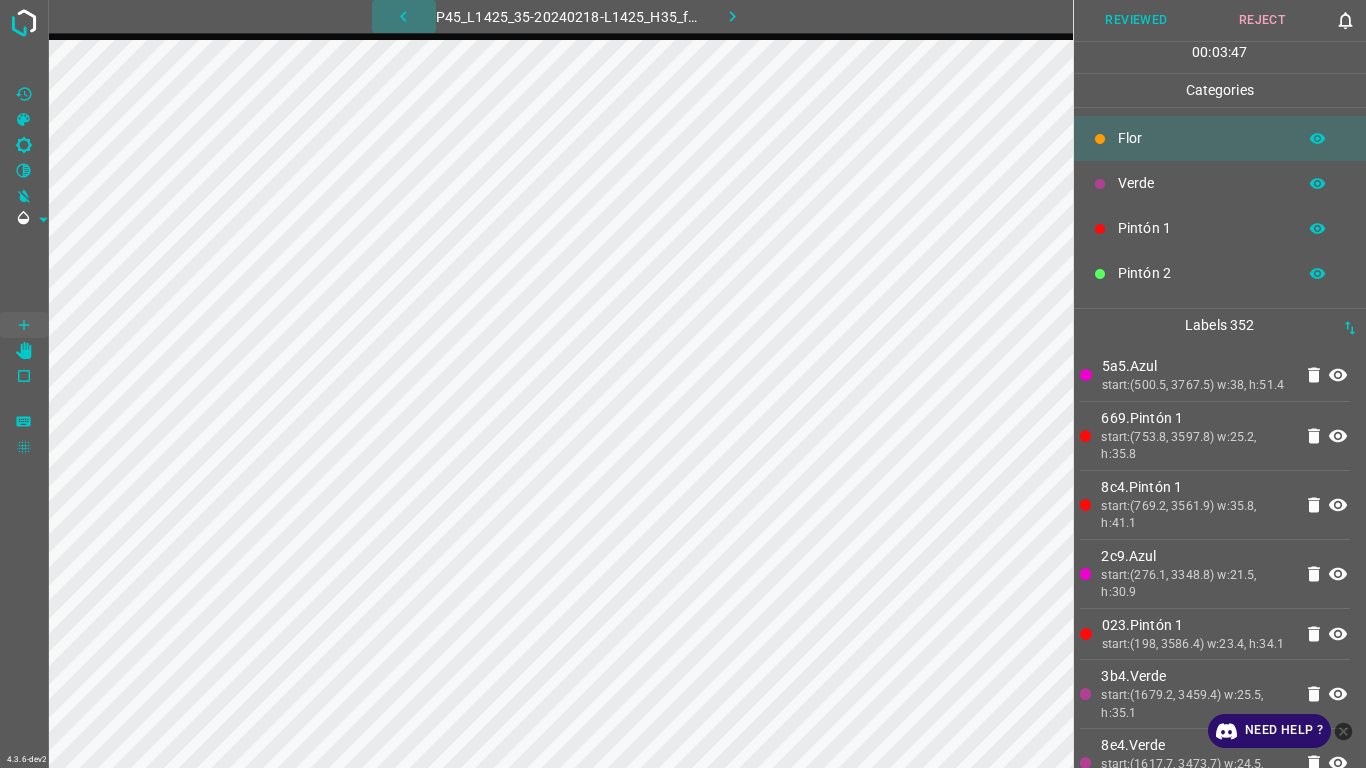 click 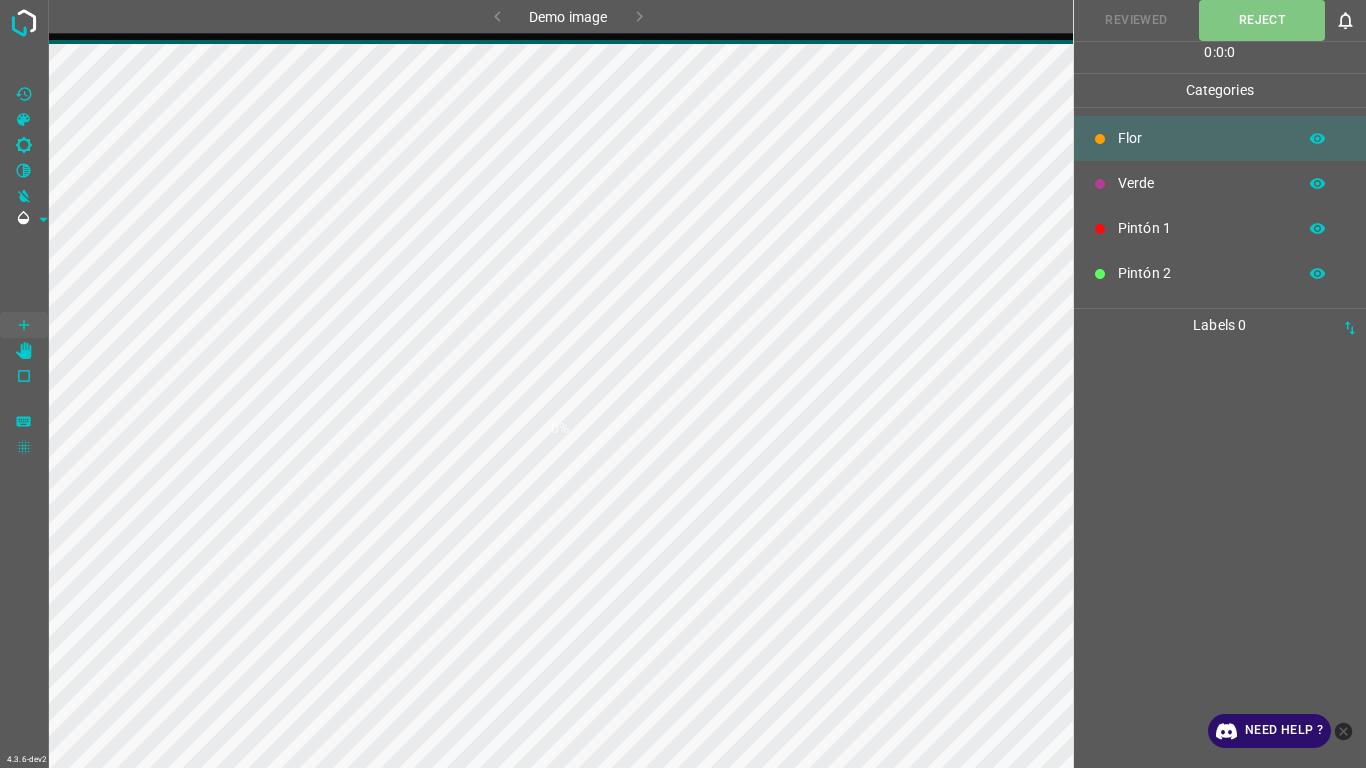 scroll, scrollTop: 0, scrollLeft: 0, axis: both 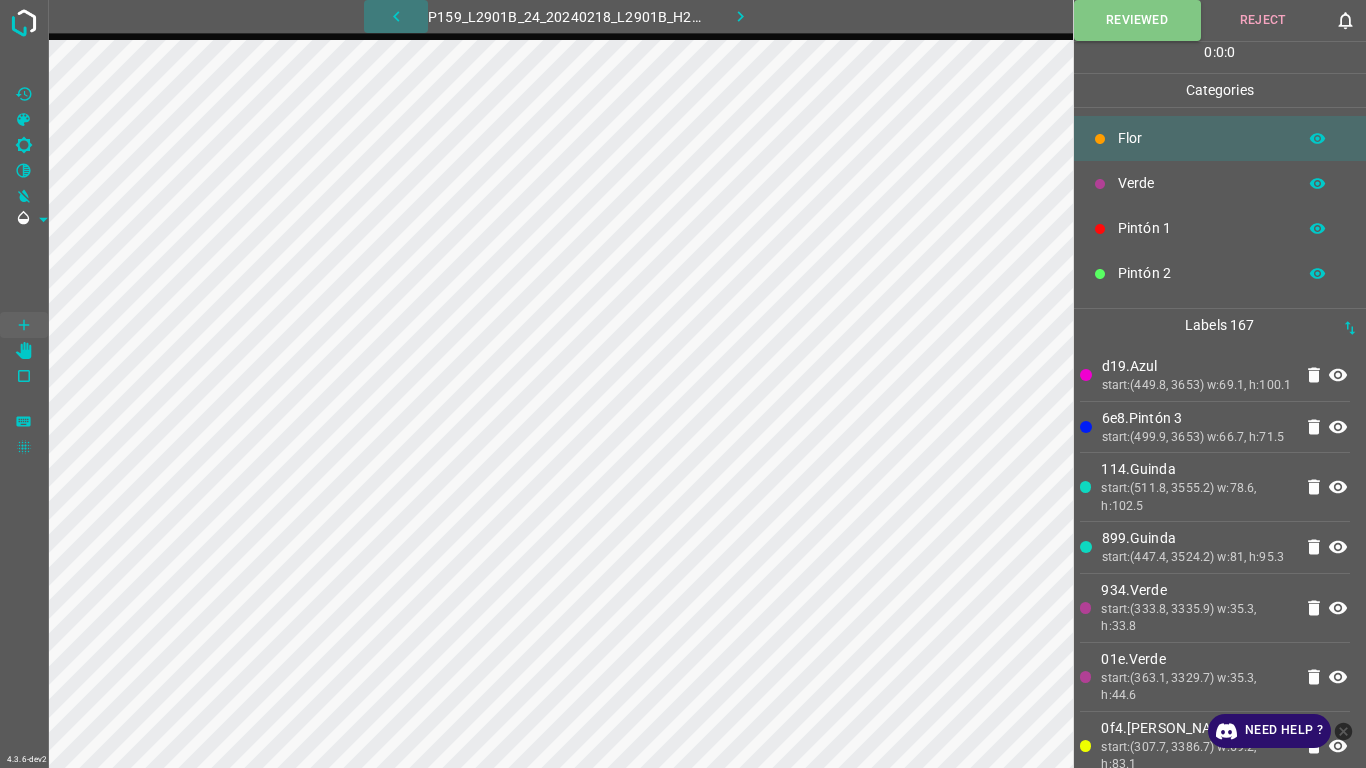 click at bounding box center [396, 16] 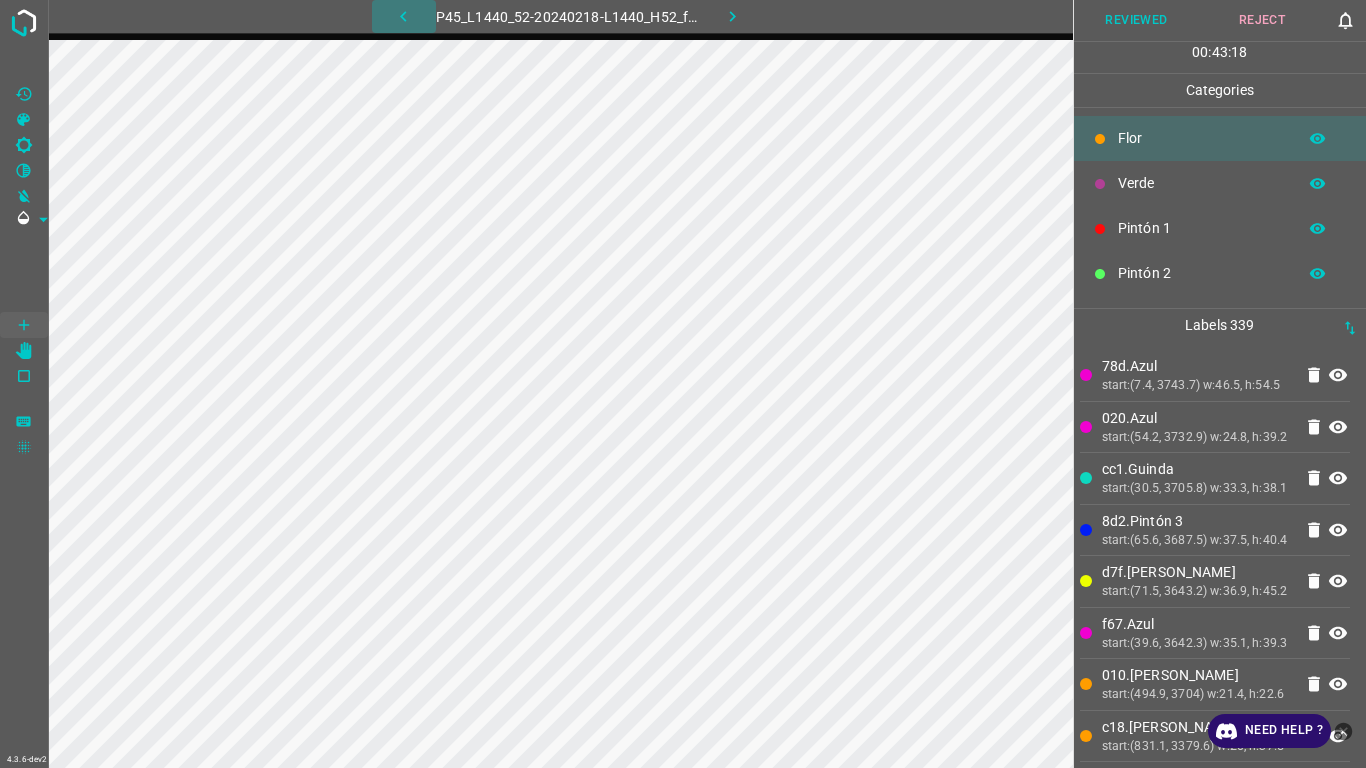 click at bounding box center (404, 16) 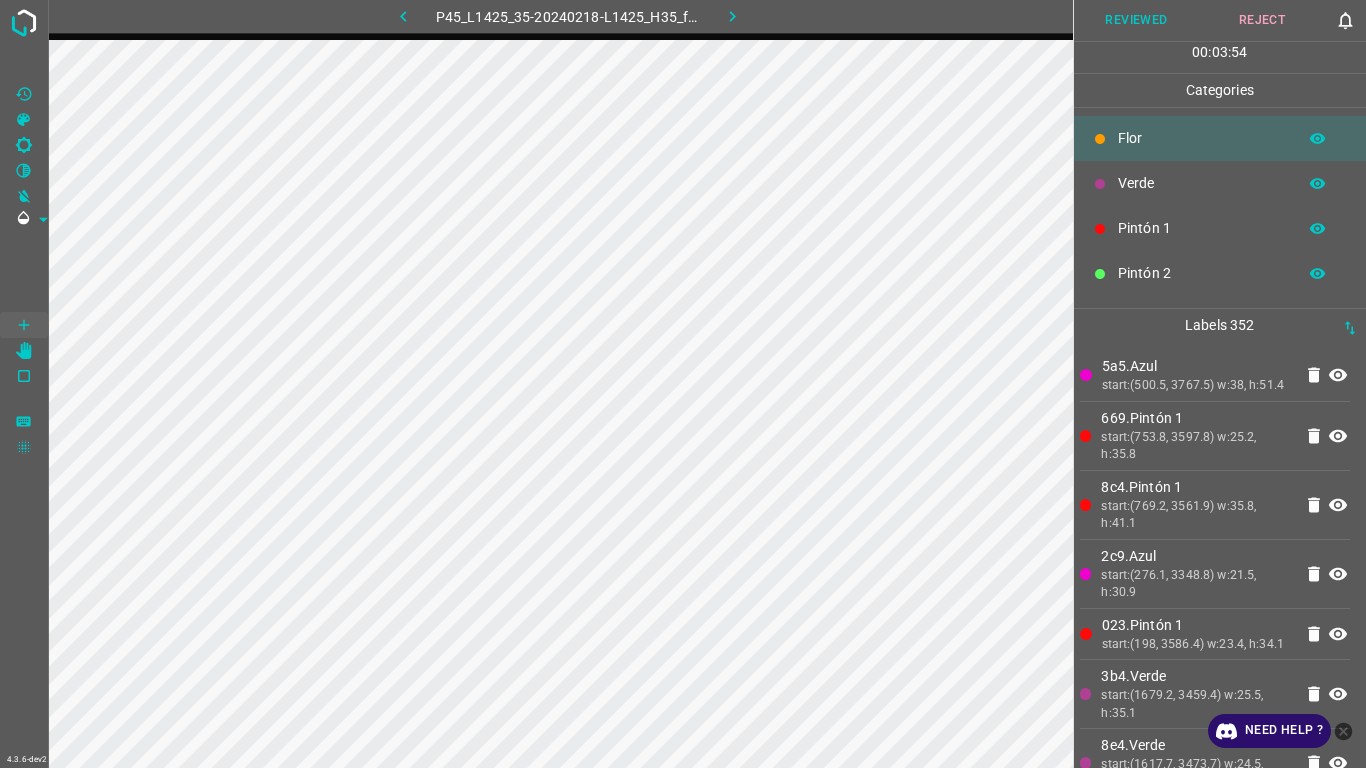 click on "start:(753.8, 3597.8)
w:25.2, h:35.8" at bounding box center (1196, 446) 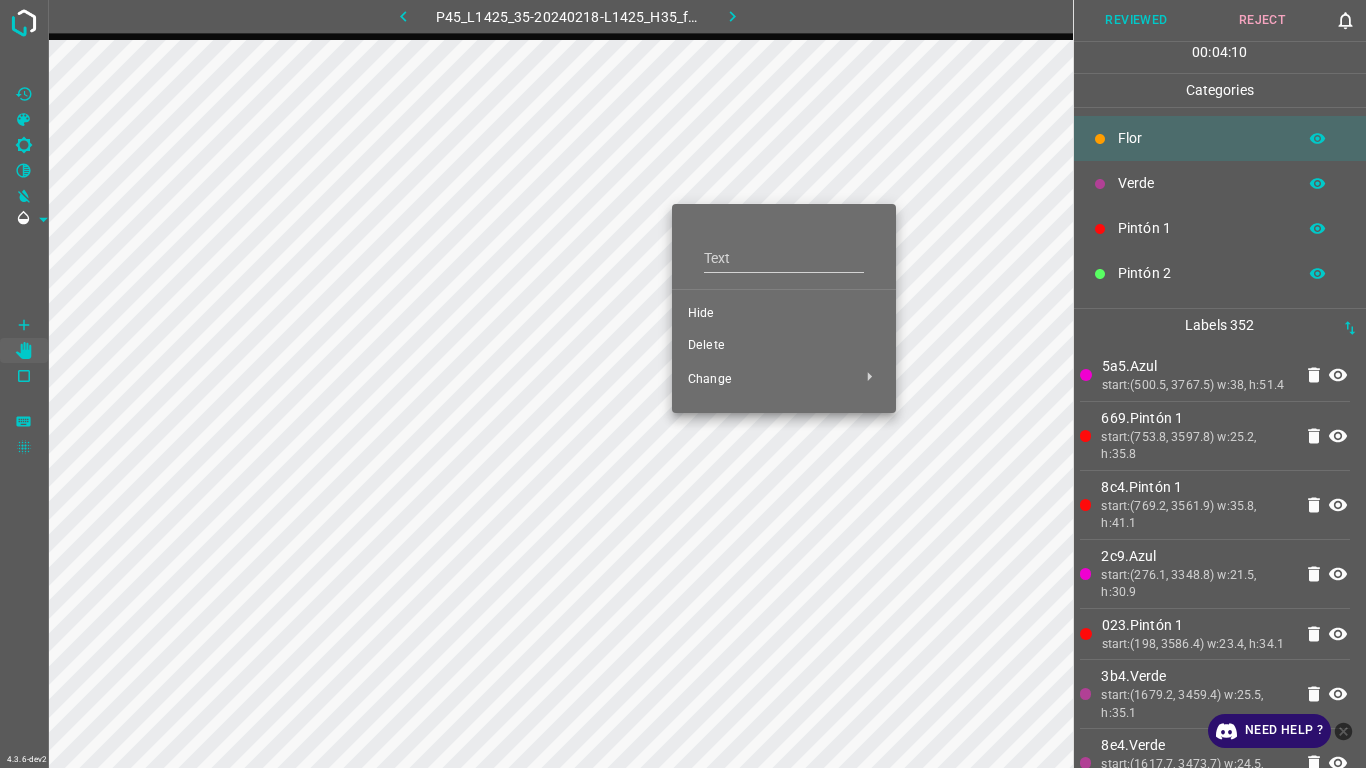 click on "Delete" at bounding box center [784, 346] 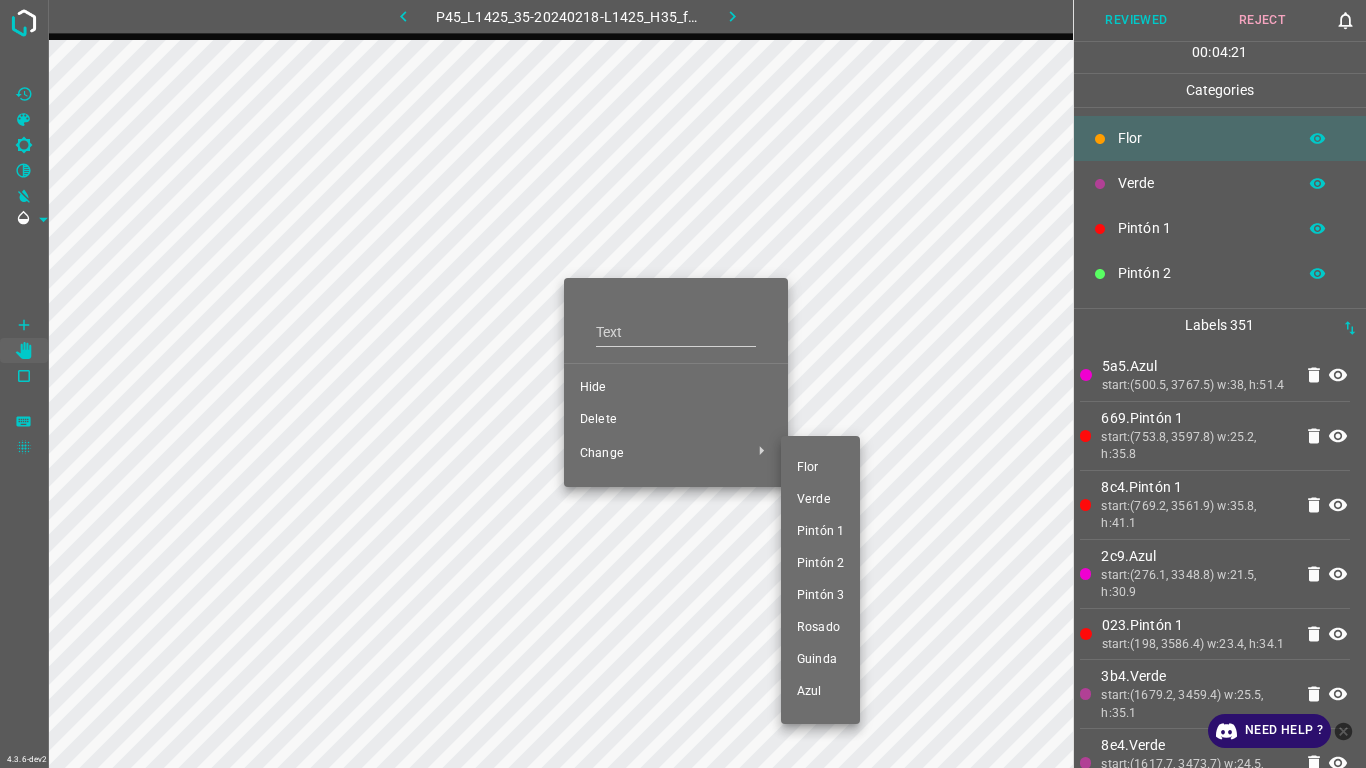 click on "Pintón 1" at bounding box center (820, 532) 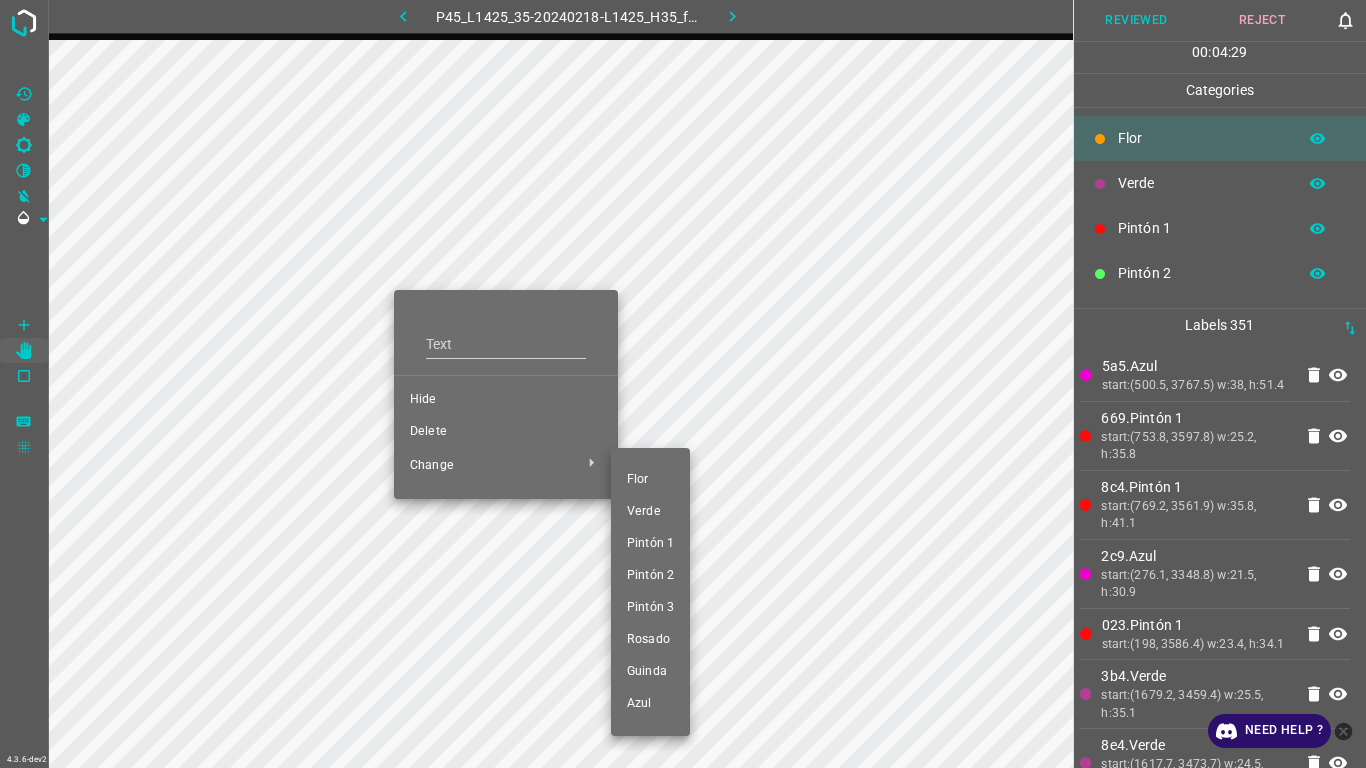 click on "Pintón 1" at bounding box center (650, 544) 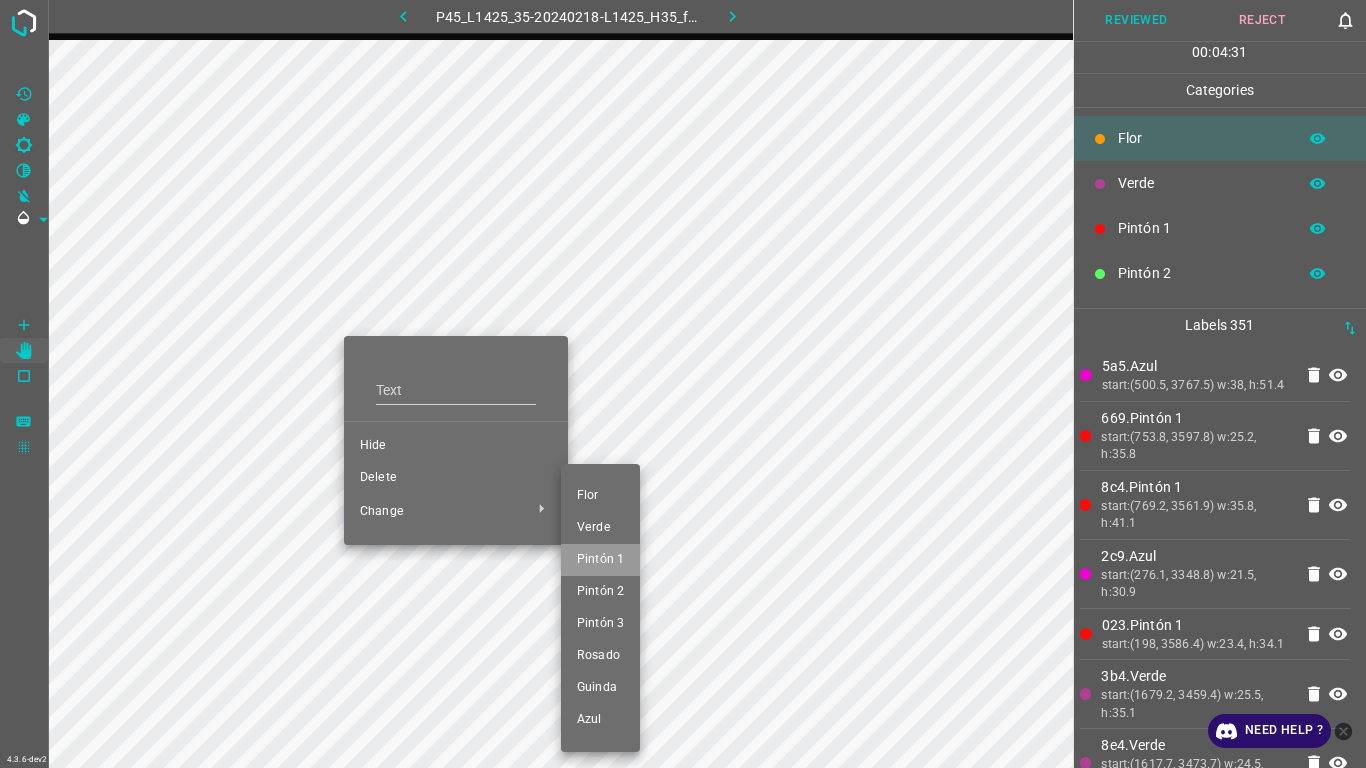 click on "Pintón 1" at bounding box center (600, 560) 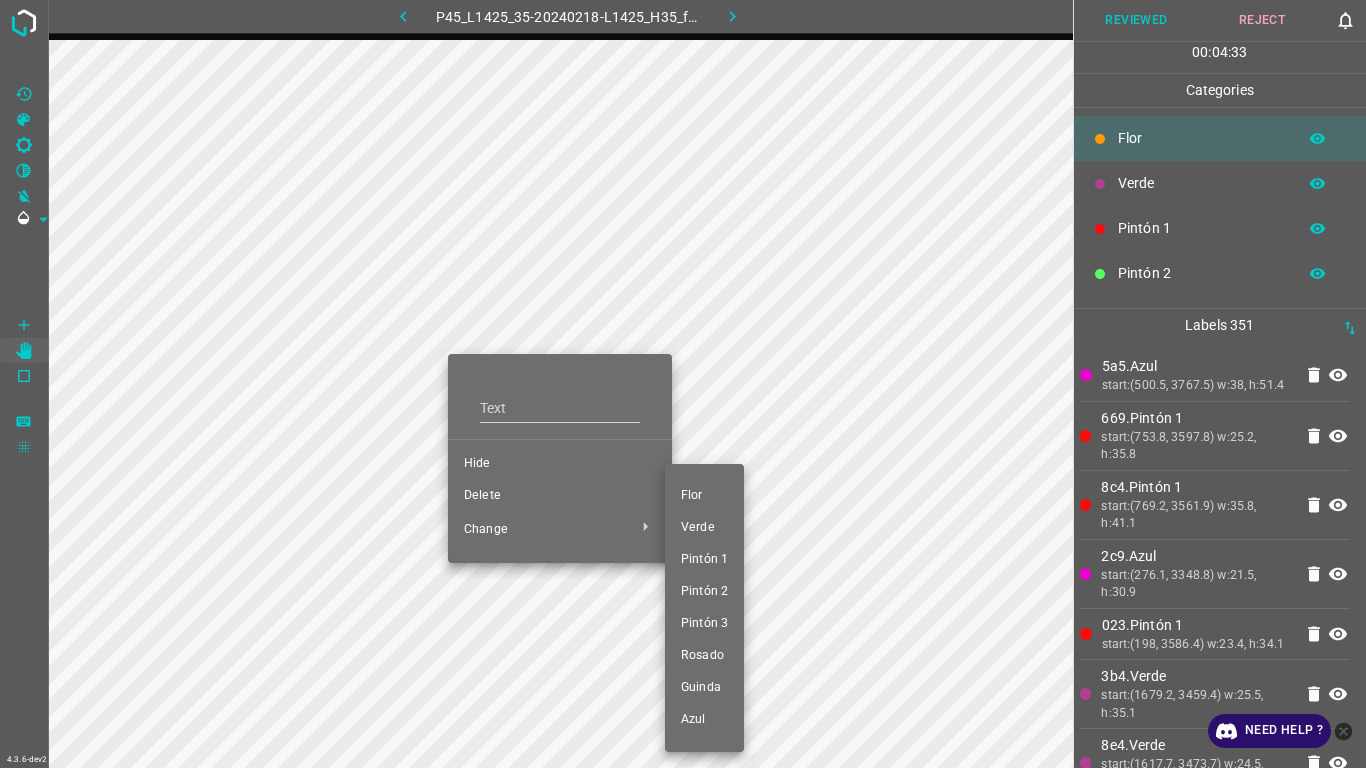 click on "Pintón 1" at bounding box center [704, 560] 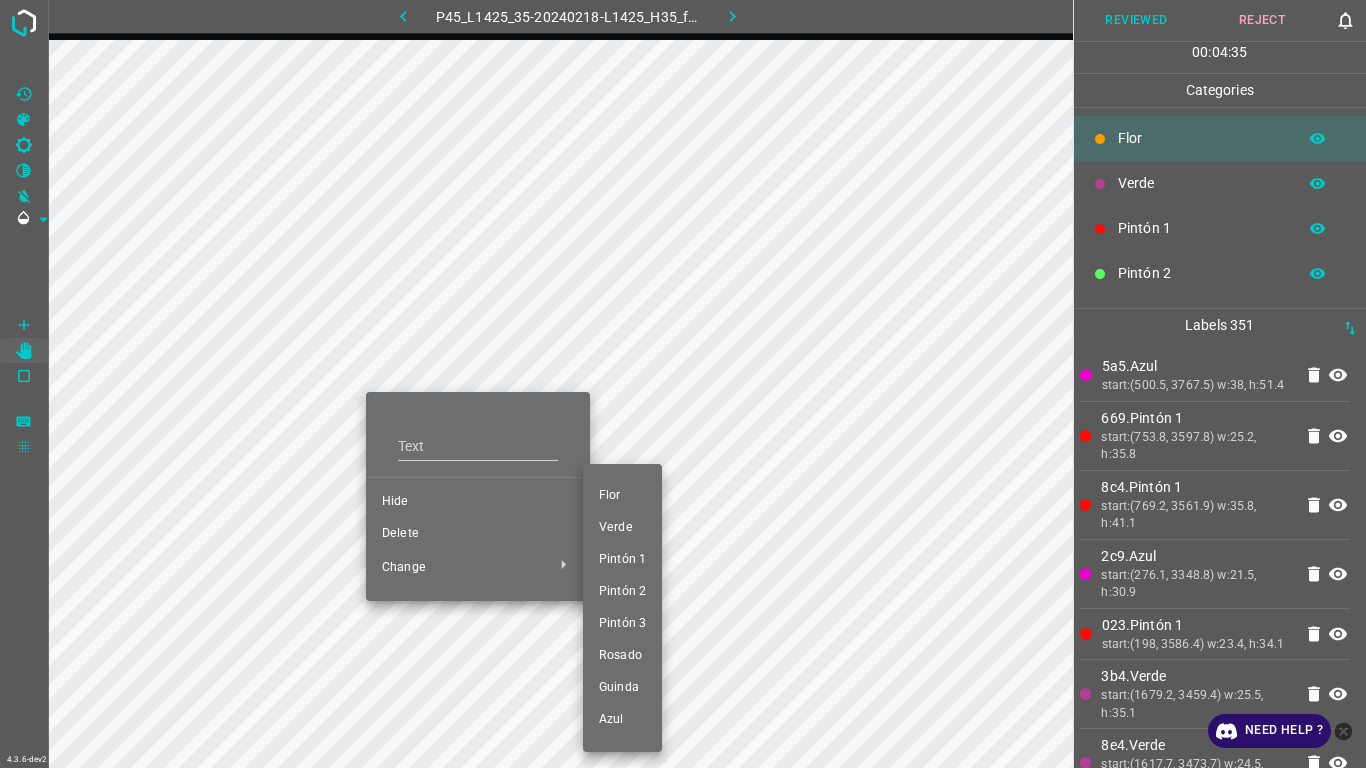 click on "Pintón 1" at bounding box center [622, 560] 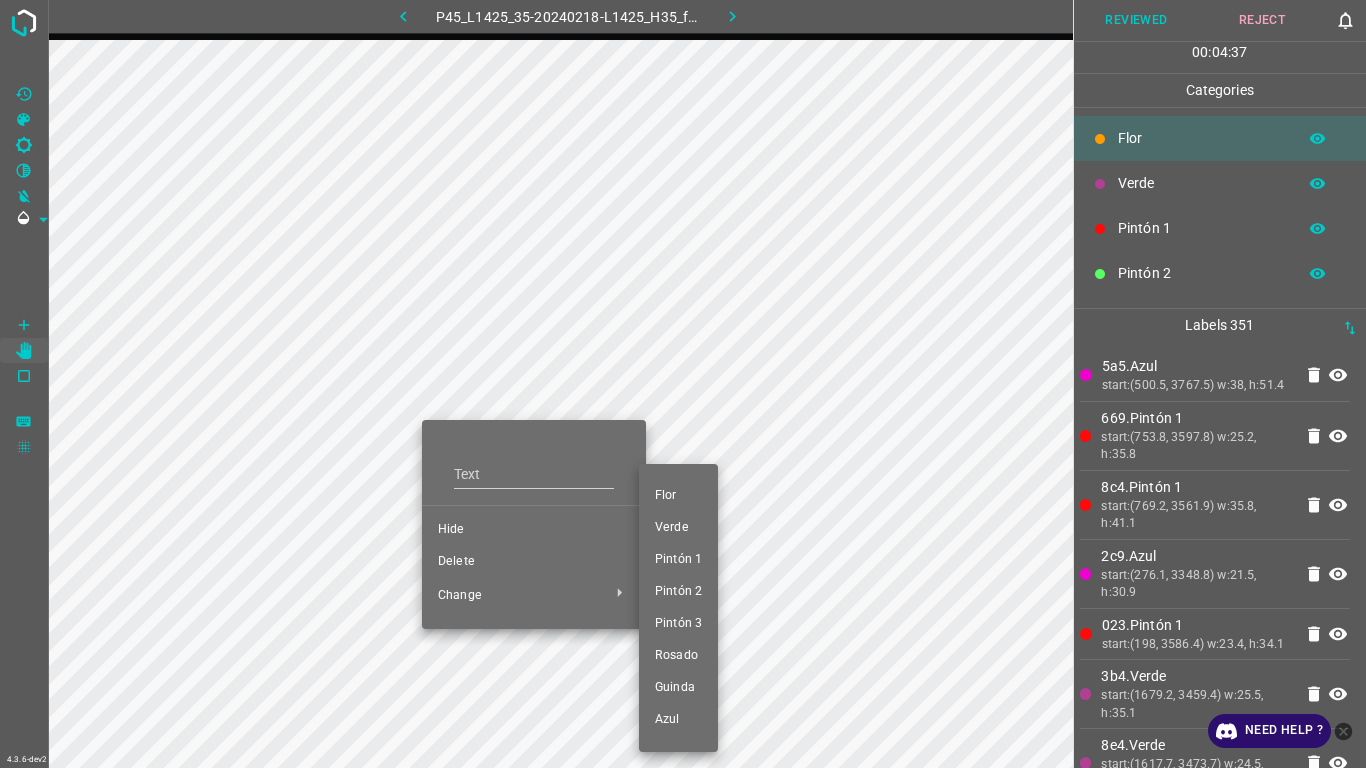 click on "Pintón 1" at bounding box center (678, 560) 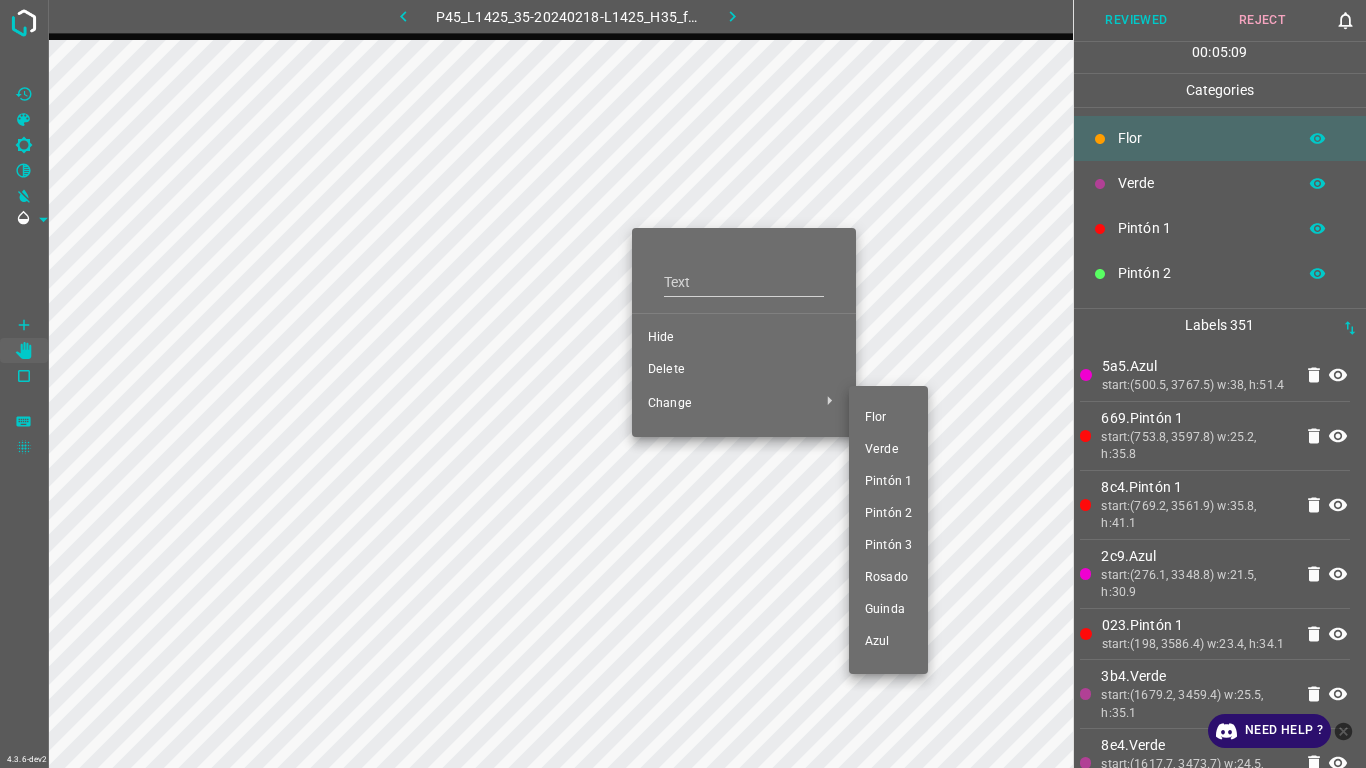 click at bounding box center (683, 384) 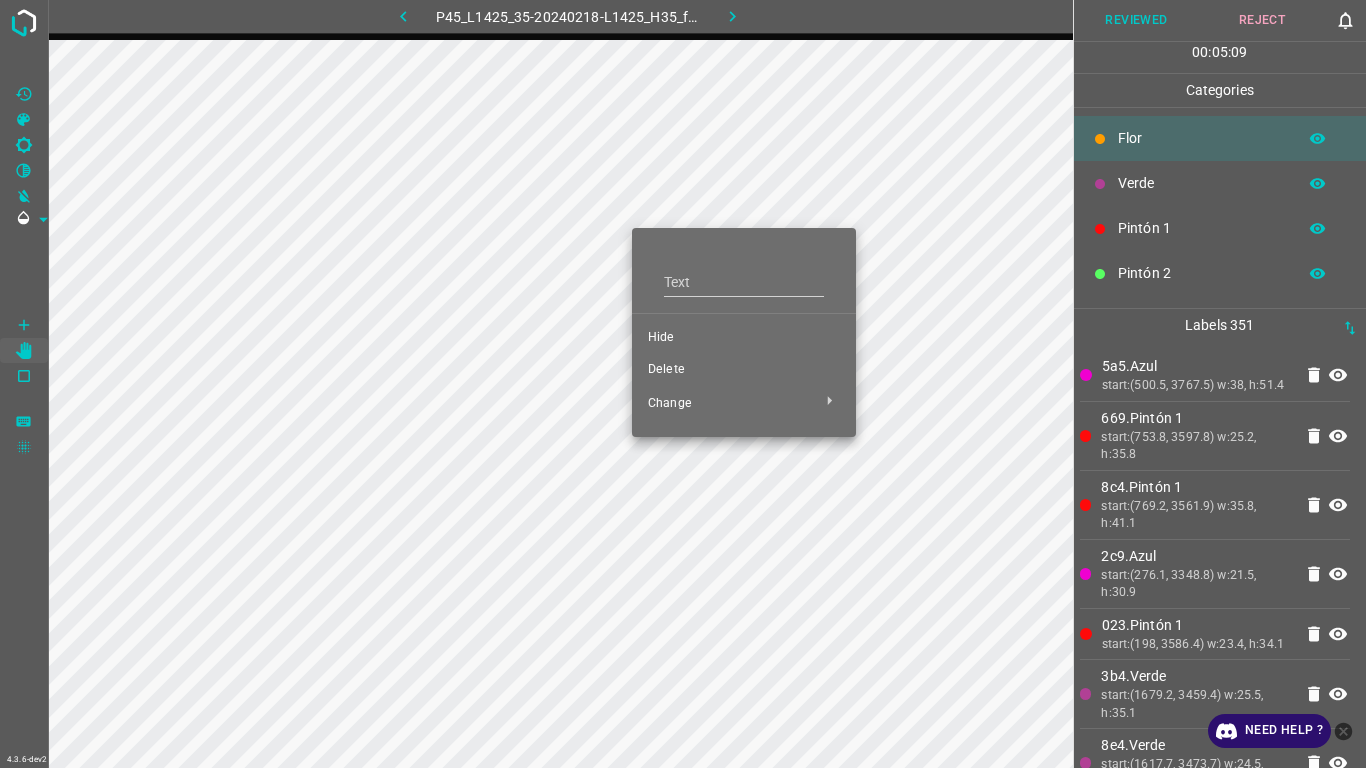 click on "[PERSON_NAME] Verde Pintón 1 Pintón 2 Pintón 3 [PERSON_NAME] Azul" at bounding box center (683, 384) 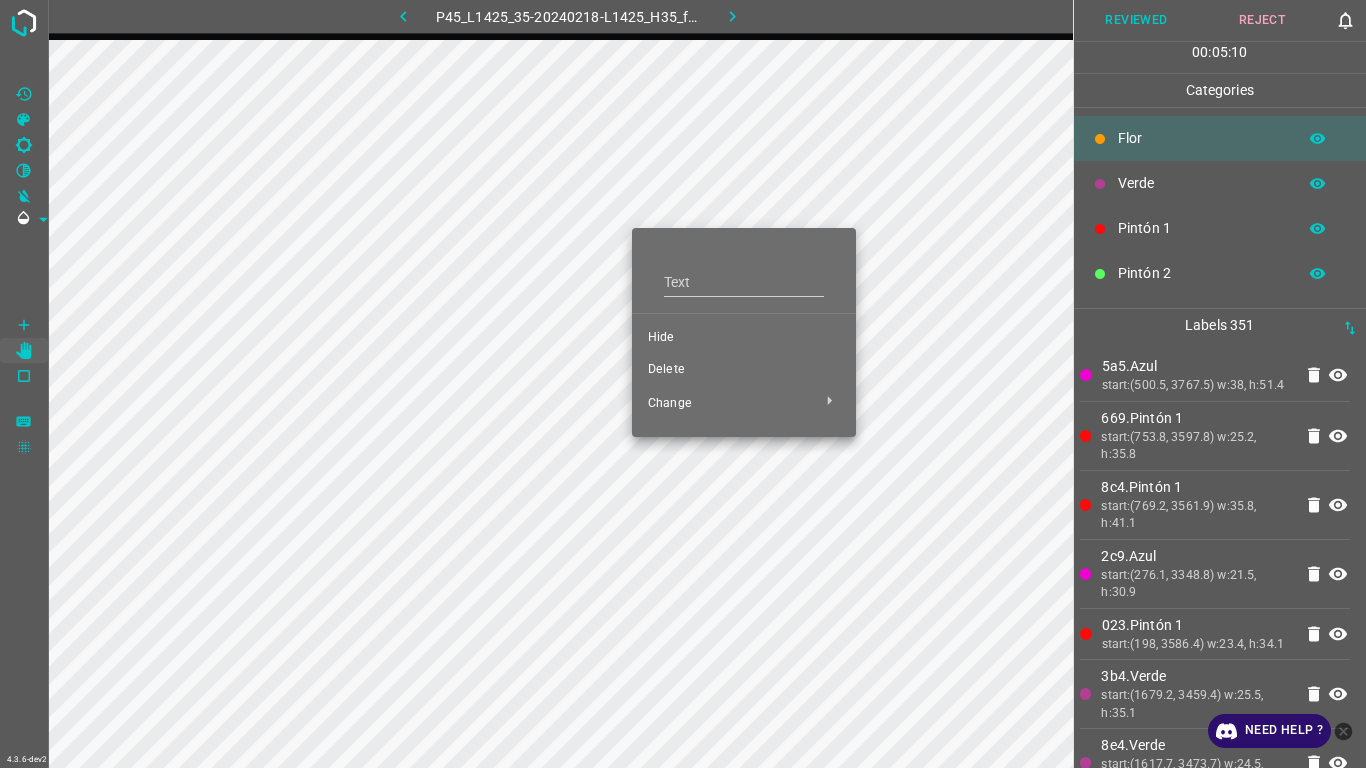 click on "Delete" at bounding box center [744, 370] 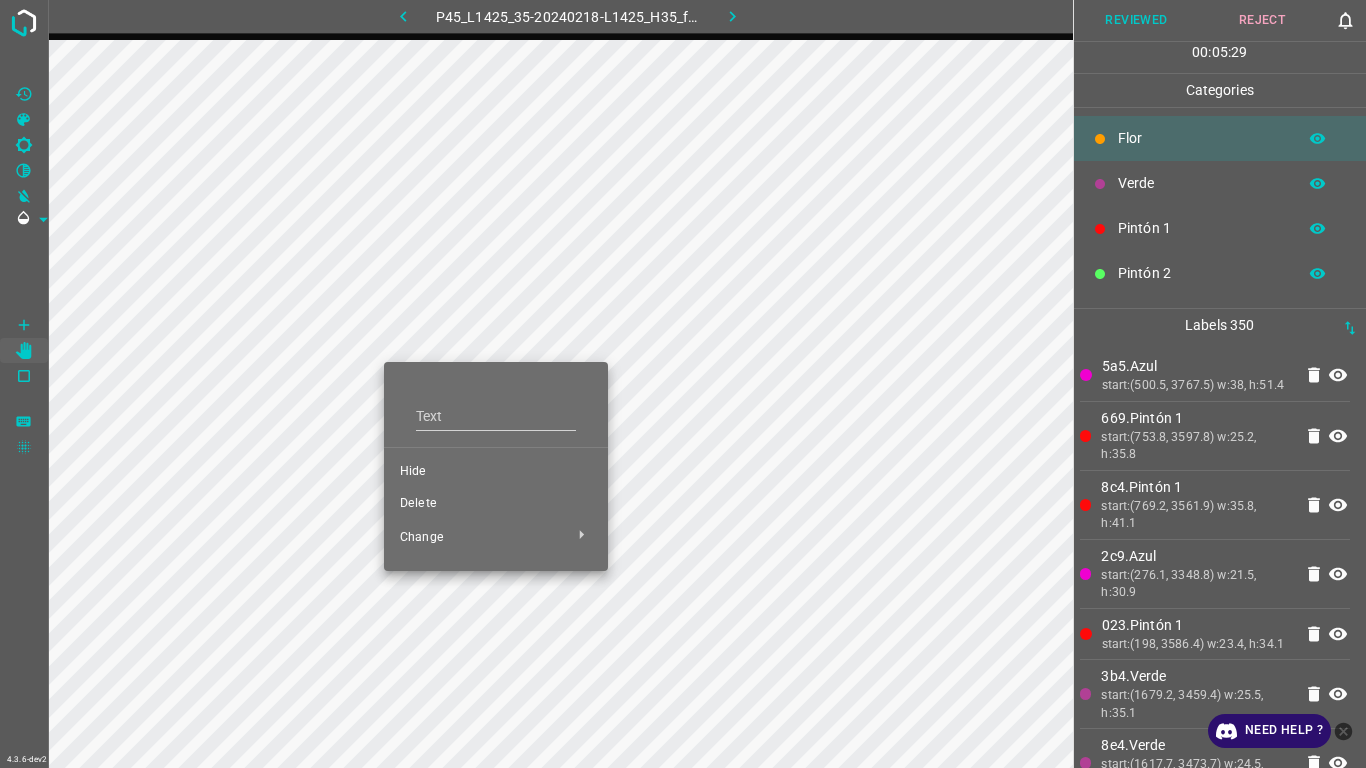 click on "Delete" at bounding box center [496, 504] 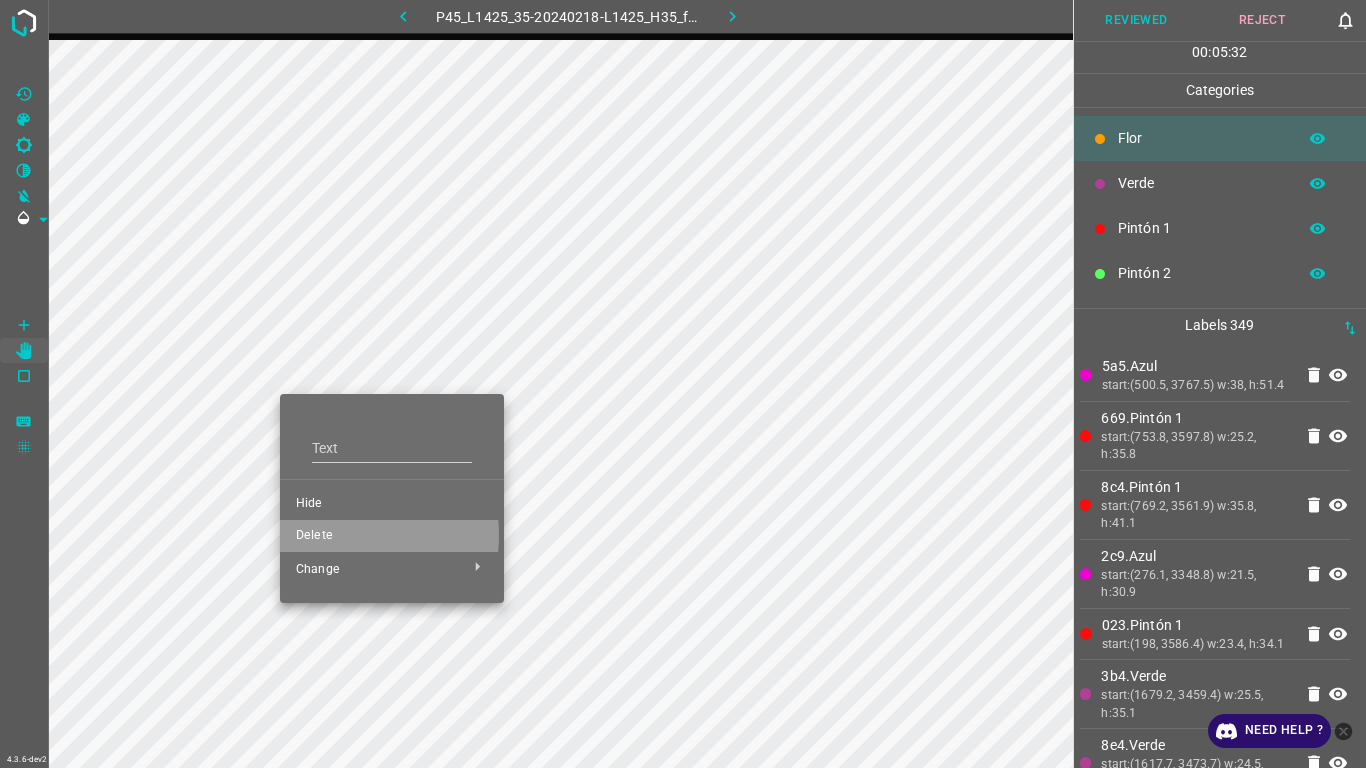 click on "Delete" at bounding box center (392, 536) 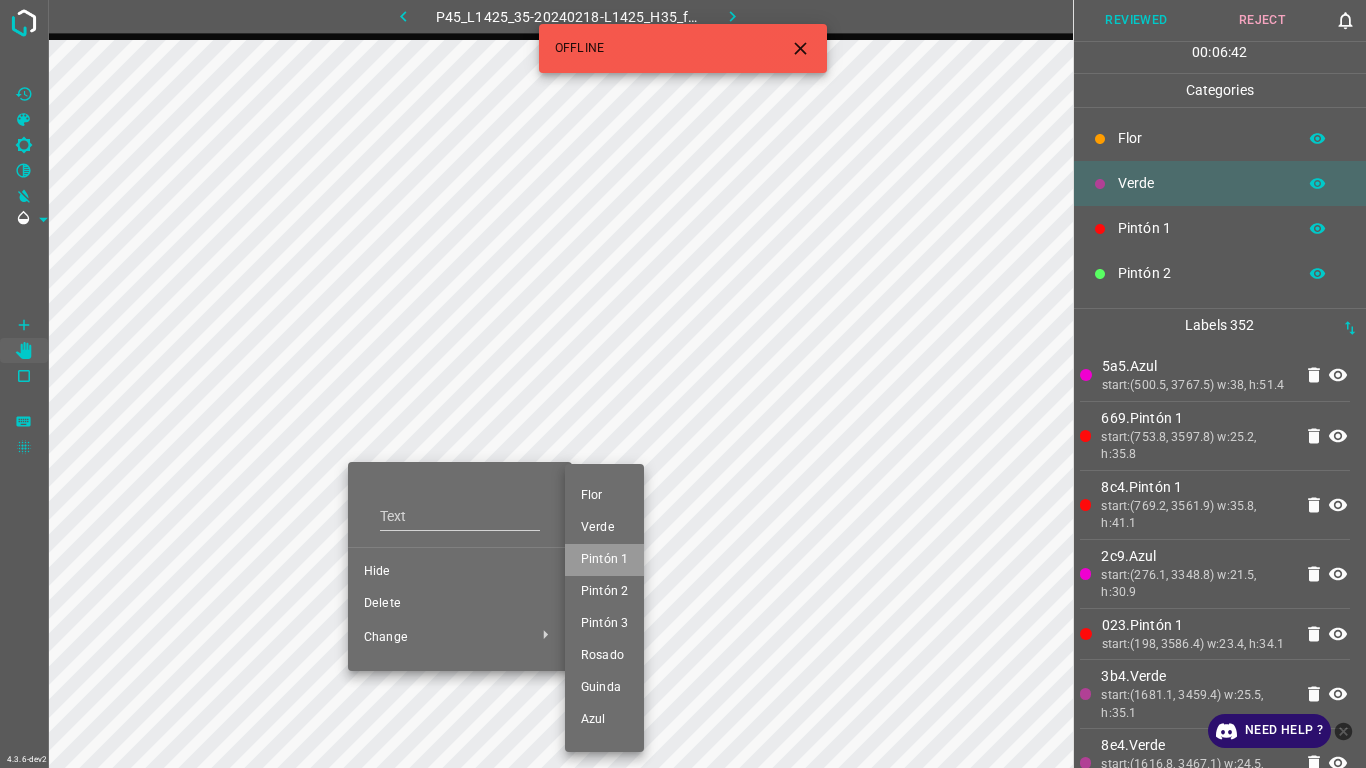 click on "Pintón 1" at bounding box center [604, 560] 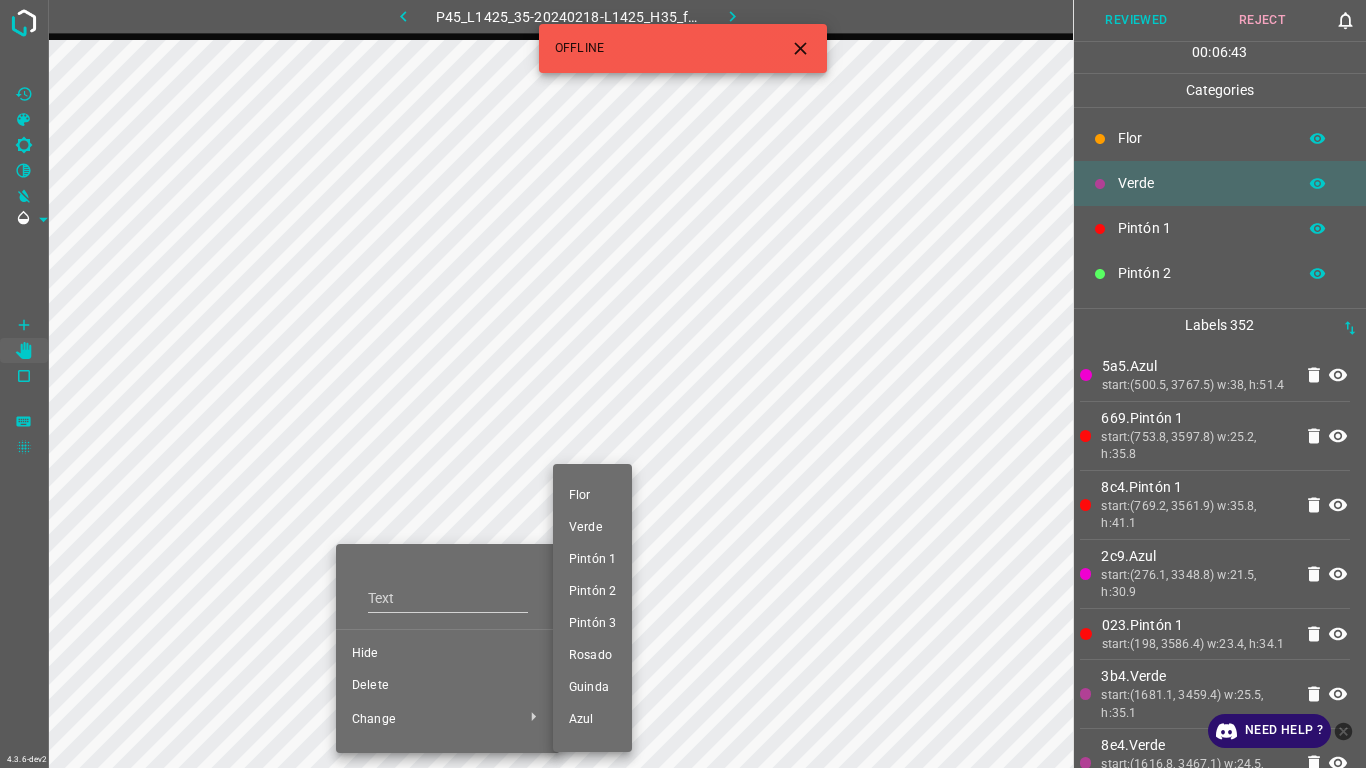 click on "Pintón 1" at bounding box center [592, 560] 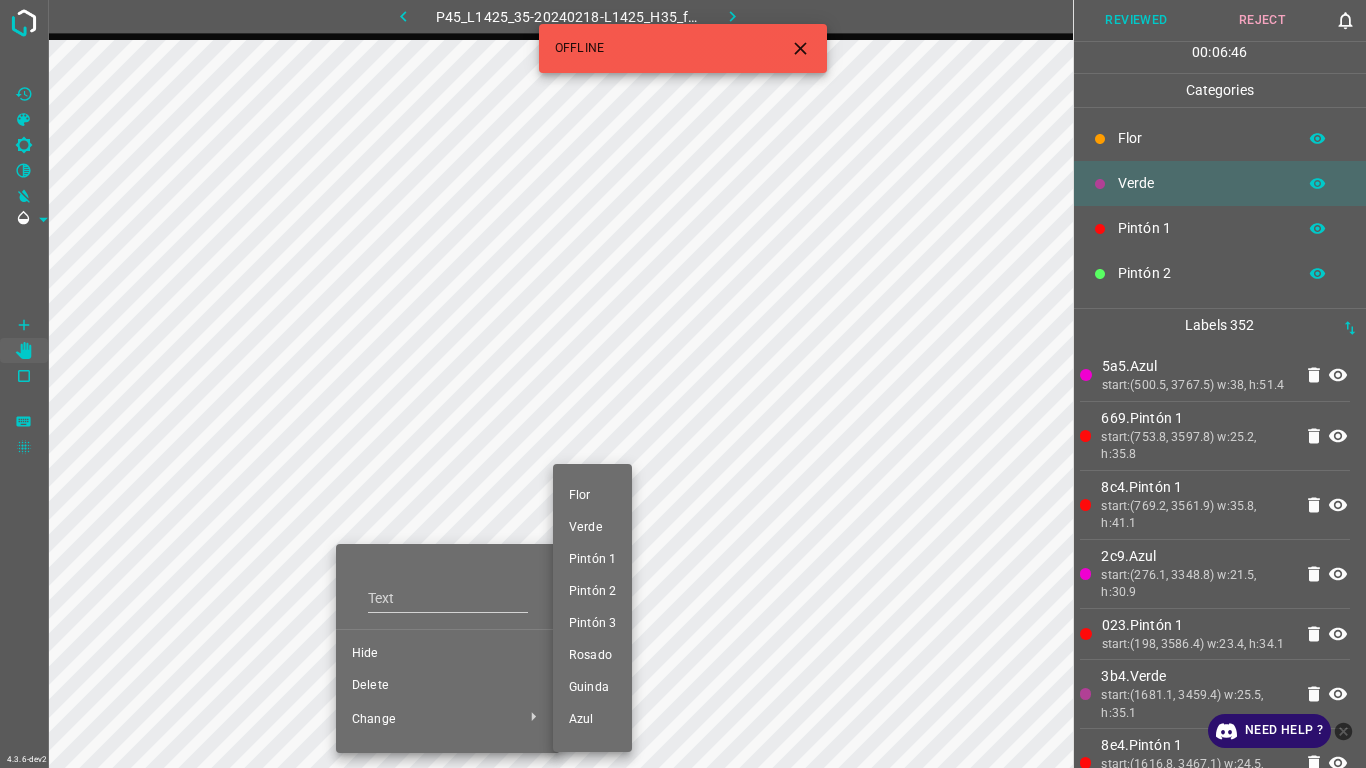 click at bounding box center [683, 384] 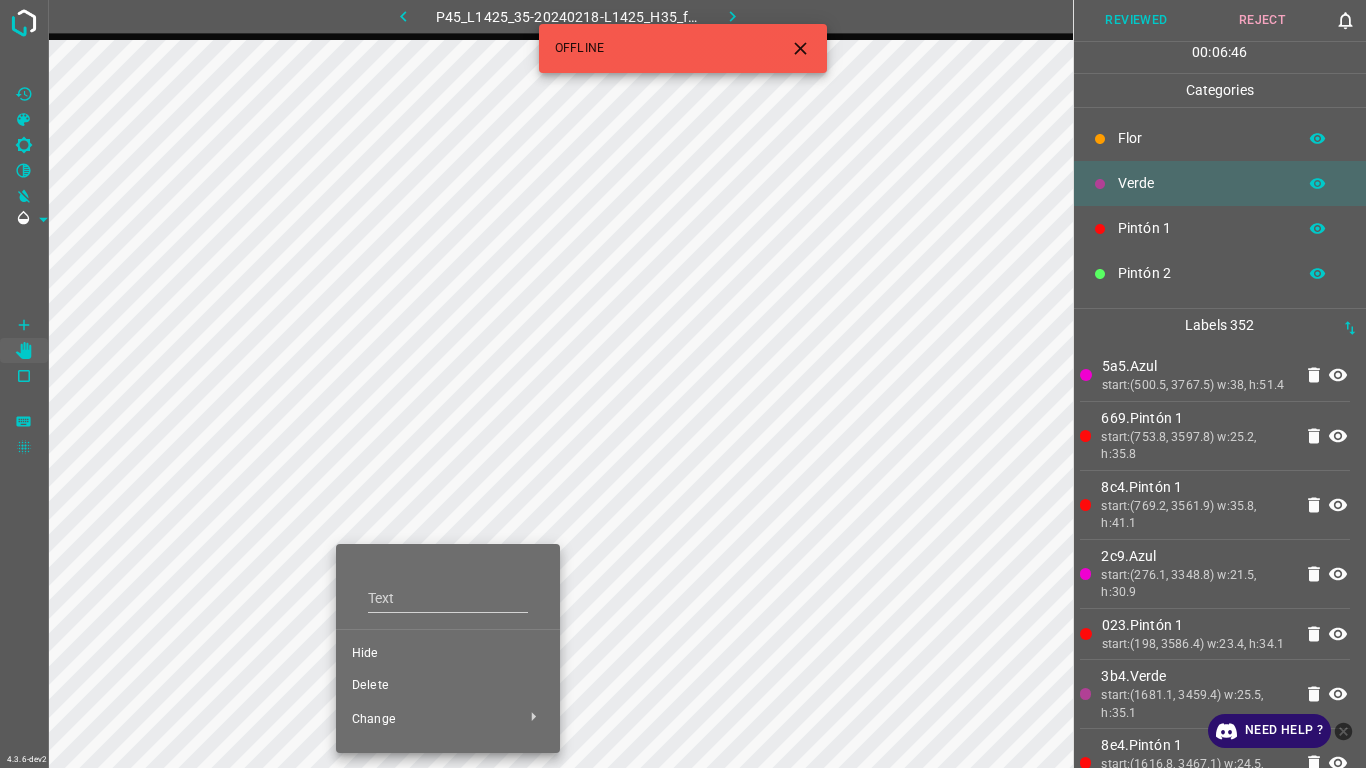 click on "[PERSON_NAME] Verde Pintón 1 Pintón 2 Pintón 3 [PERSON_NAME] Azul" at bounding box center [683, 384] 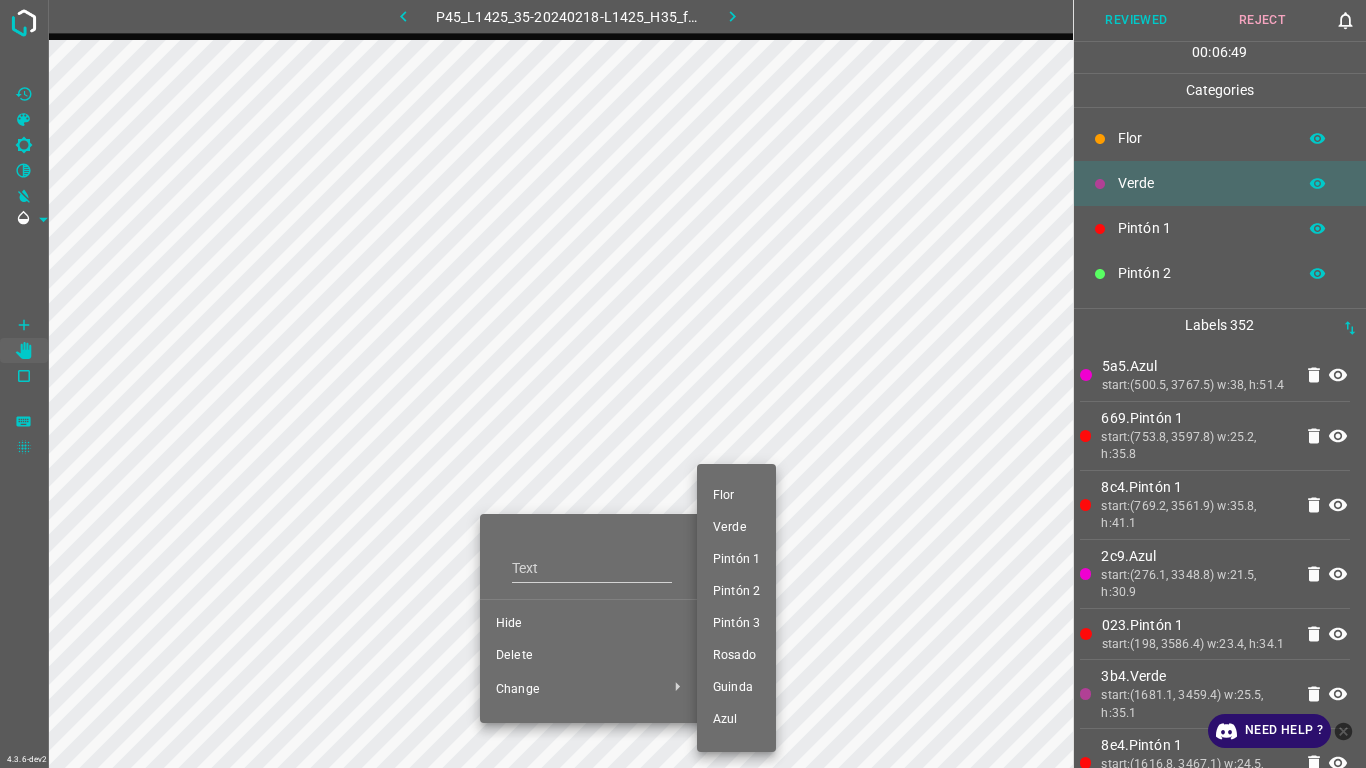 click on "Pintón 1" at bounding box center [736, 560] 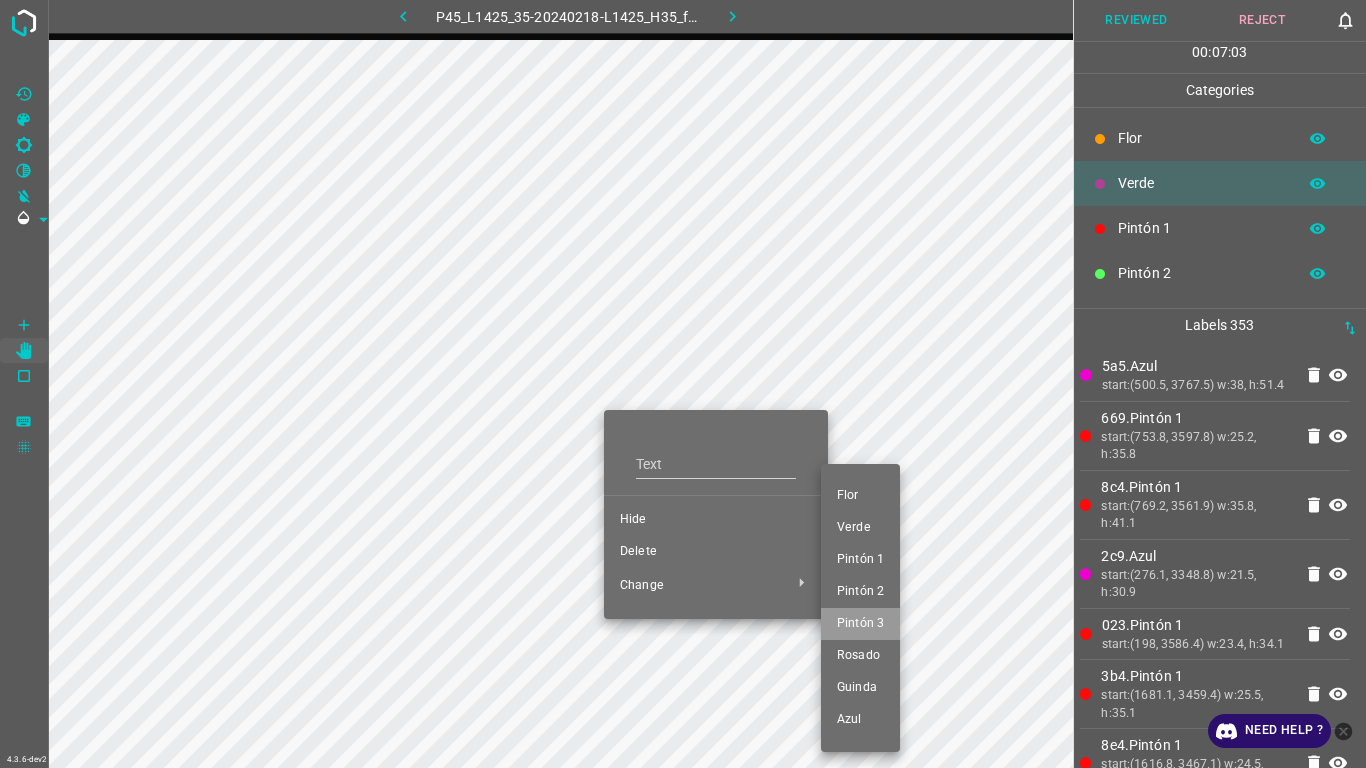 click on "Pintón 3" at bounding box center [860, 624] 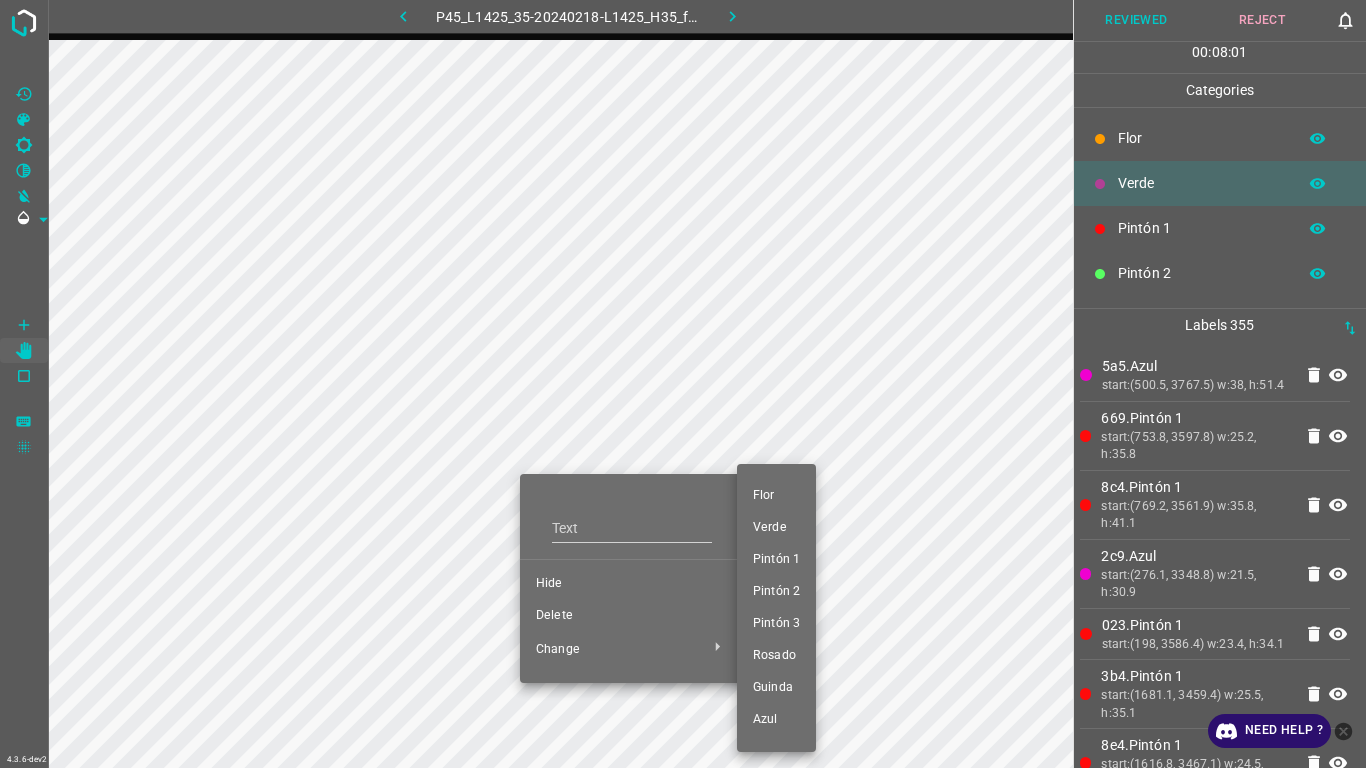 click on "Guinda" at bounding box center [776, 688] 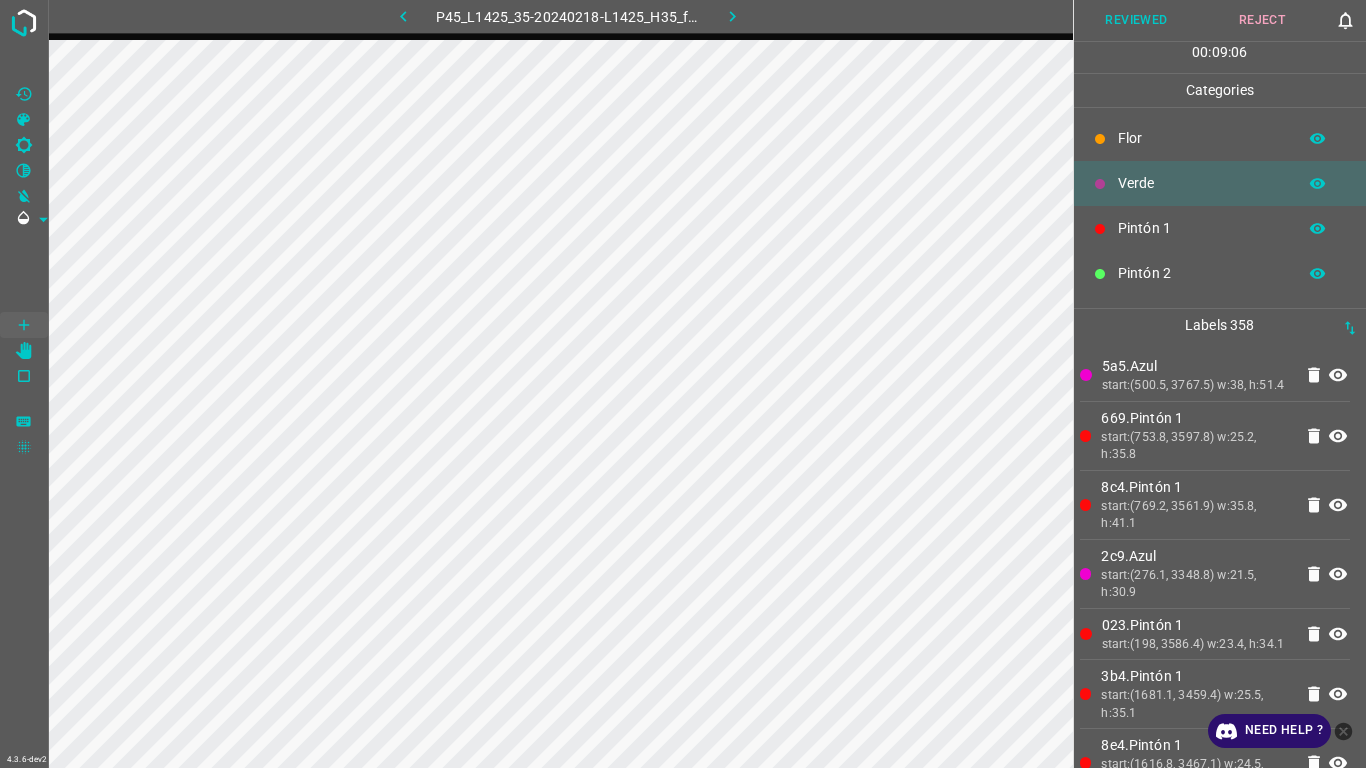 click on "start:(753.8, 3597.8)
w:25.2, h:35.8" at bounding box center (1196, 446) 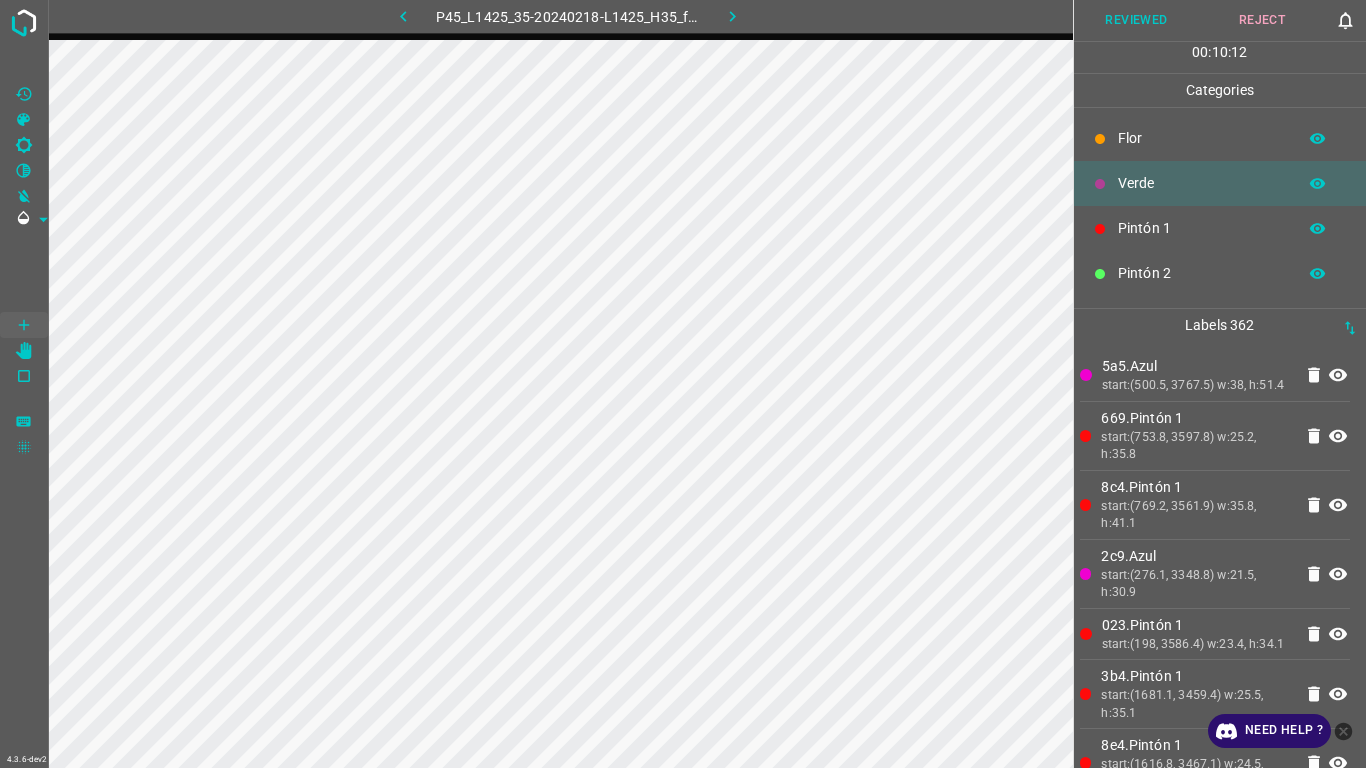 click on "8c4.Pintón 1
start:(769.2, 3561.9)
w:35.8, h:41.1" at bounding box center [1215, 505] 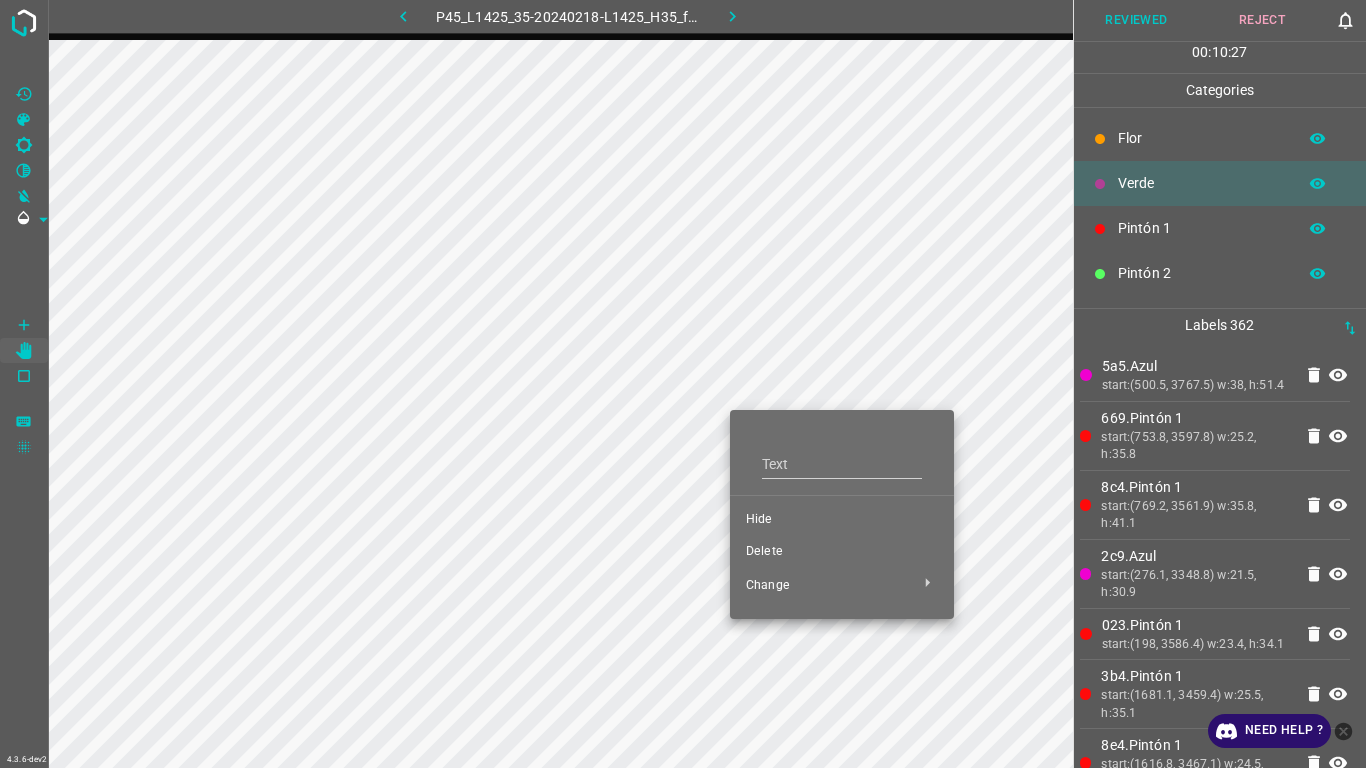 click on "Delete" at bounding box center (842, 552) 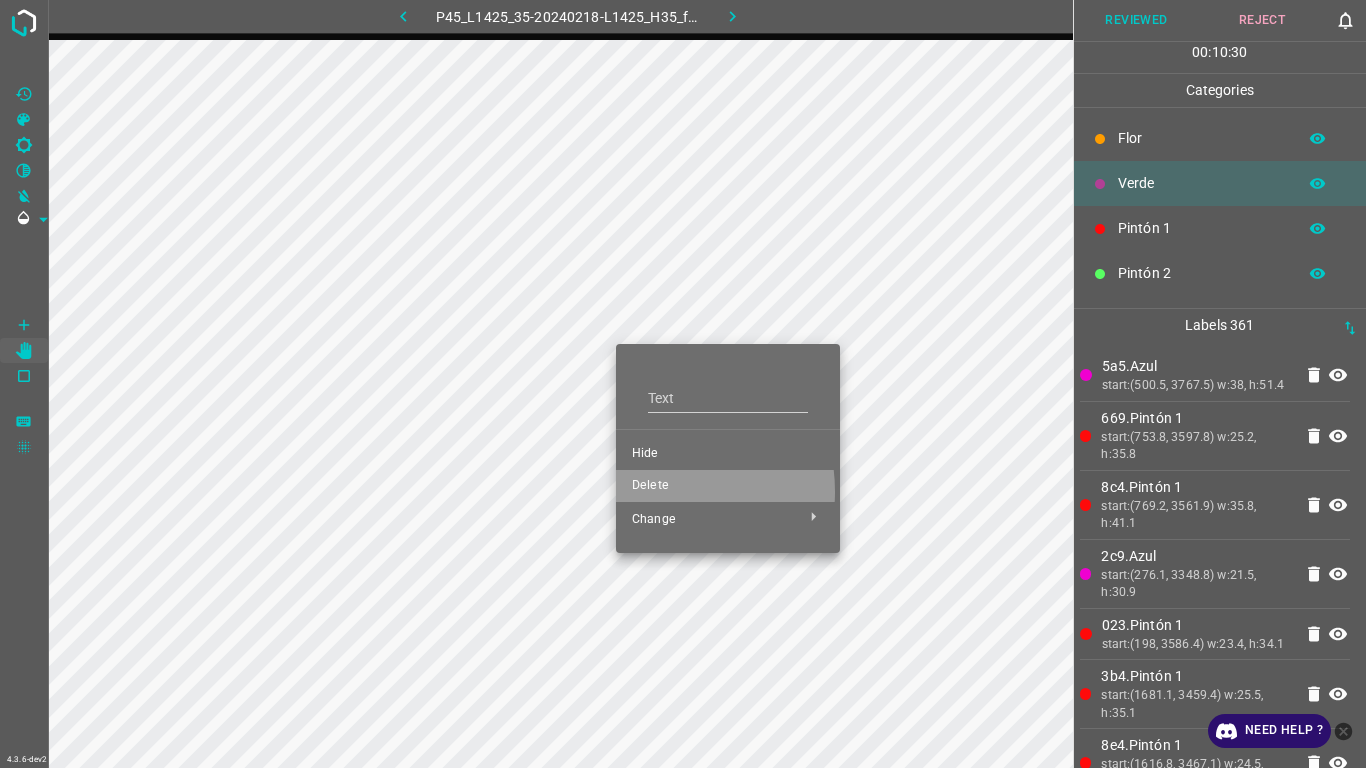 click on "Delete" at bounding box center [728, 486] 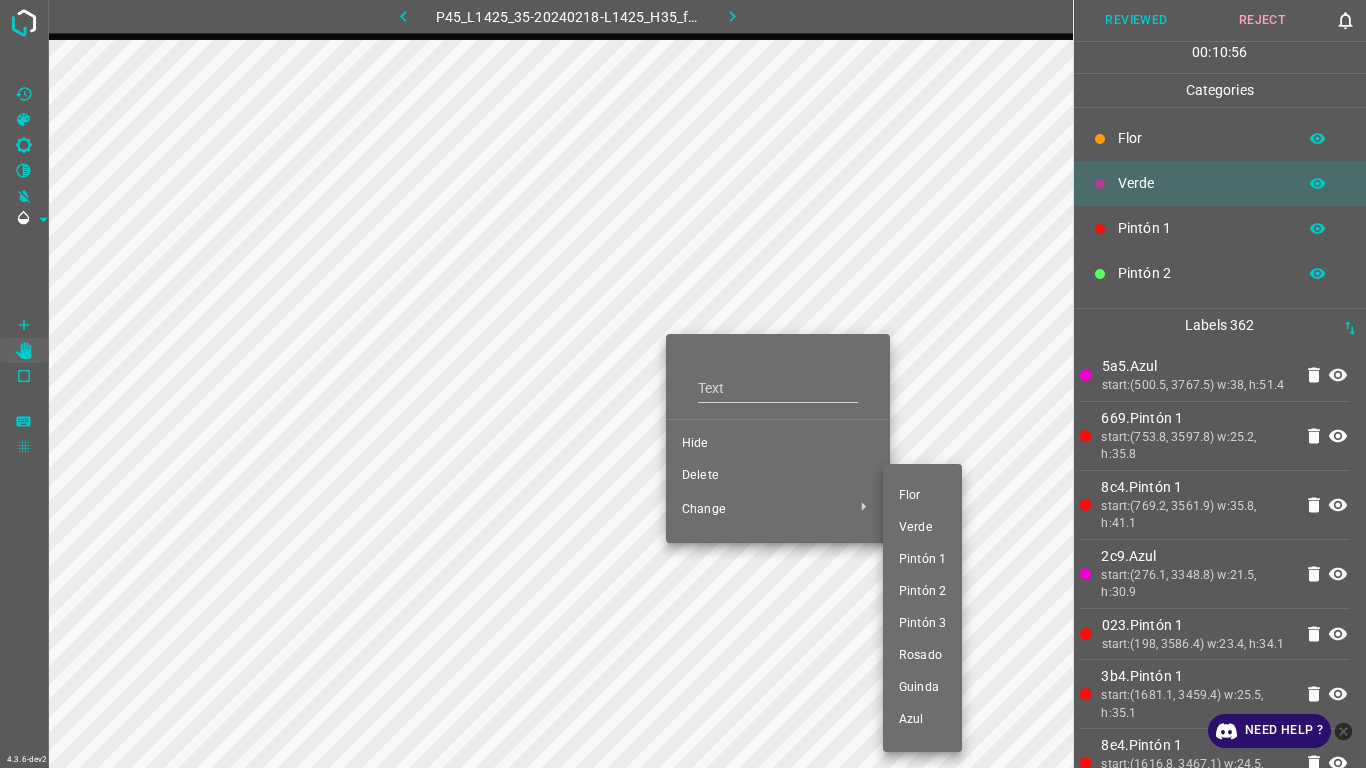 click on "Pintón 1" at bounding box center [922, 560] 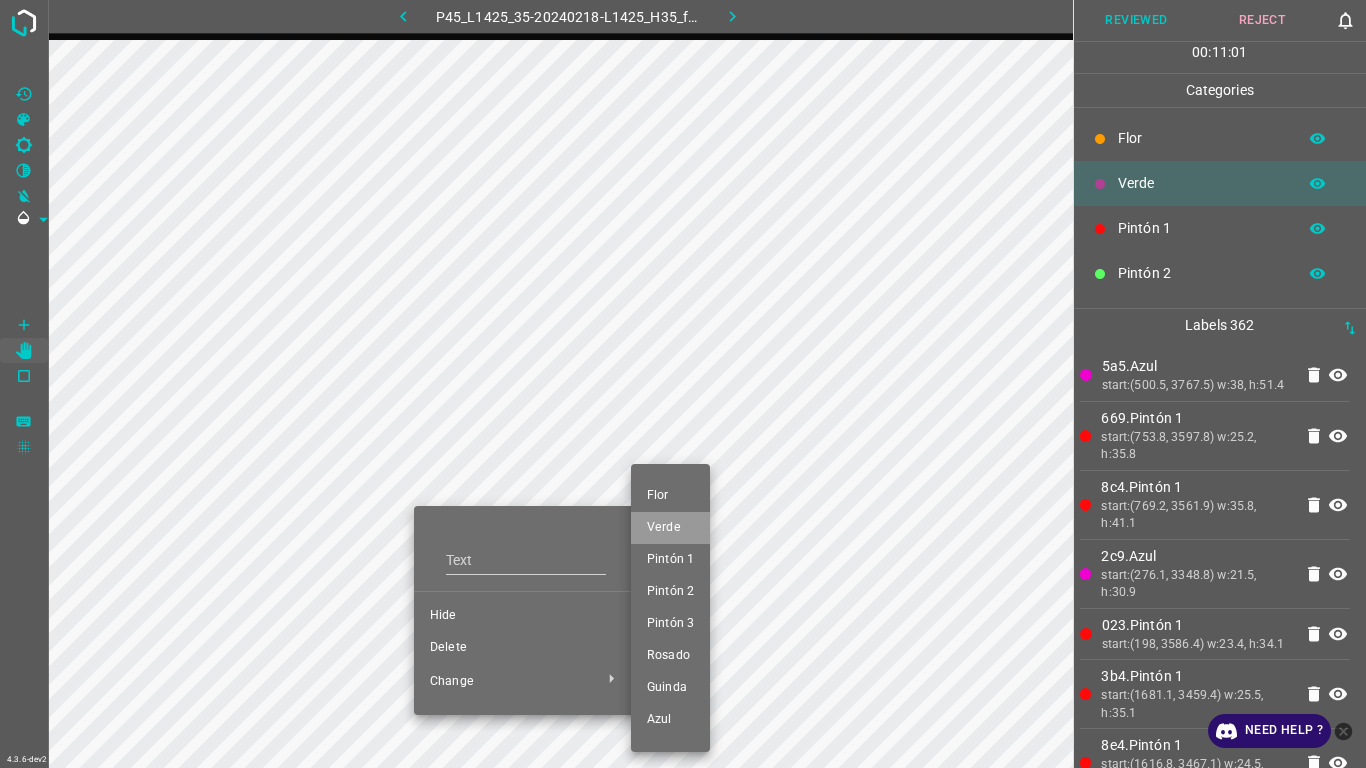 click on "Verde" at bounding box center (670, 528) 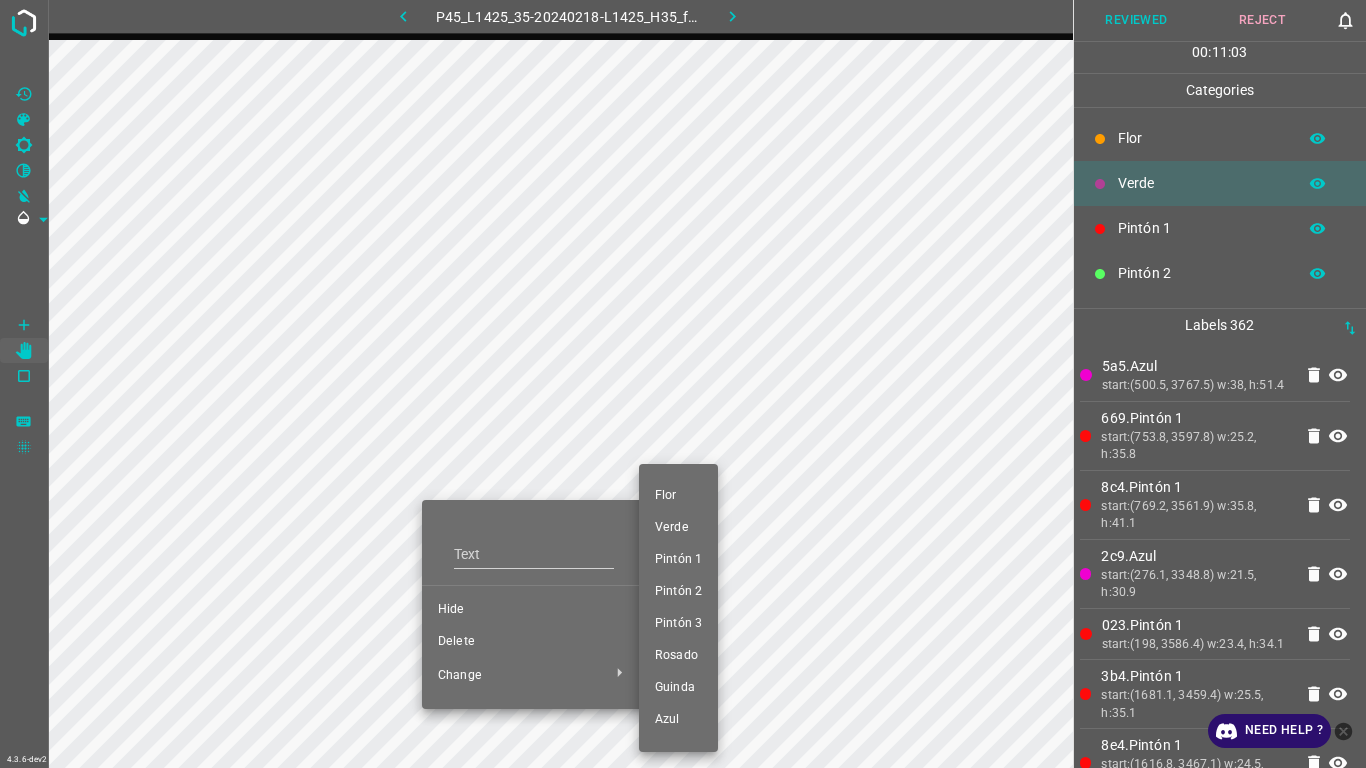 click on "Pintón 1" at bounding box center [678, 560] 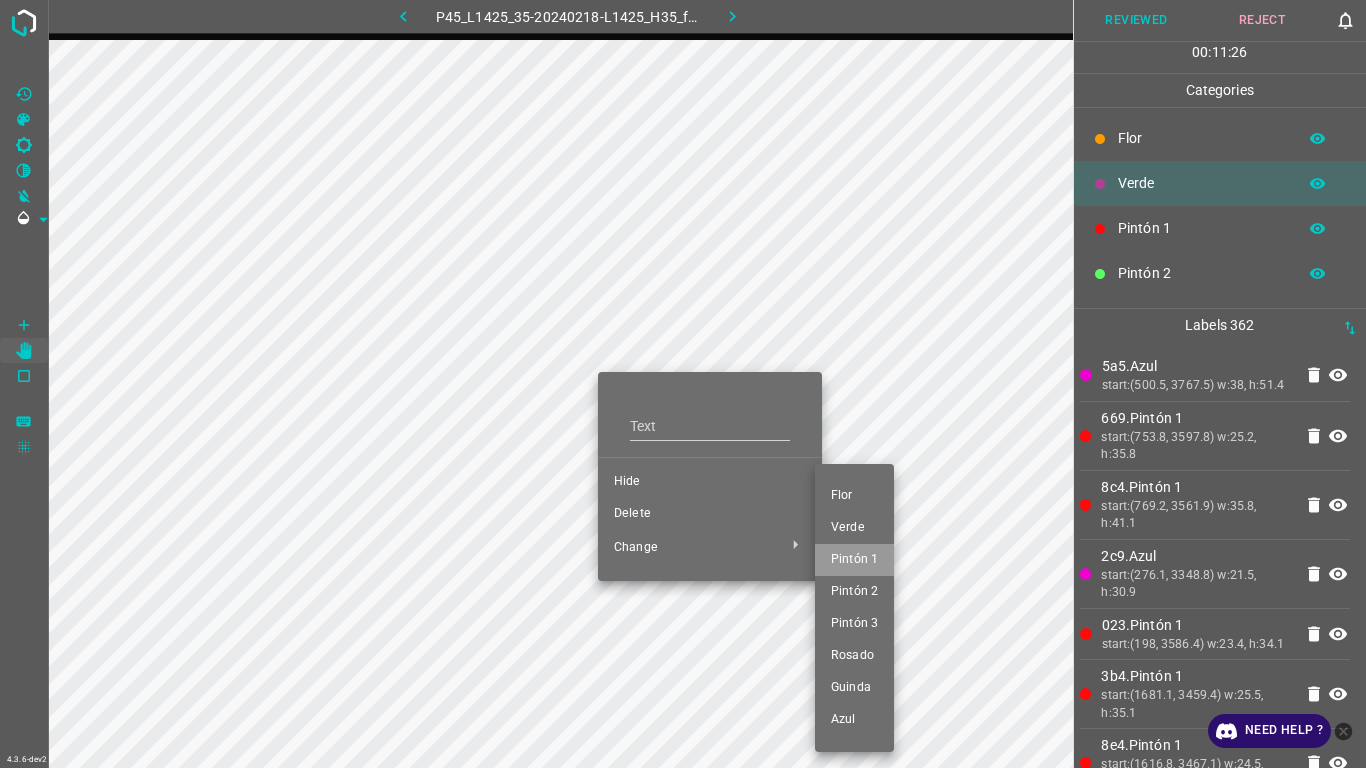 click on "Pintón 1" at bounding box center (854, 560) 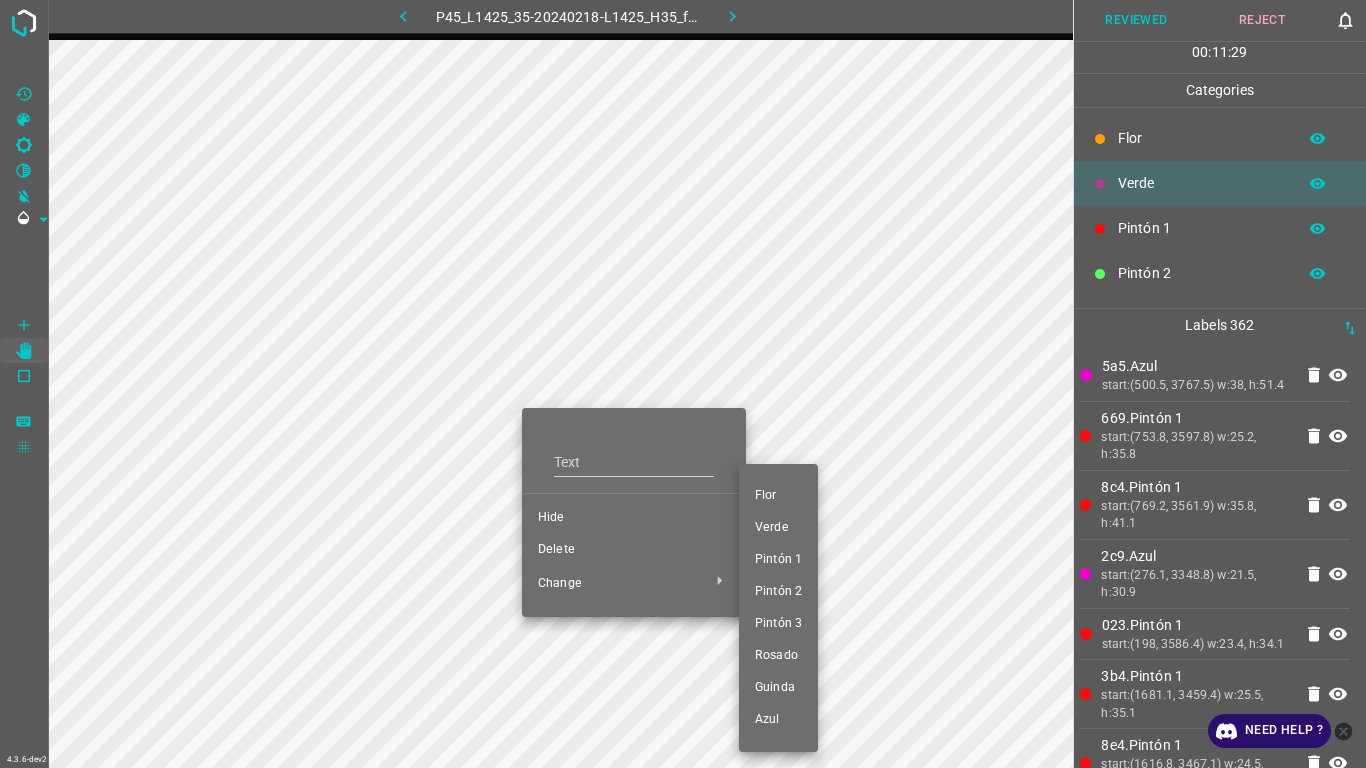 click on "Pintón 3" at bounding box center [778, 624] 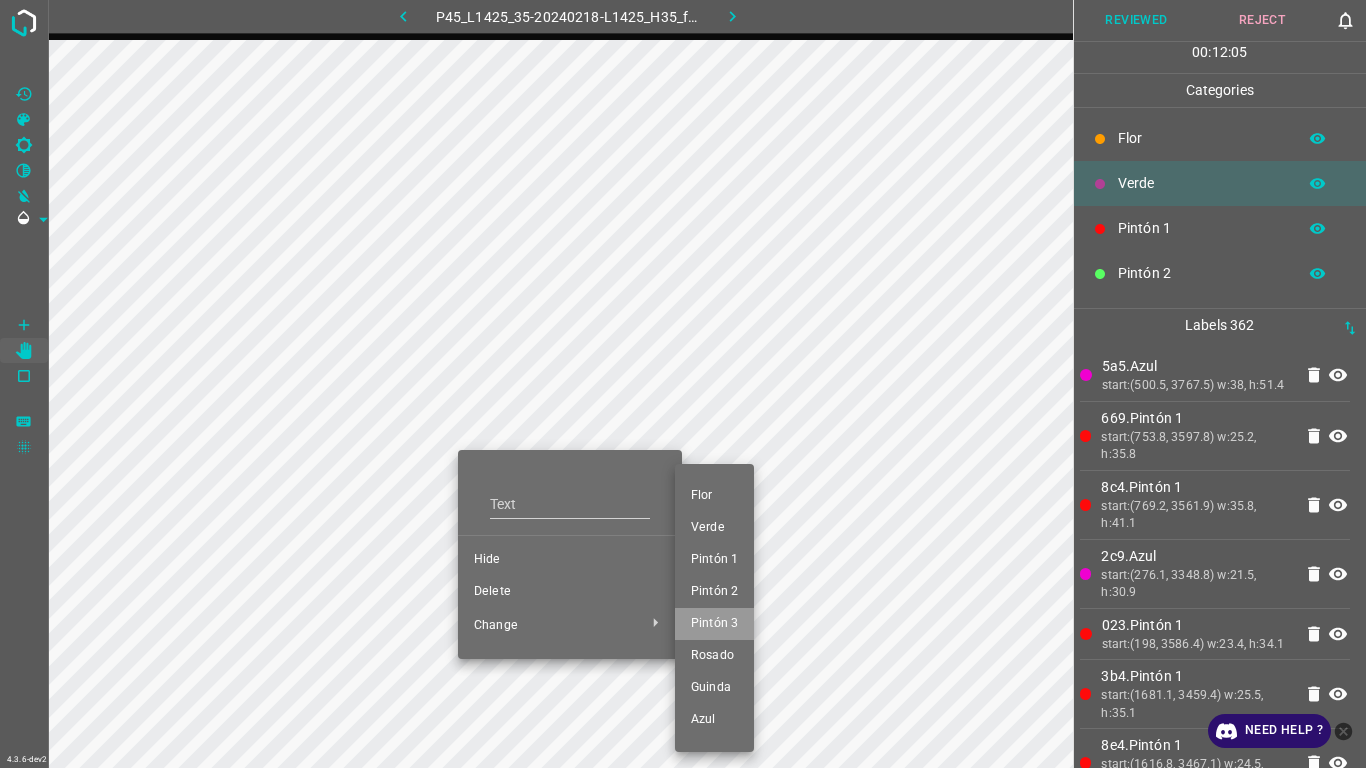 click on "Pintón 3" at bounding box center (714, 624) 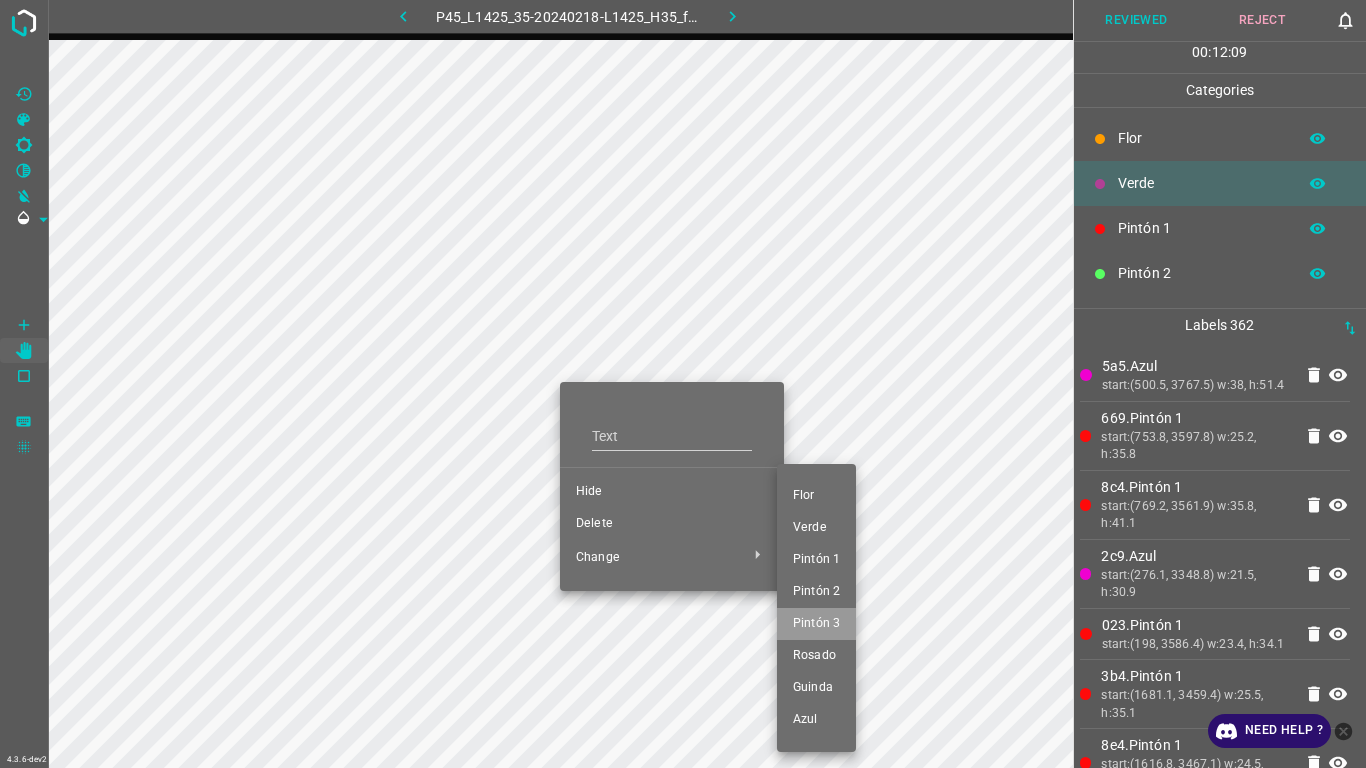 drag, startPoint x: 828, startPoint y: 621, endPoint x: 584, endPoint y: 547, distance: 254.9745 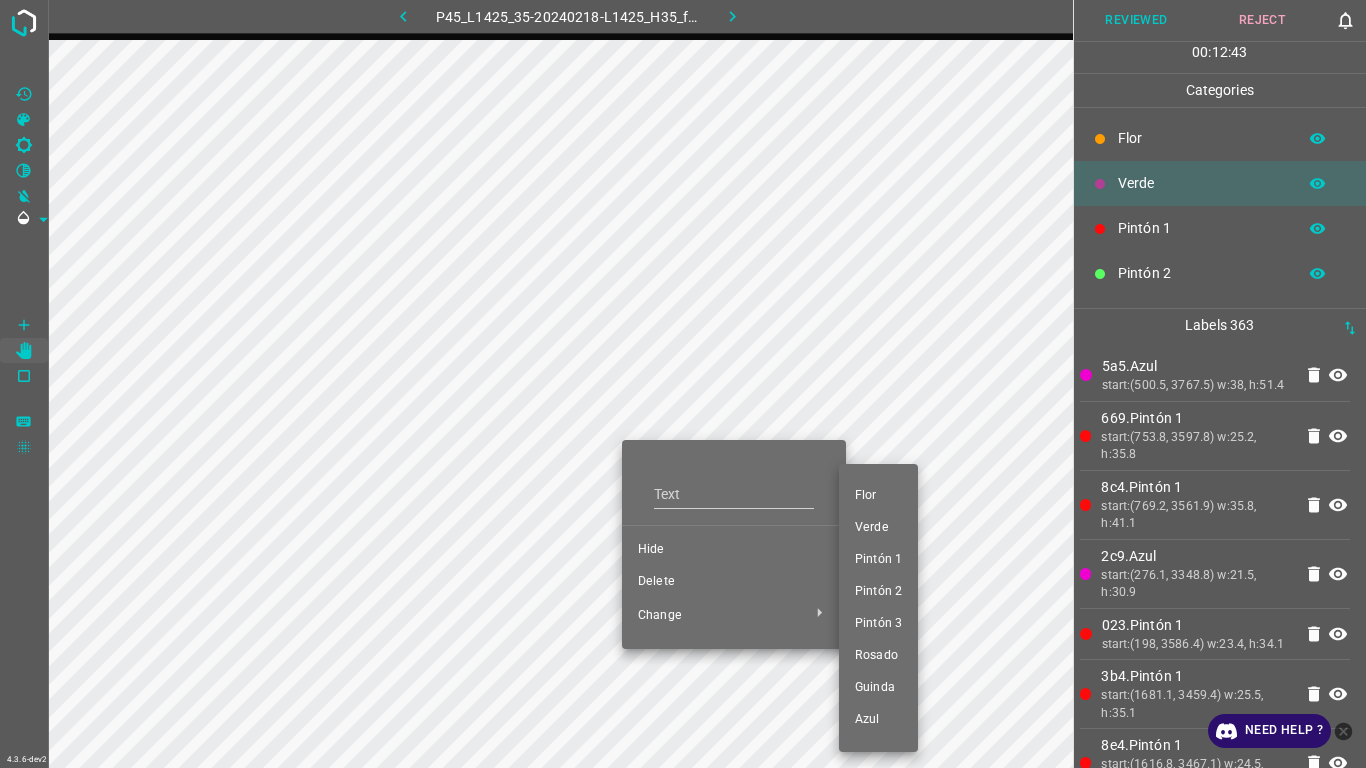 click on "Pintón 3" at bounding box center (878, 624) 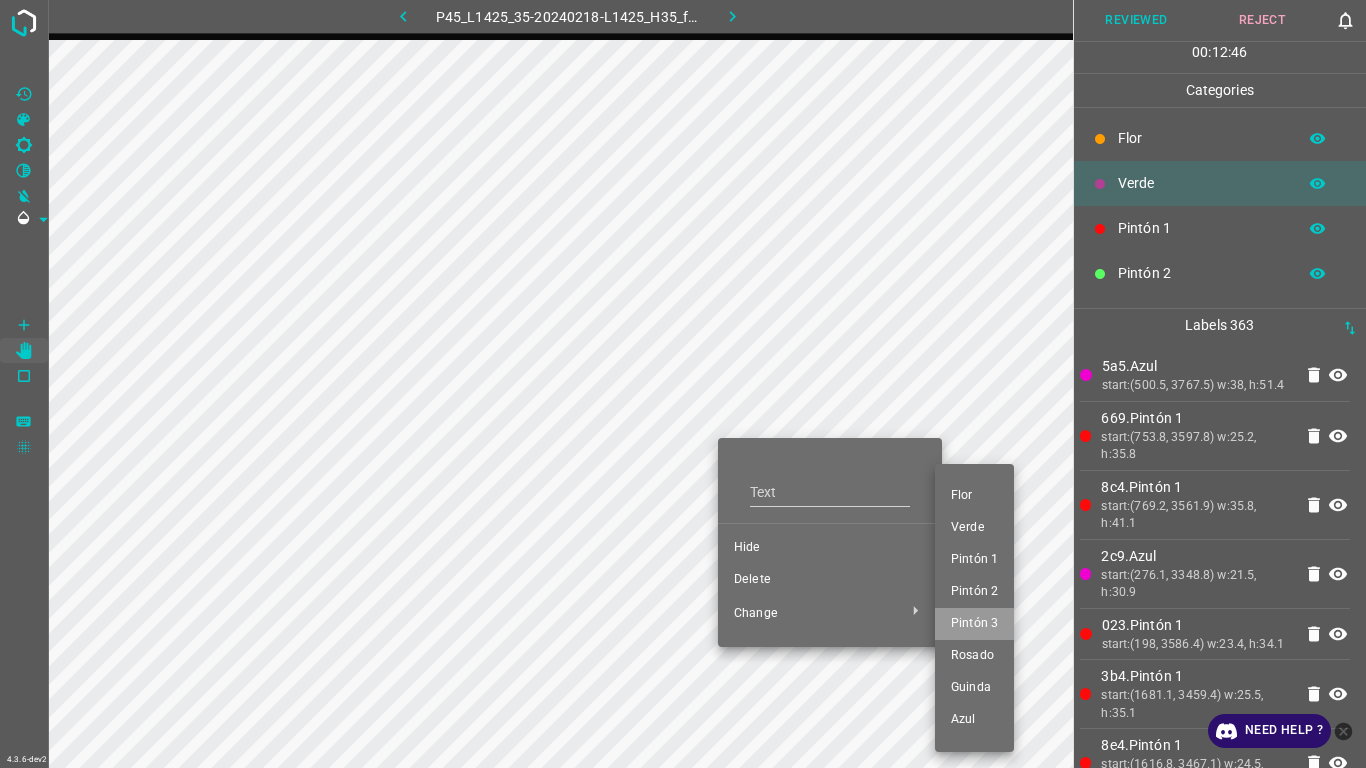 click on "Pintón 3" at bounding box center (974, 624) 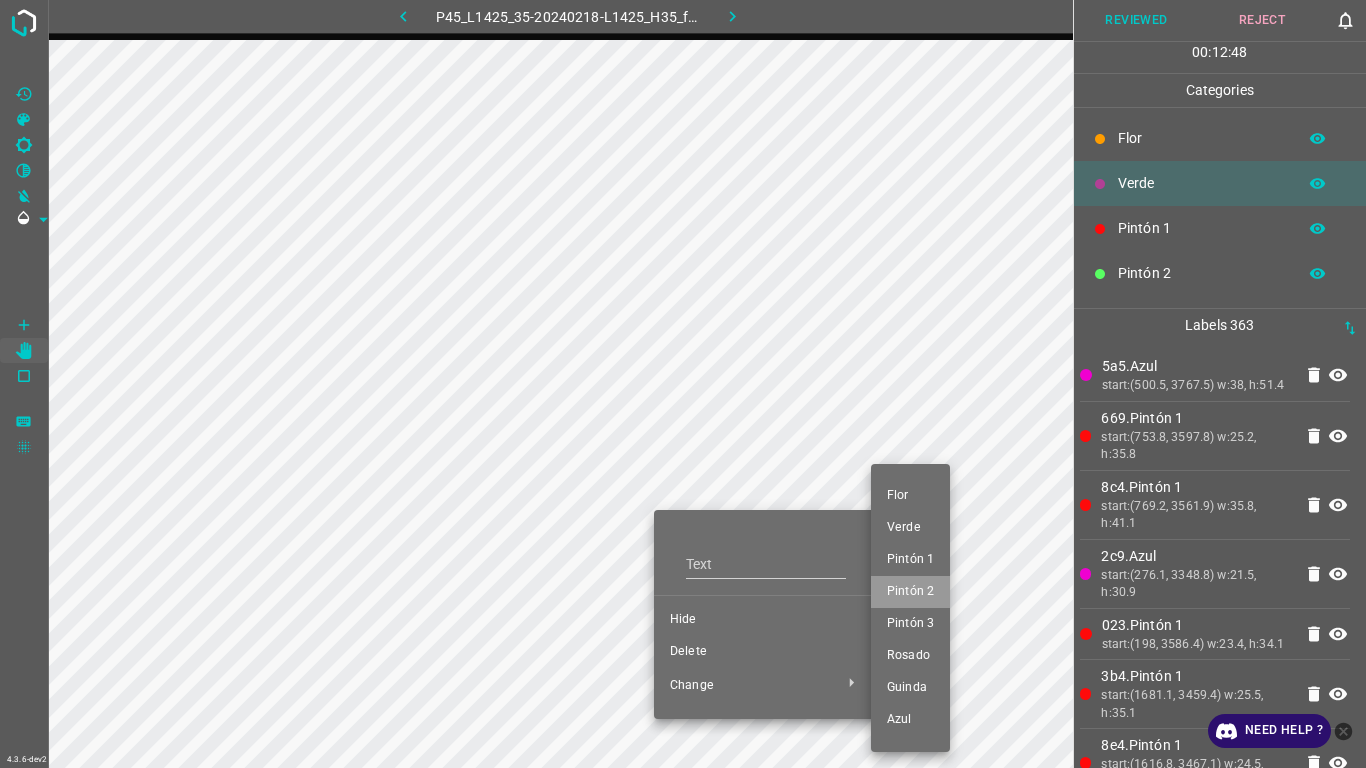 drag, startPoint x: 900, startPoint y: 593, endPoint x: 780, endPoint y: 639, distance: 128.51459 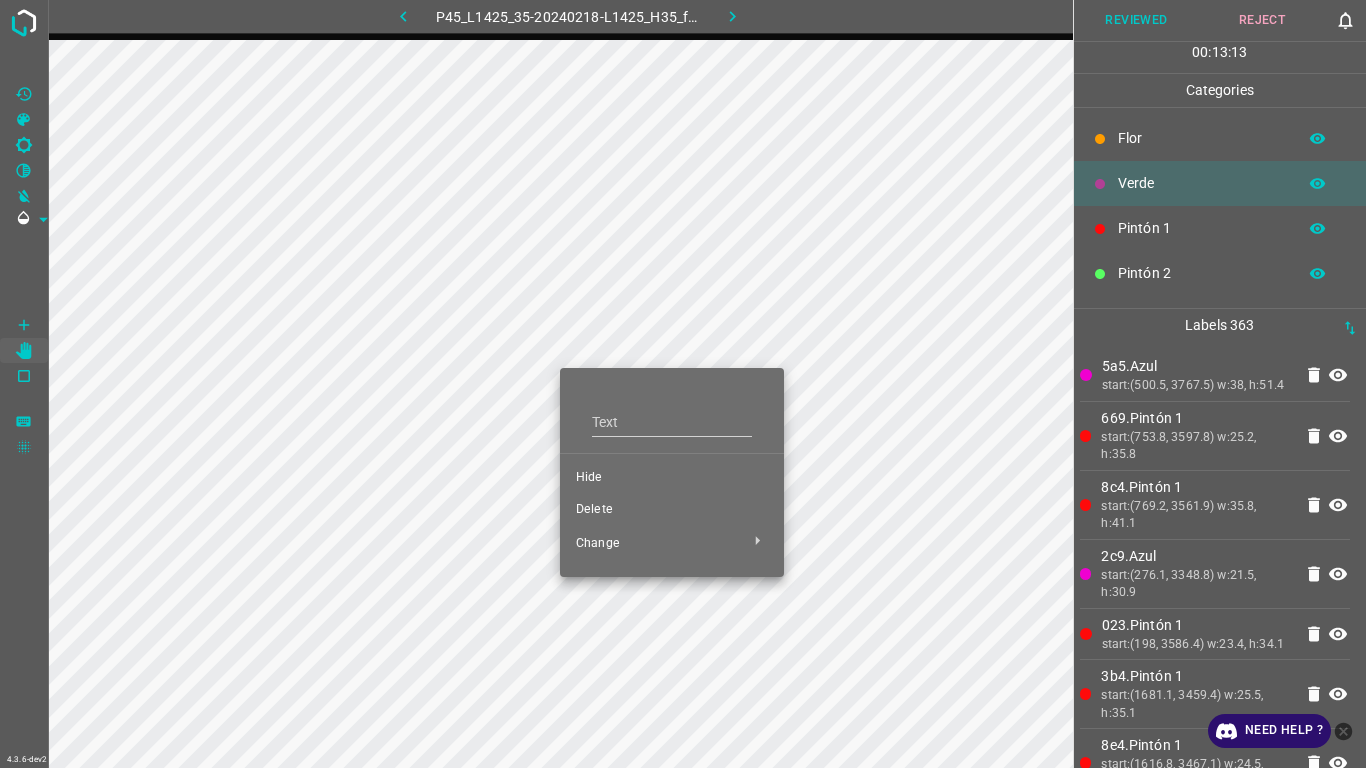 click on "Delete" at bounding box center [672, 510] 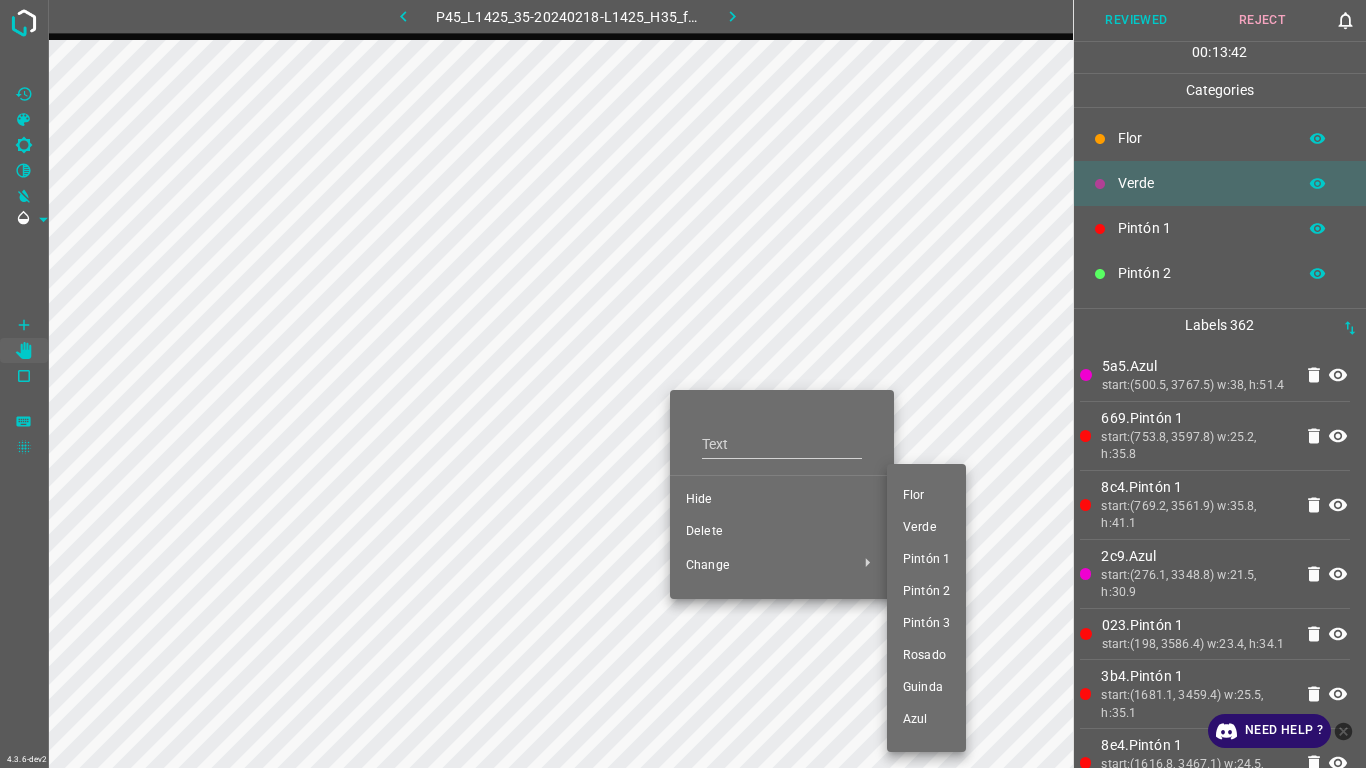 click on "Pintón 1" at bounding box center (926, 560) 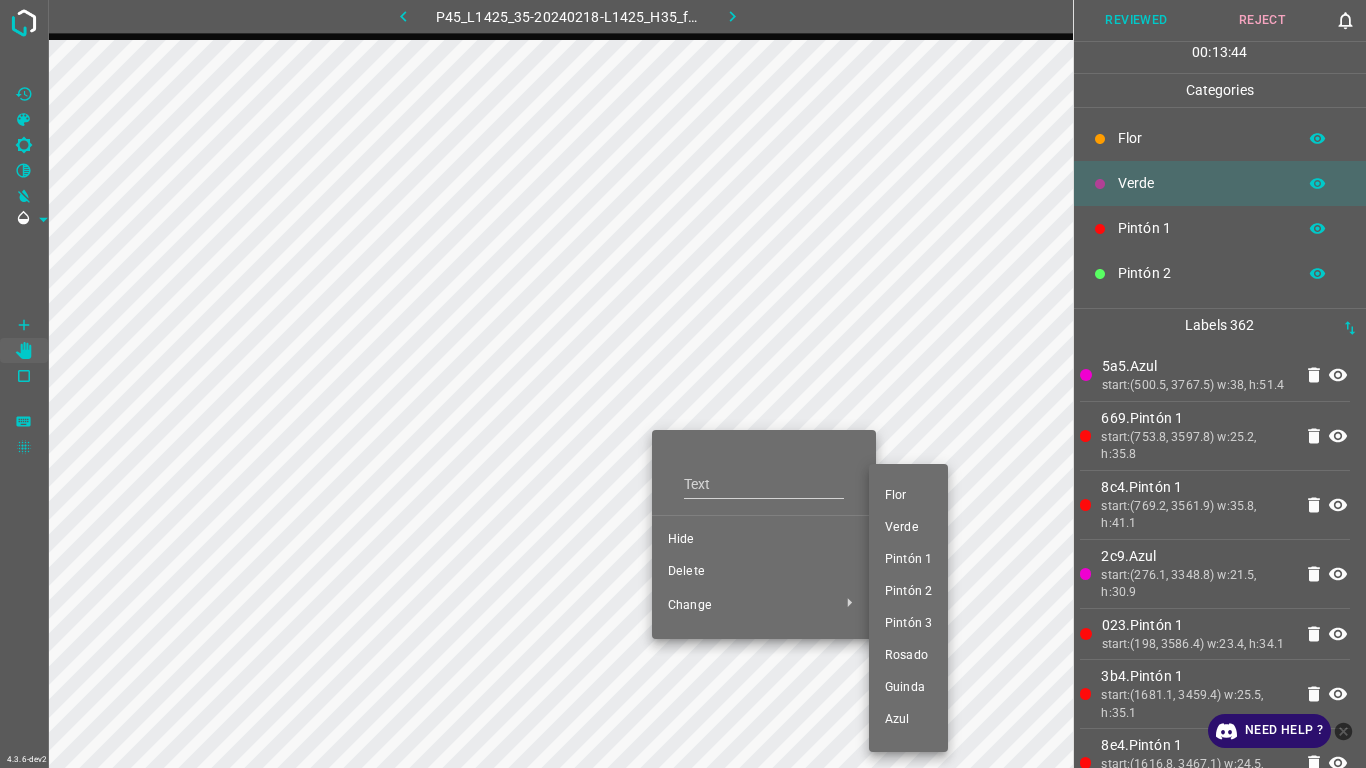 click on "Pintón 1" at bounding box center [908, 560] 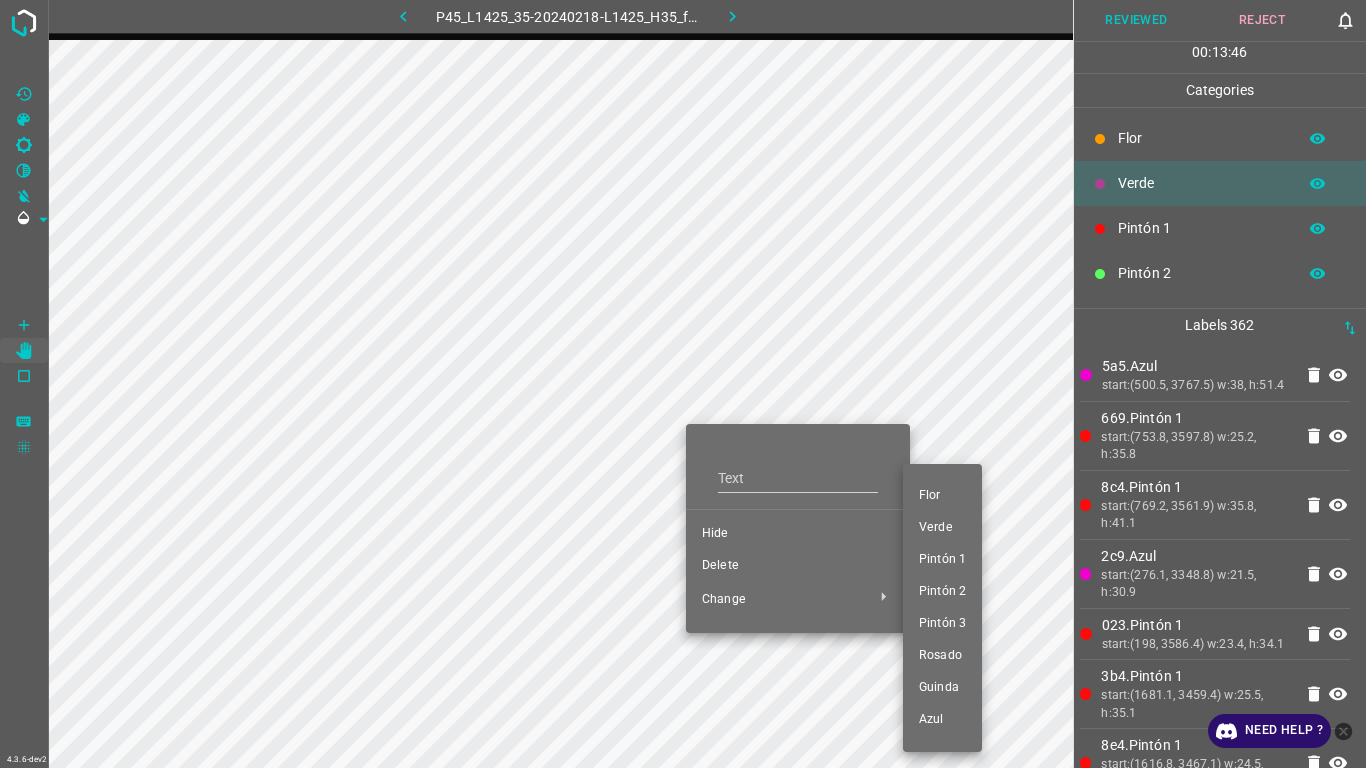 click on "Pintón 1" at bounding box center [942, 560] 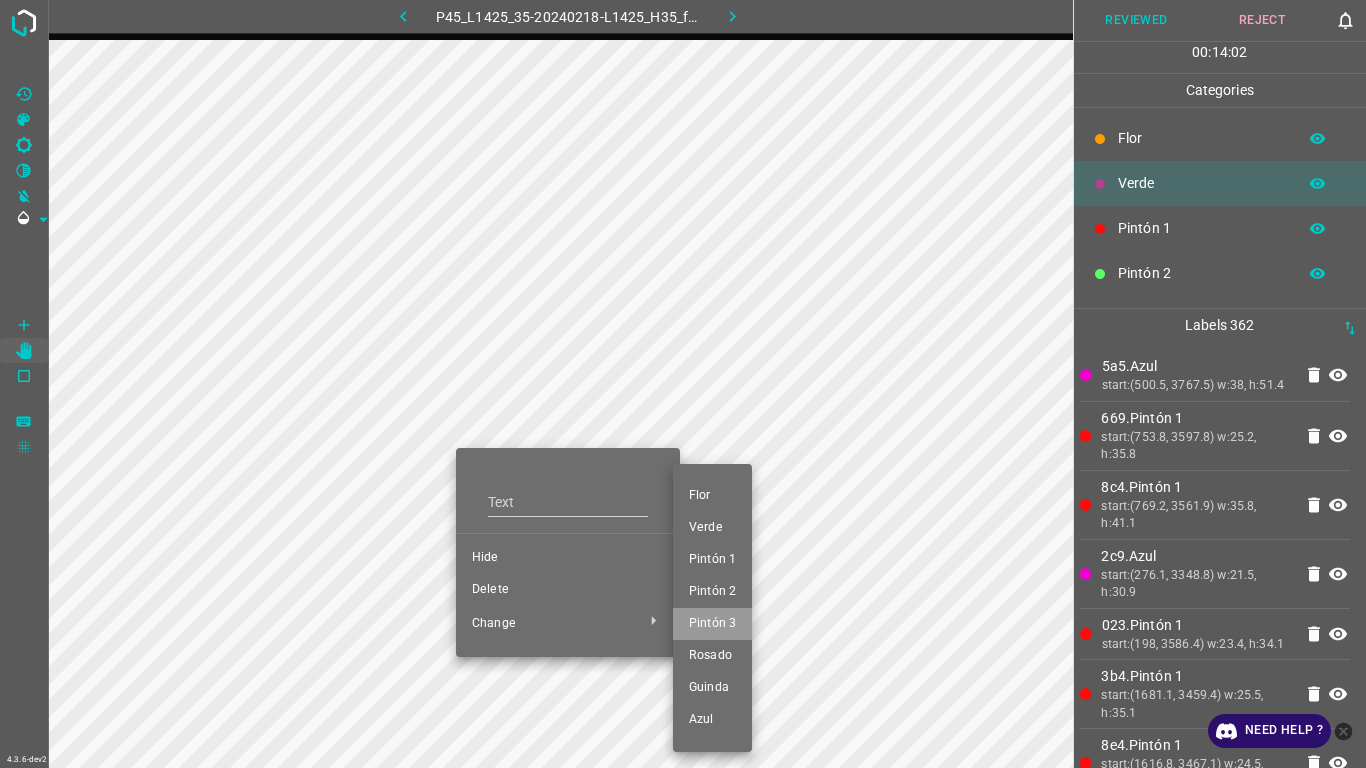 click on "Pintón 3" at bounding box center [712, 624] 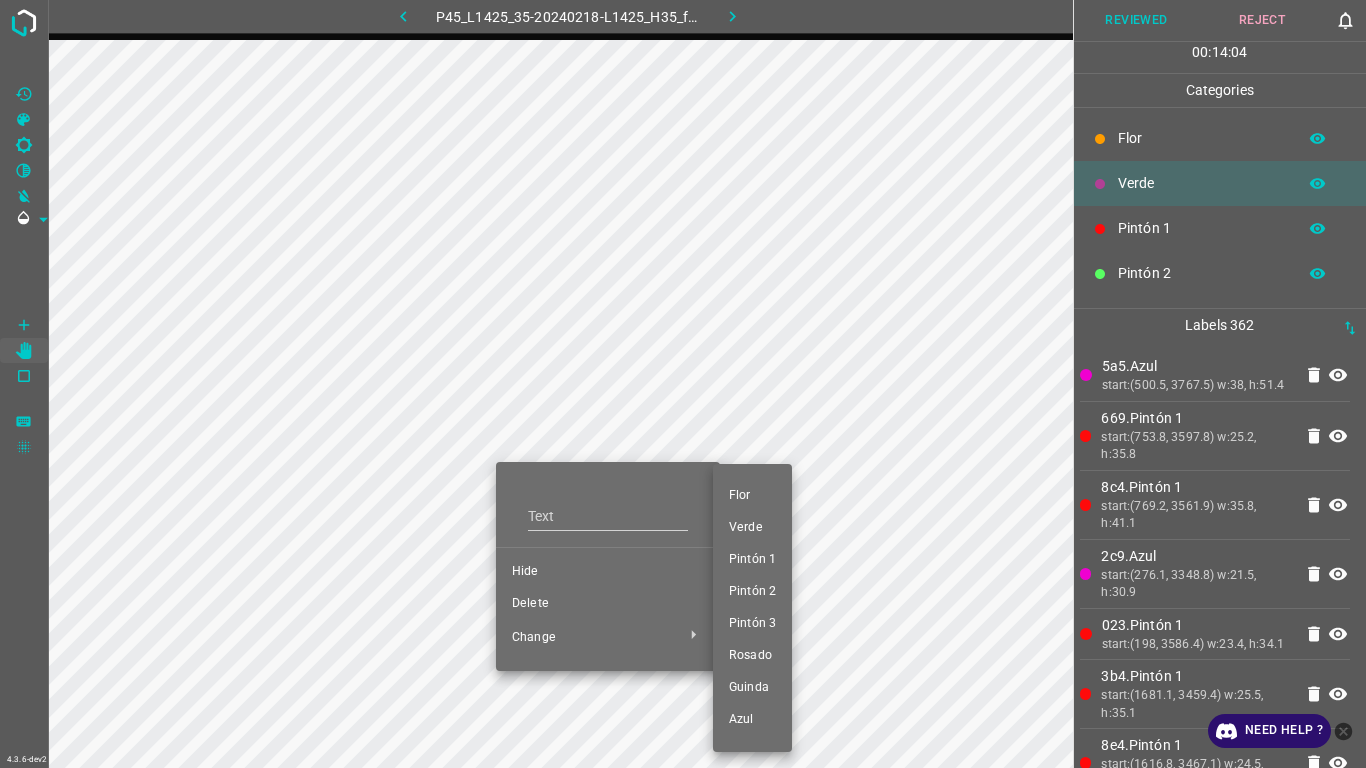 drag, startPoint x: 754, startPoint y: 625, endPoint x: 626, endPoint y: 559, distance: 144.01389 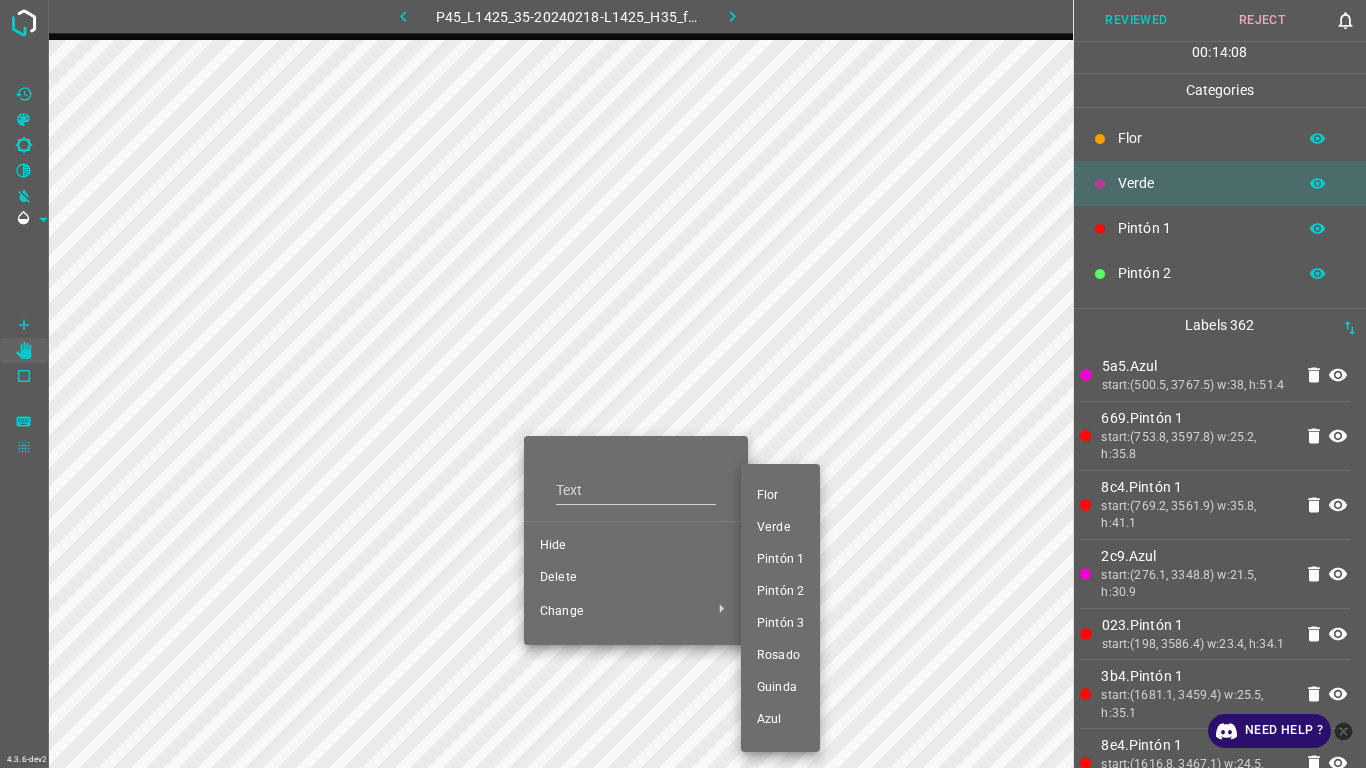 drag, startPoint x: 756, startPoint y: 627, endPoint x: 682, endPoint y: 519, distance: 130.91983 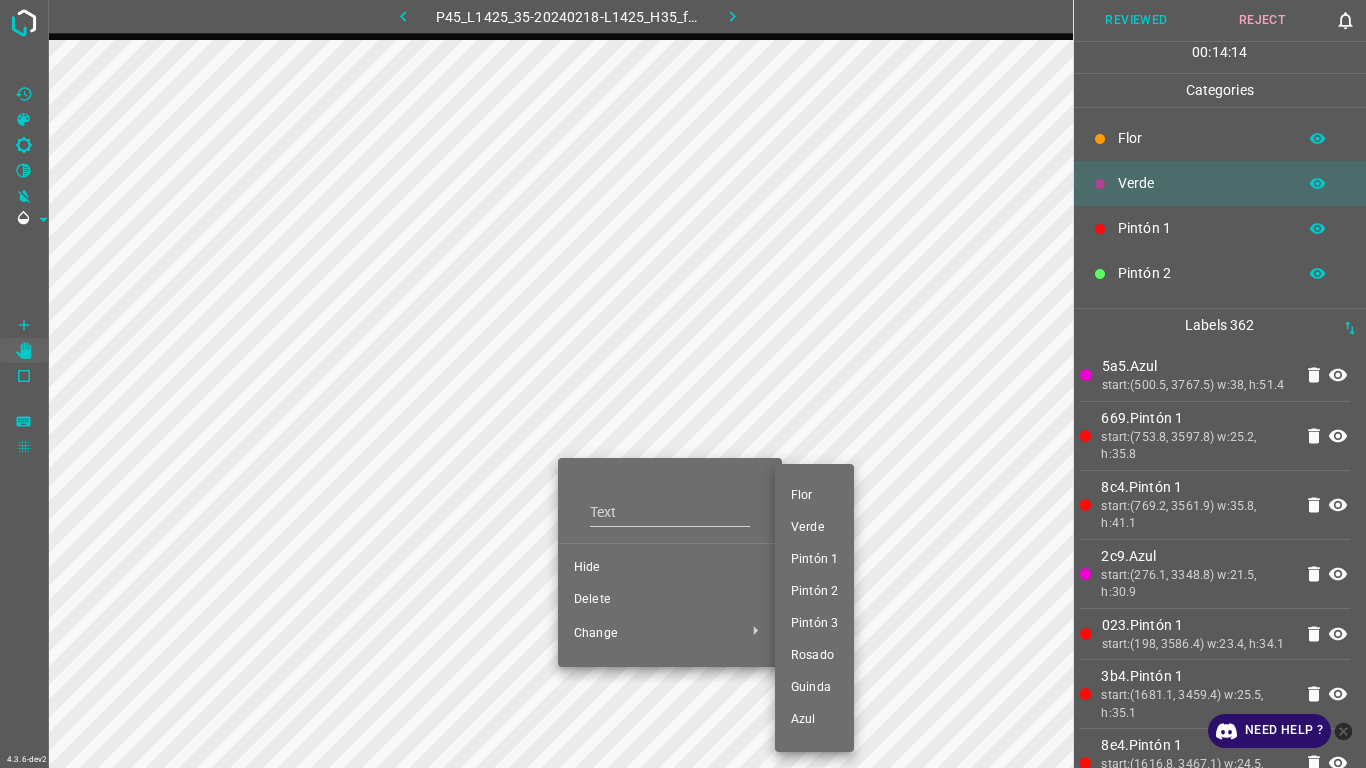 click on "Pintón 3" at bounding box center (814, 624) 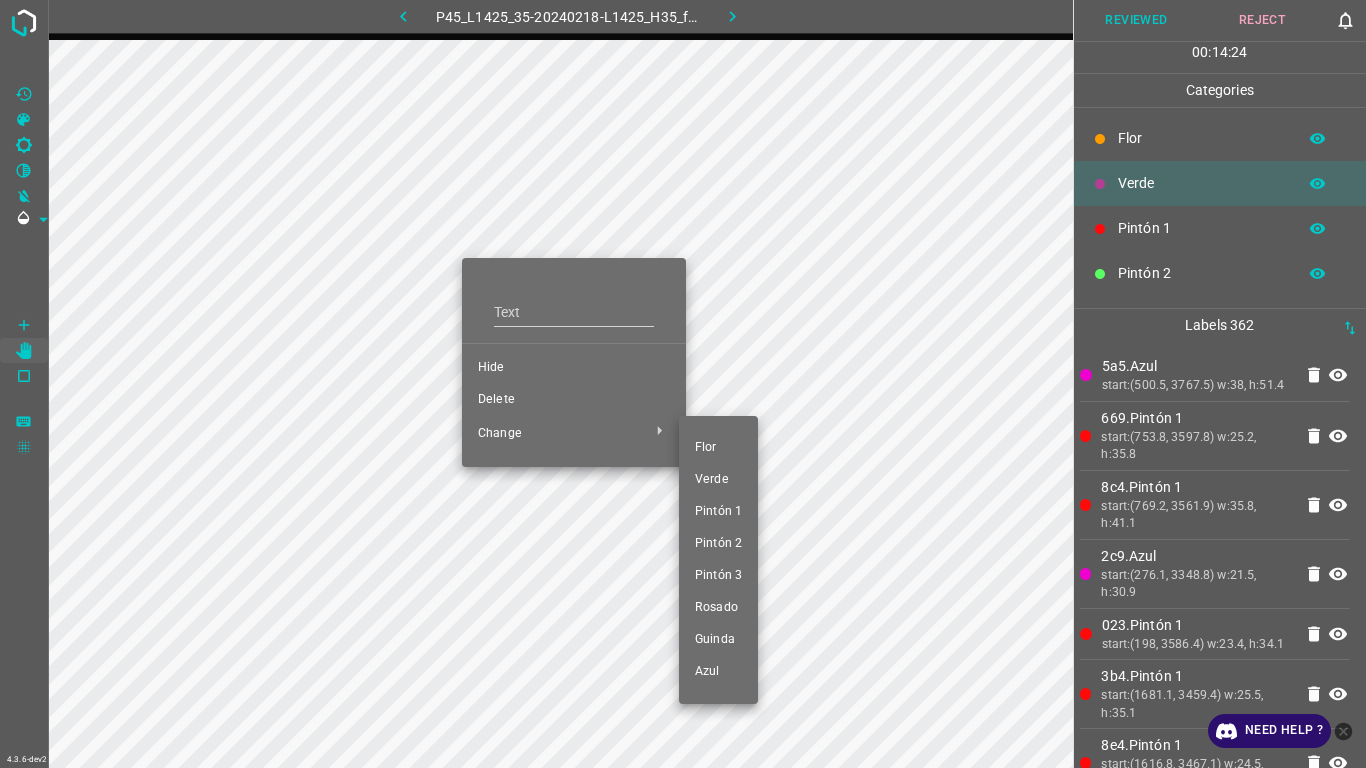 click on "Pintón 1" at bounding box center [718, 512] 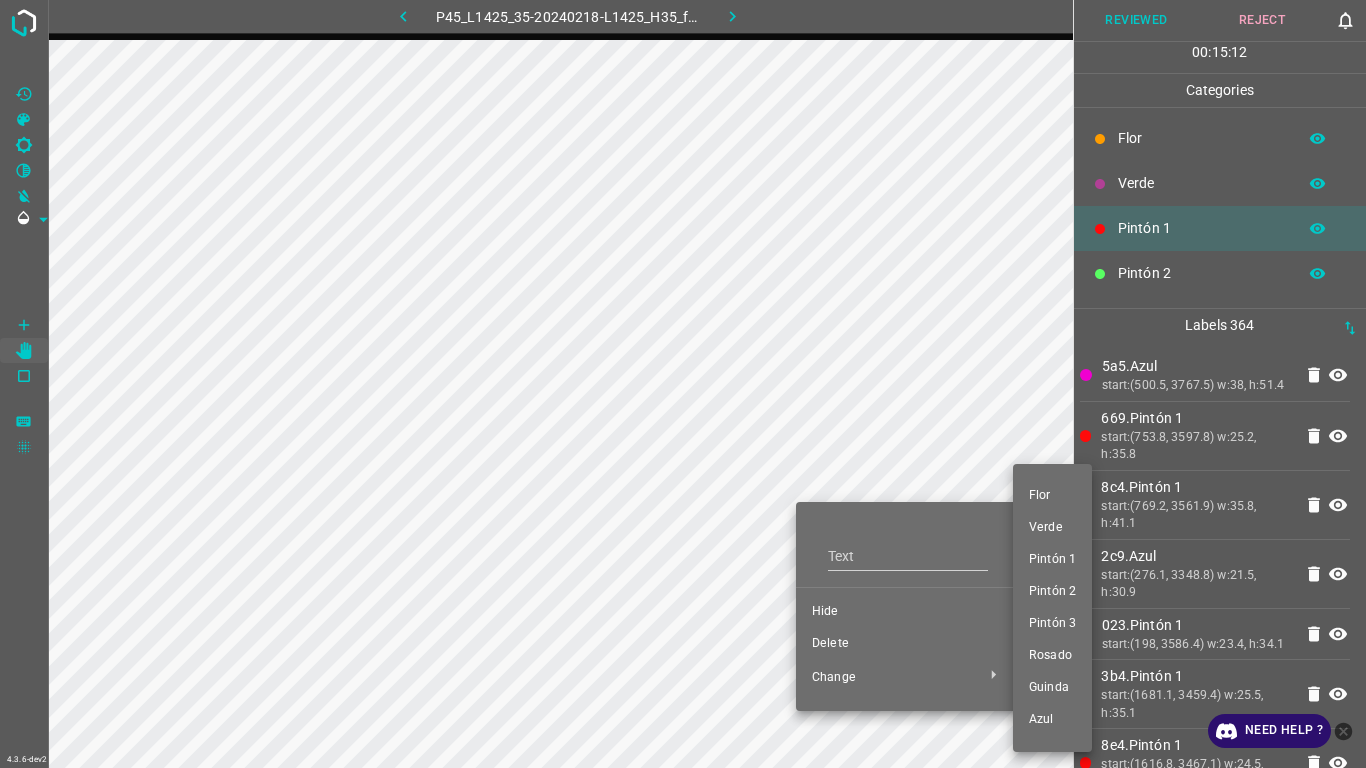 click on "Pintón 3" at bounding box center (1052, 624) 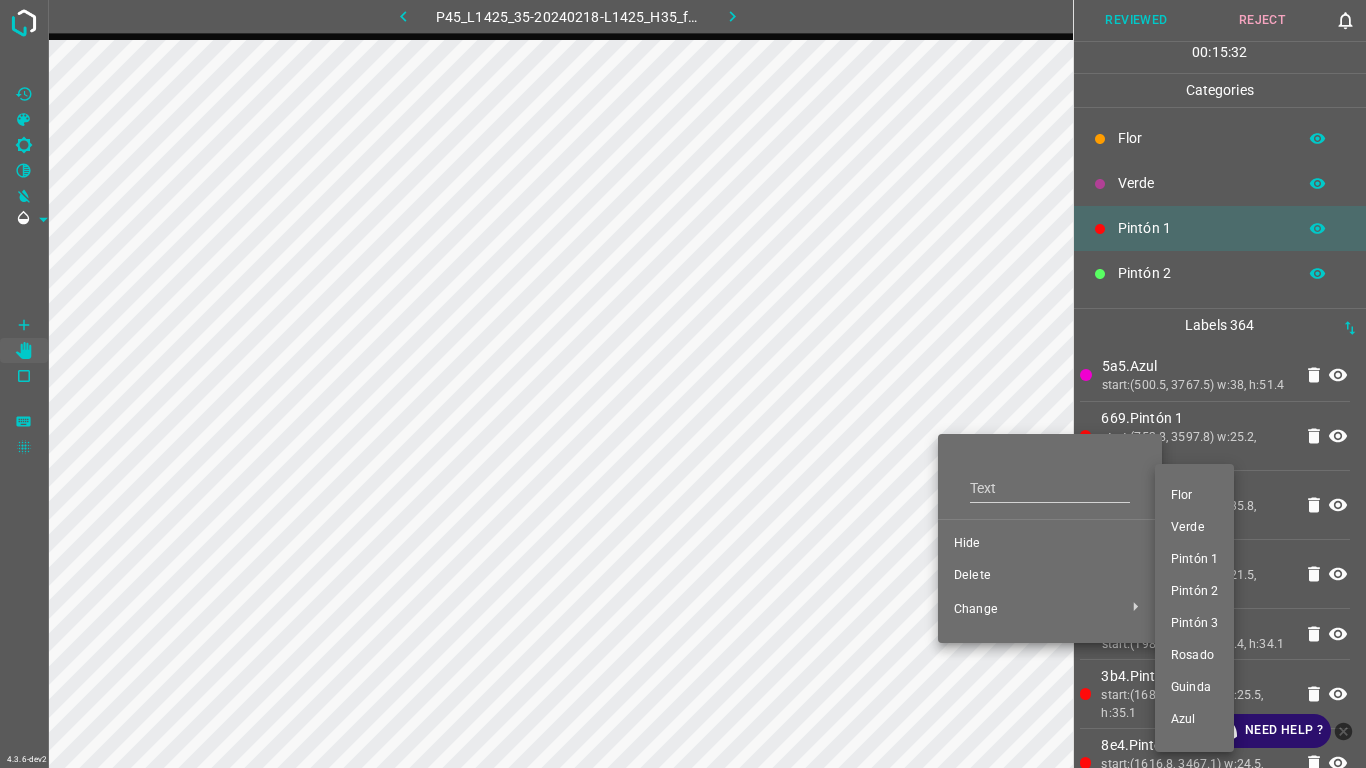 click on "Pintón 1" at bounding box center [1194, 560] 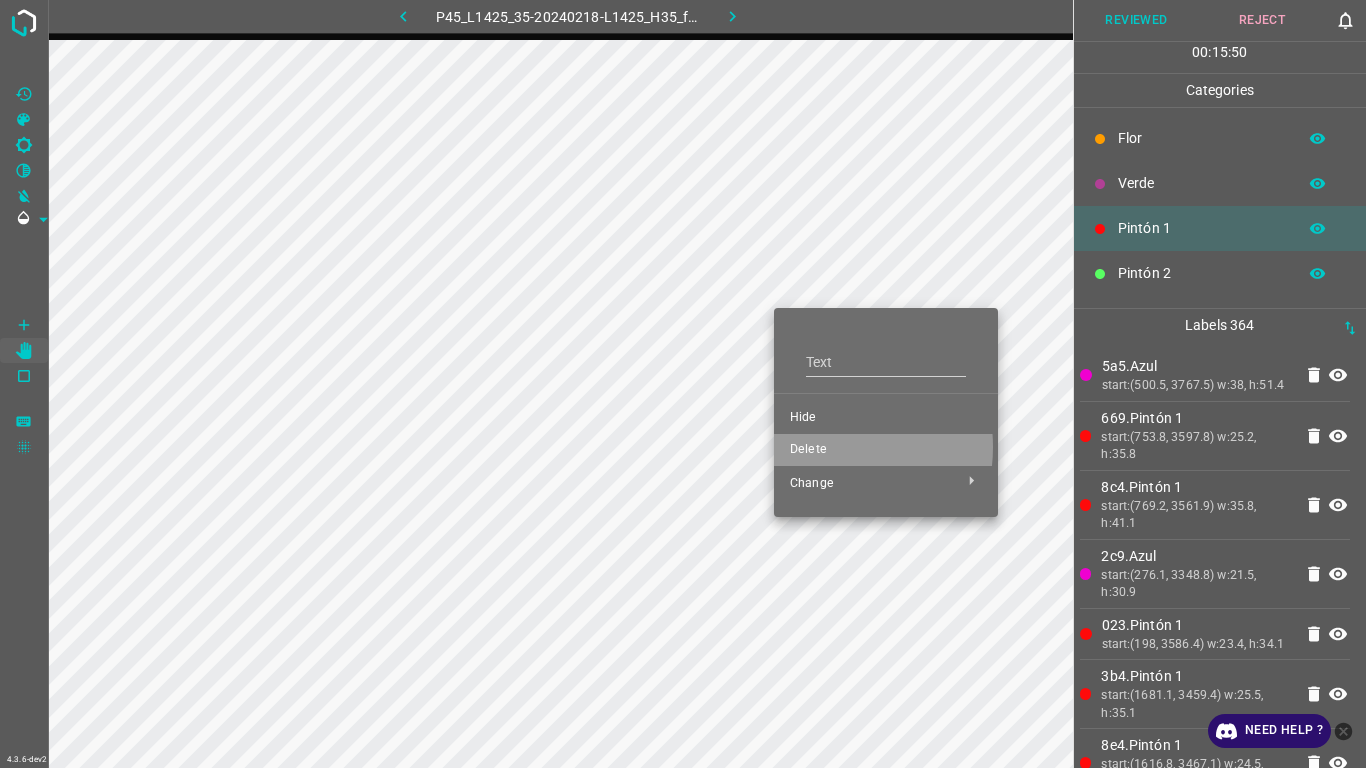 click on "Delete" at bounding box center (886, 450) 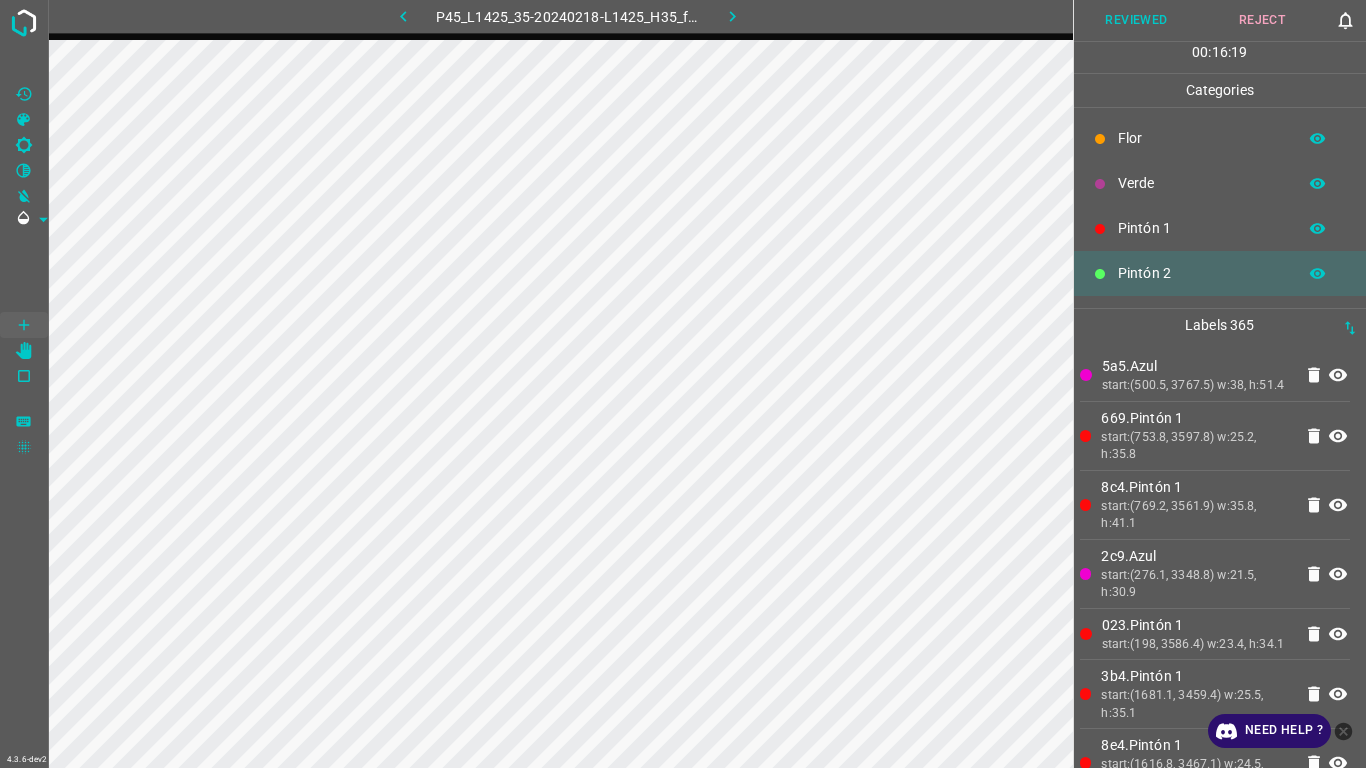 click on "023.Pintón 1" at bounding box center [1197, 625] 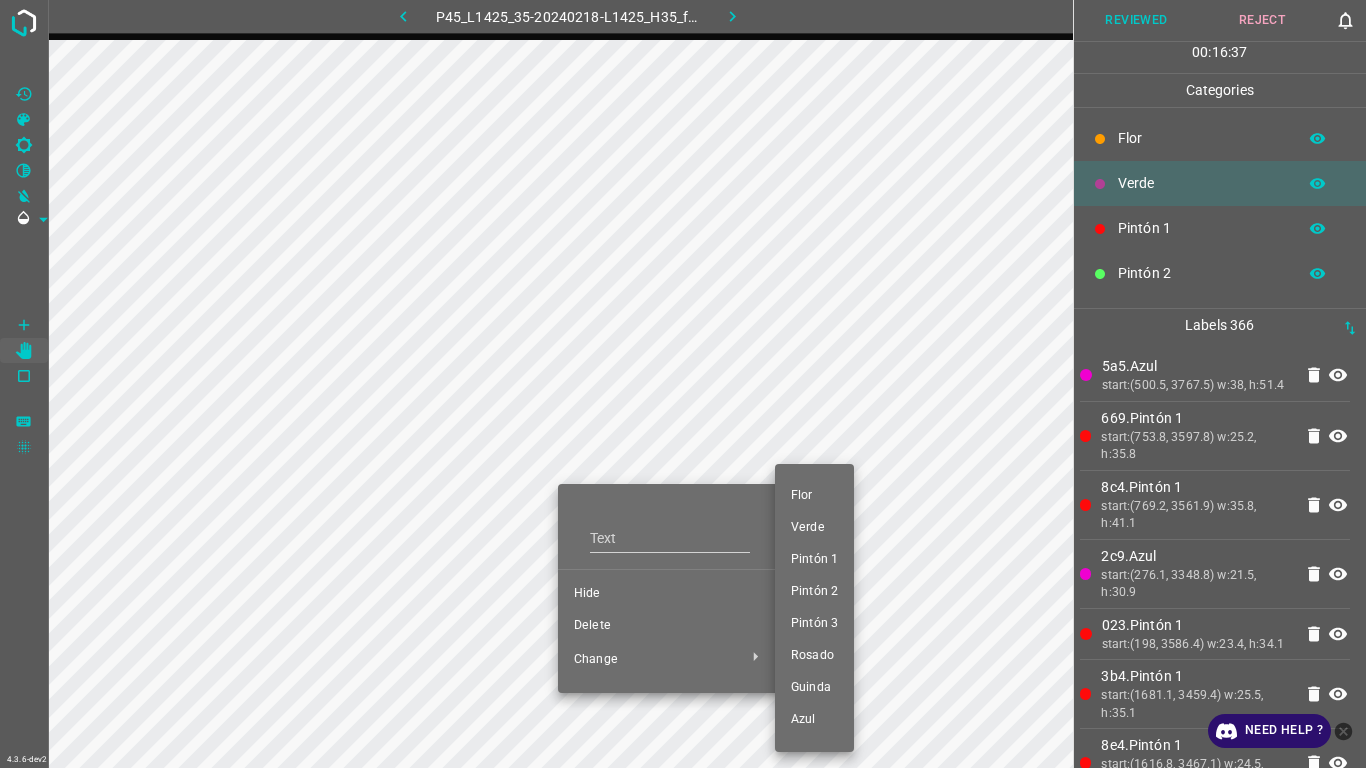 click on "Pintón 3" at bounding box center [814, 624] 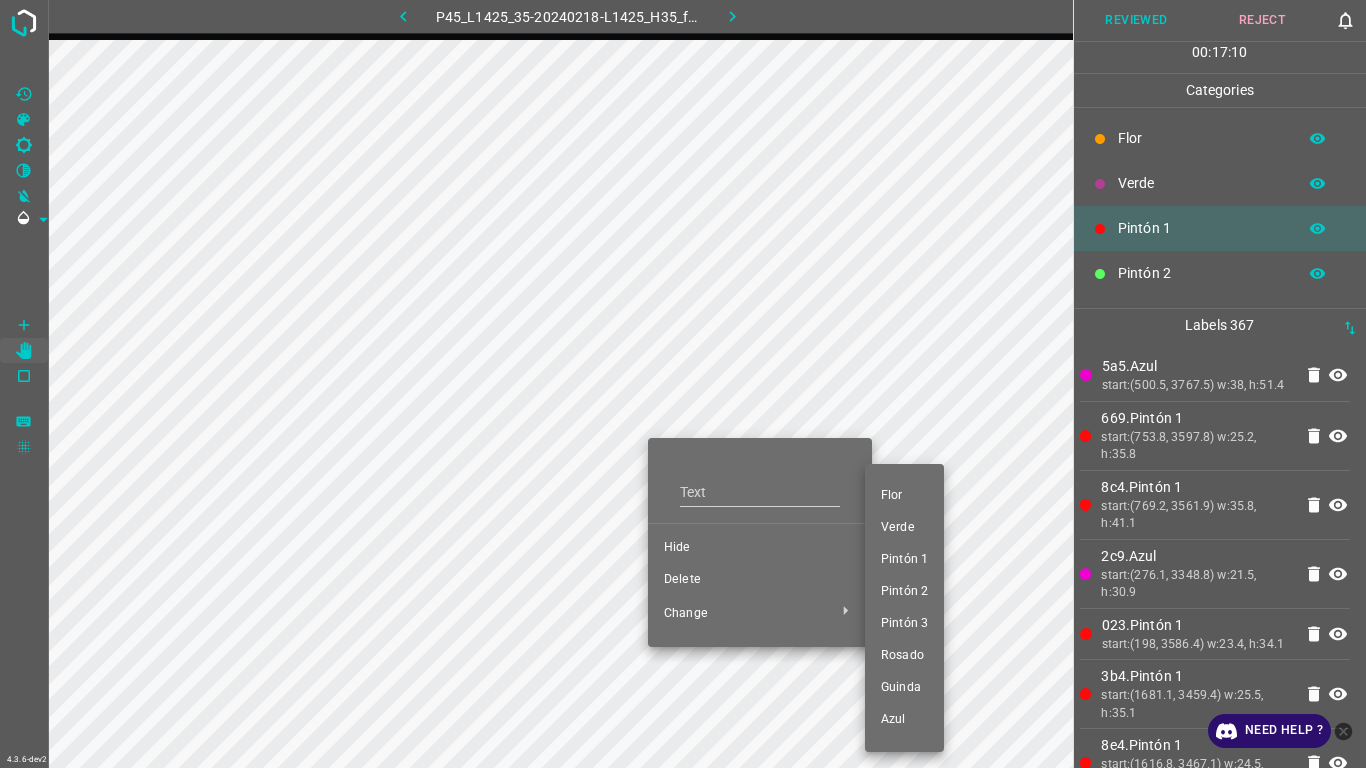 drag, startPoint x: 910, startPoint y: 565, endPoint x: 562, endPoint y: 481, distance: 357.99442 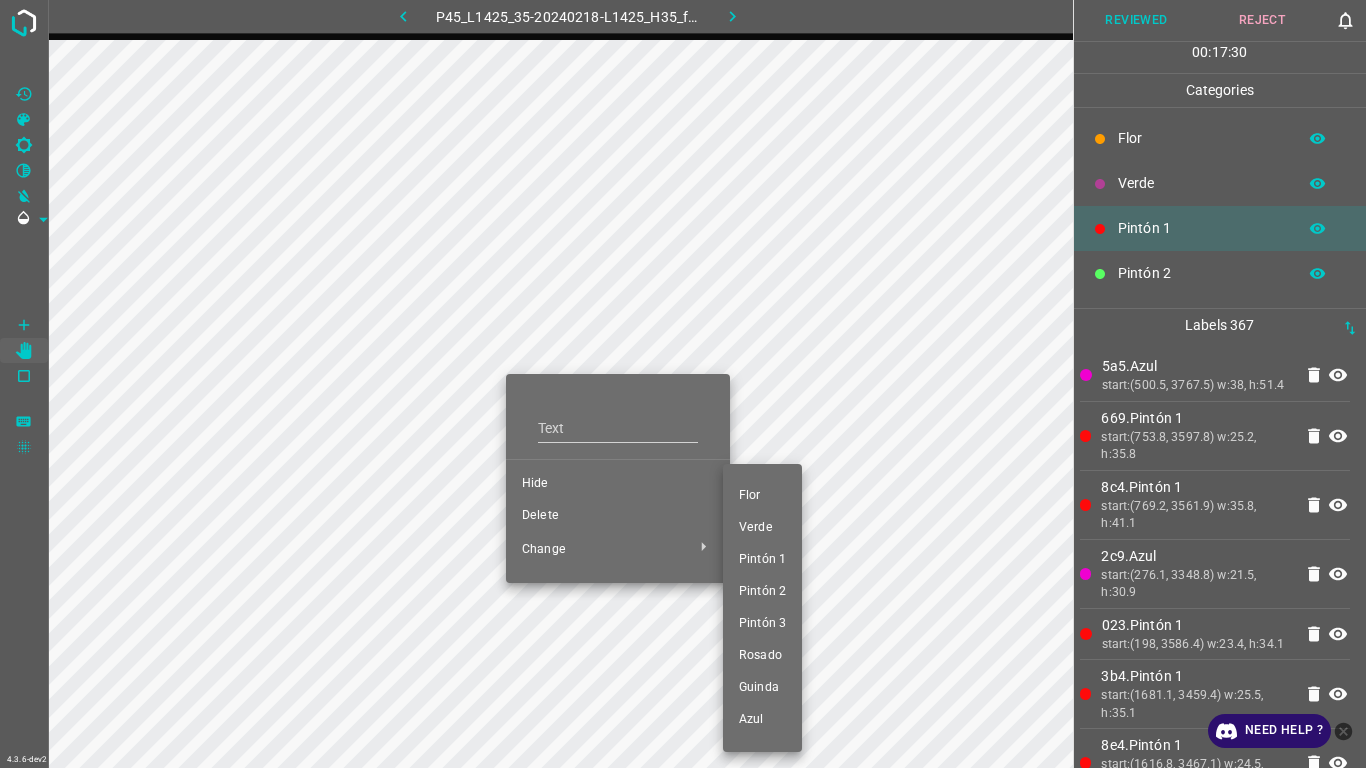 click on "Pintón 3" at bounding box center (762, 624) 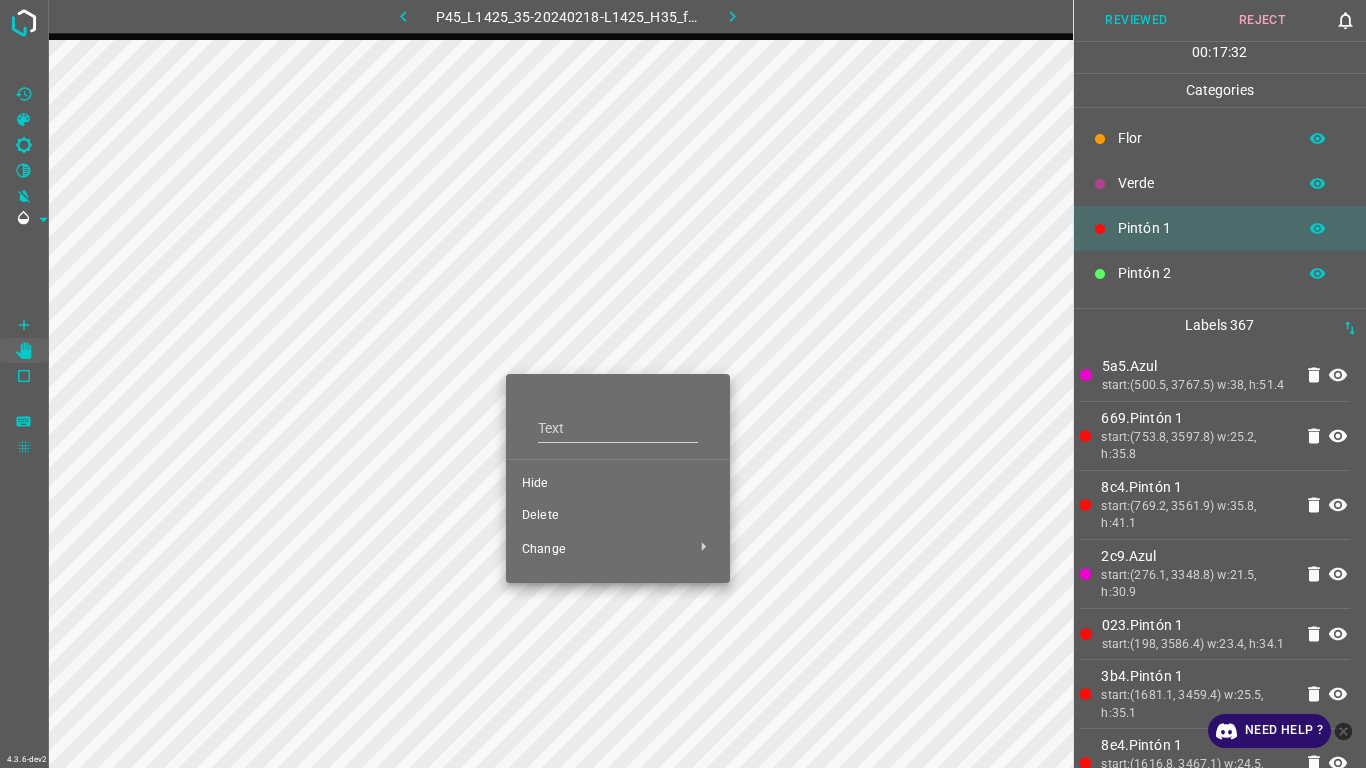 click on "Delete" at bounding box center [618, 516] 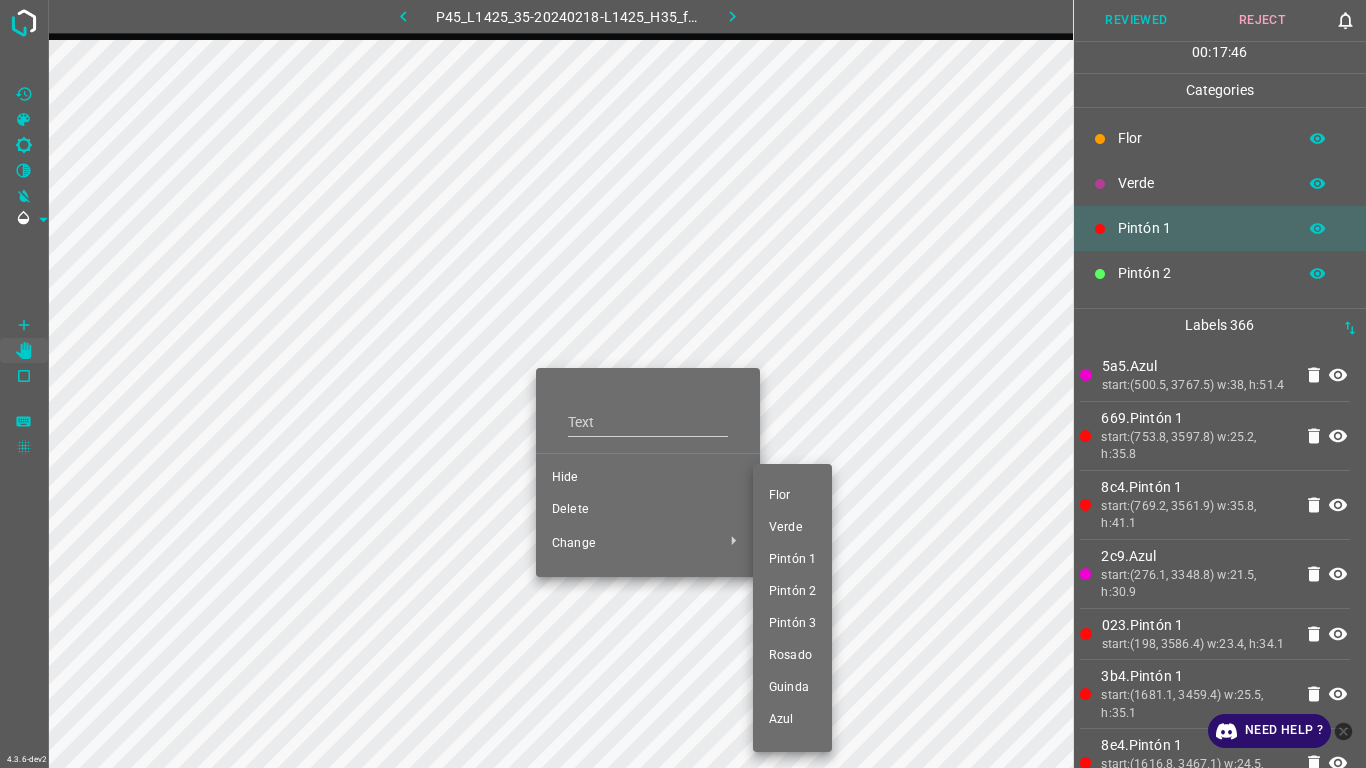click on "Pintón 3" at bounding box center (792, 624) 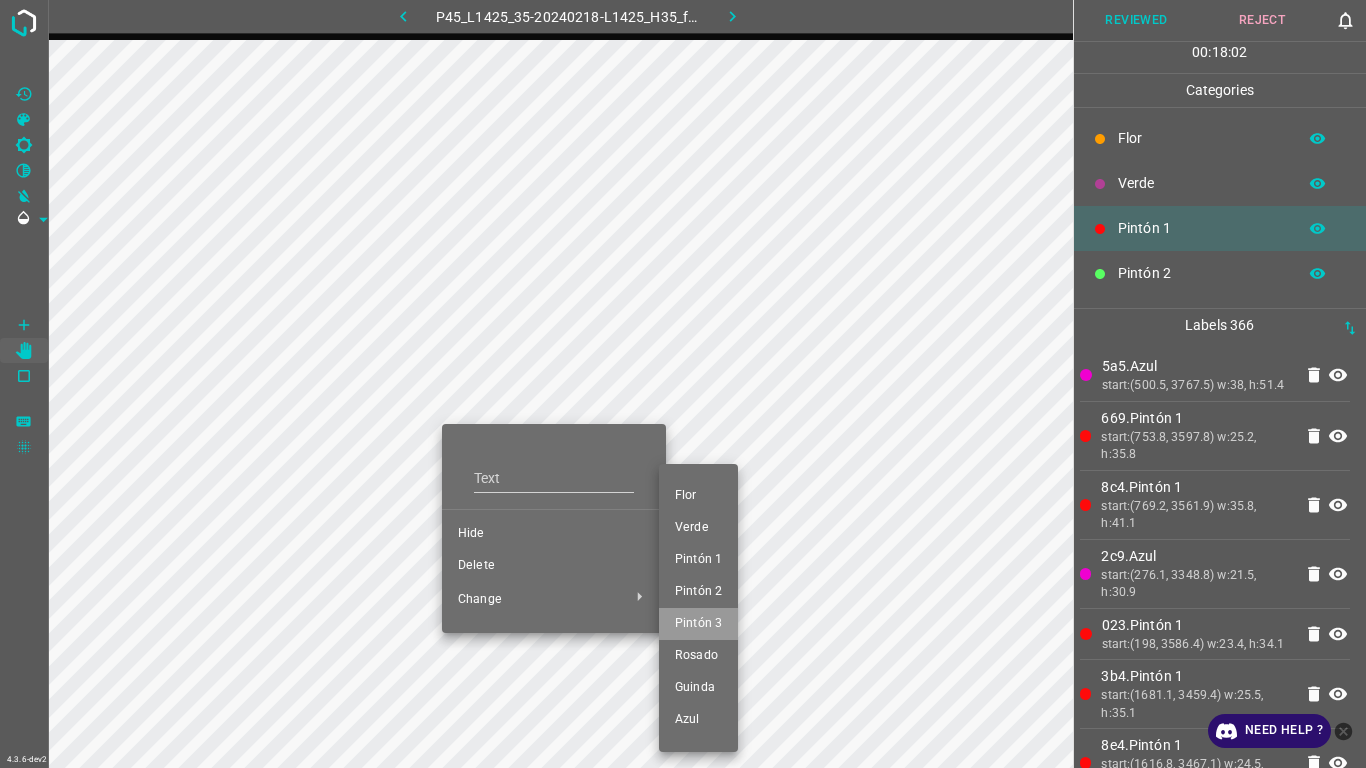 drag, startPoint x: 700, startPoint y: 615, endPoint x: 558, endPoint y: 519, distance: 171.40594 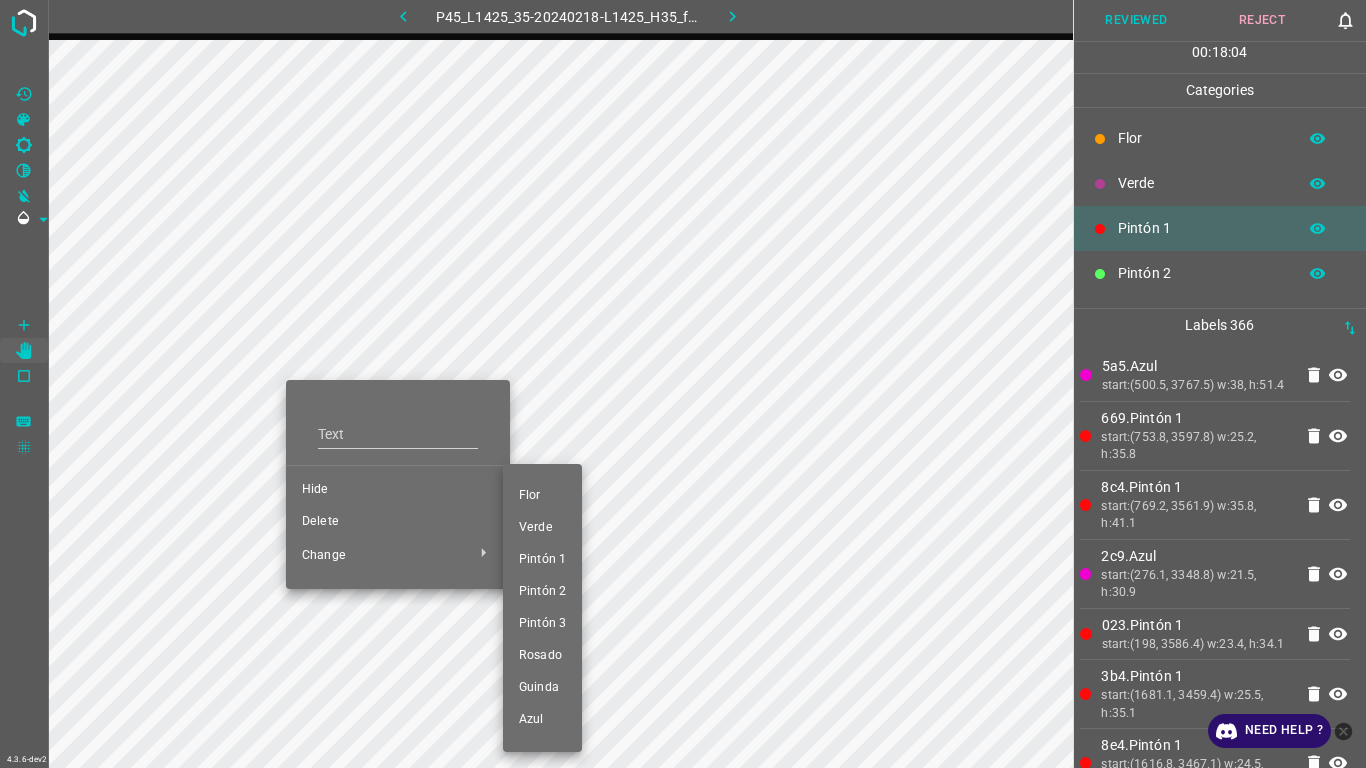click at bounding box center [683, 384] 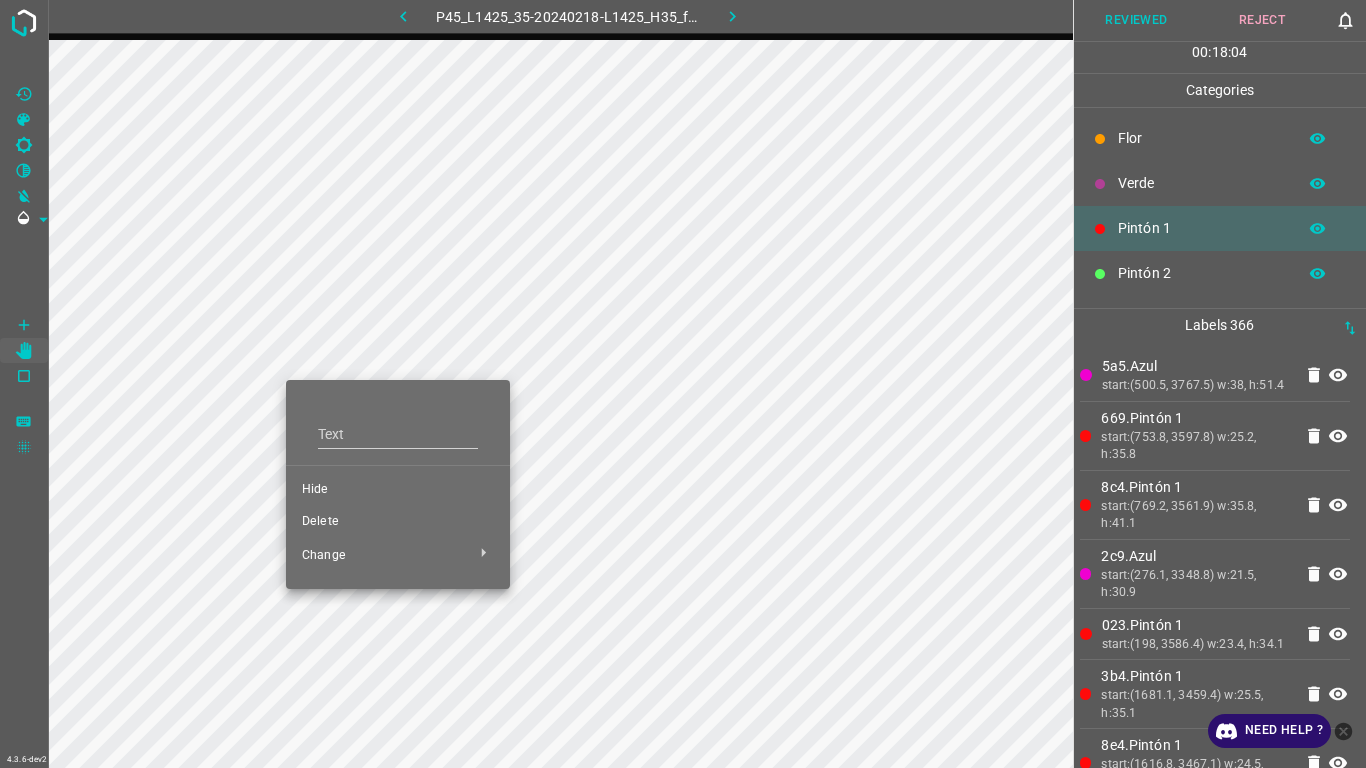 click on "[PERSON_NAME] Verde Pintón 1 Pintón 2 Pintón 3 [PERSON_NAME] Azul" at bounding box center [683, 384] 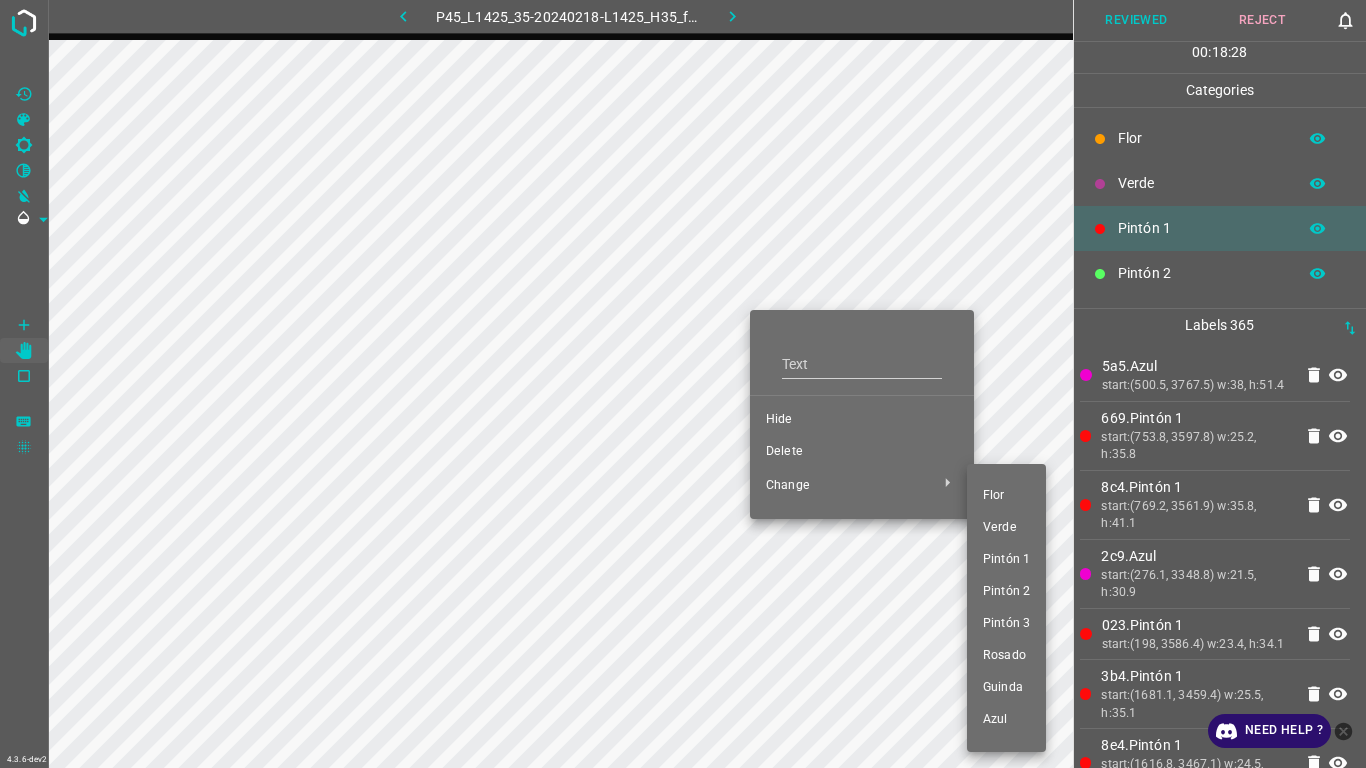 click on "Pintón 1" at bounding box center [1006, 560] 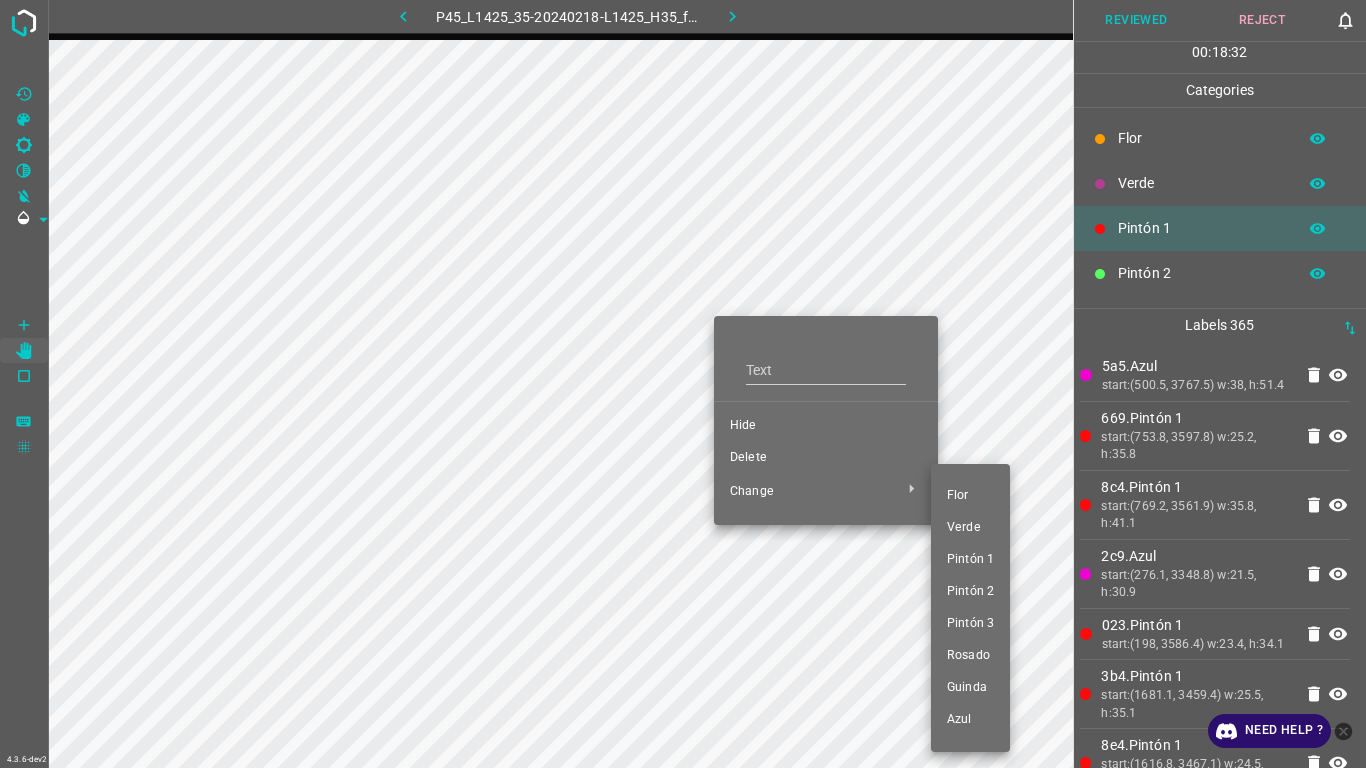 click on "Pintón 1" at bounding box center (970, 560) 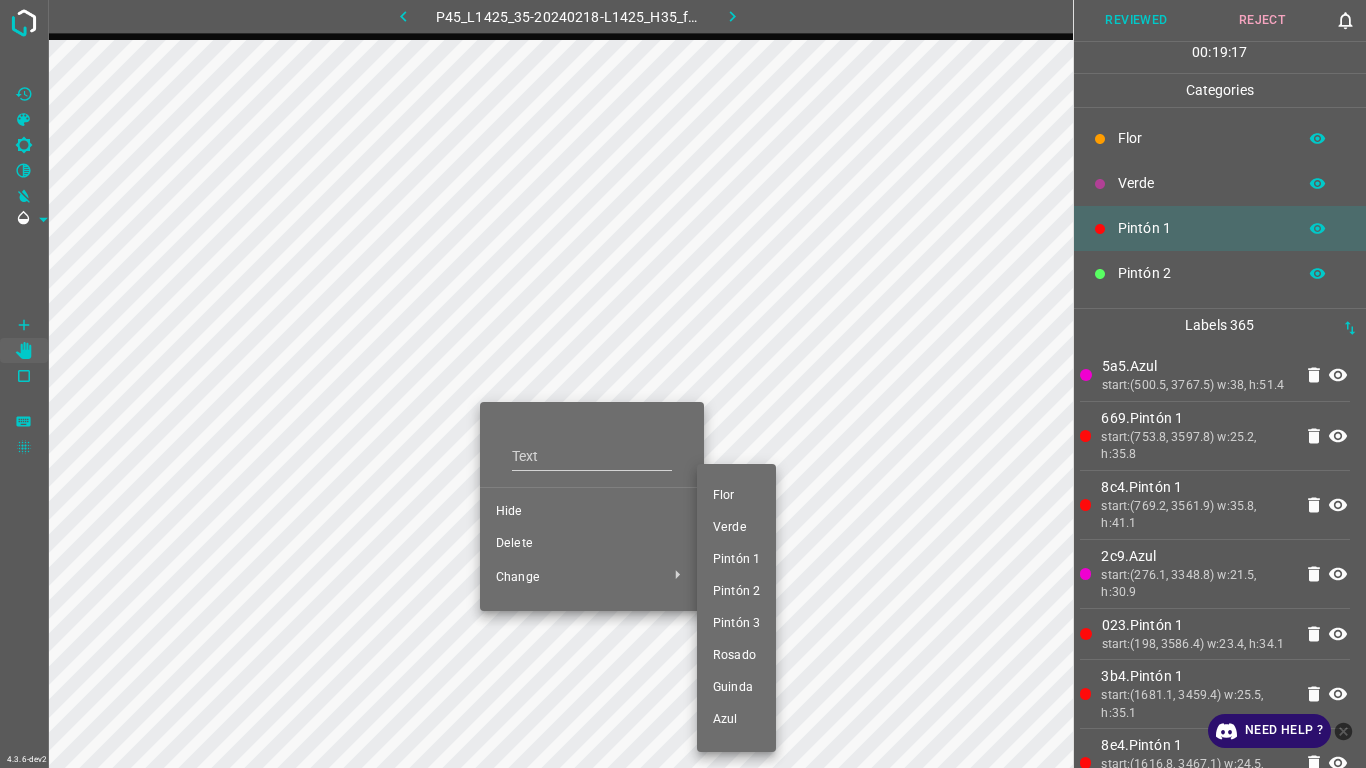click at bounding box center [683, 384] 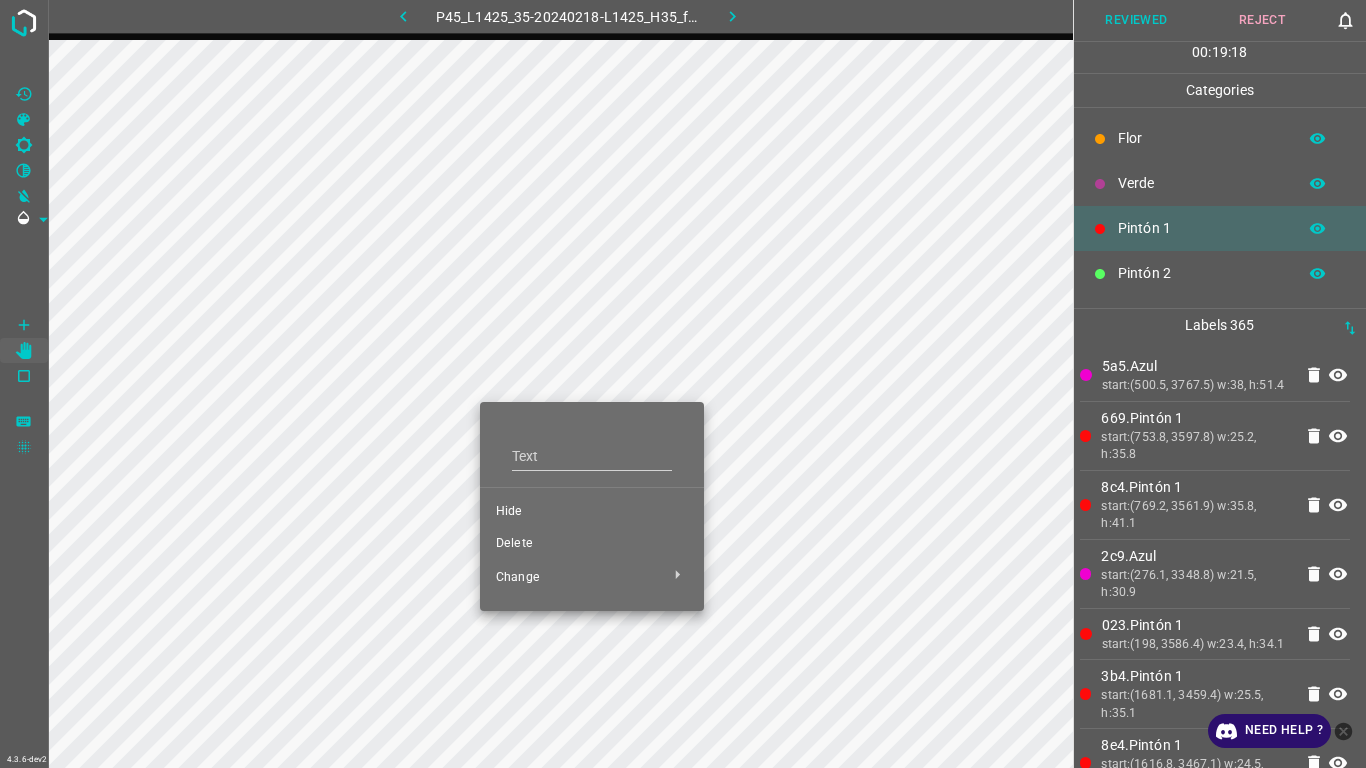 click at bounding box center [683, 384] 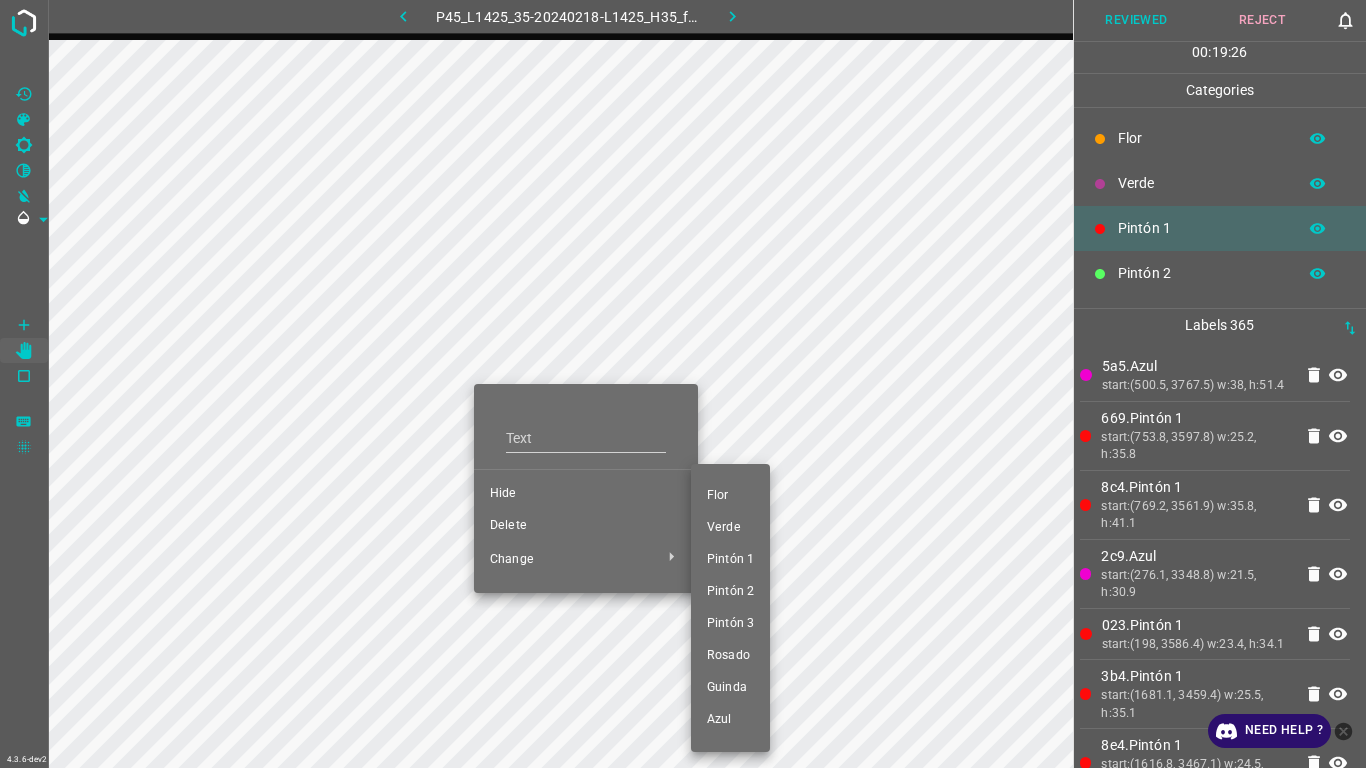 click on "Pintón 1" at bounding box center [730, 560] 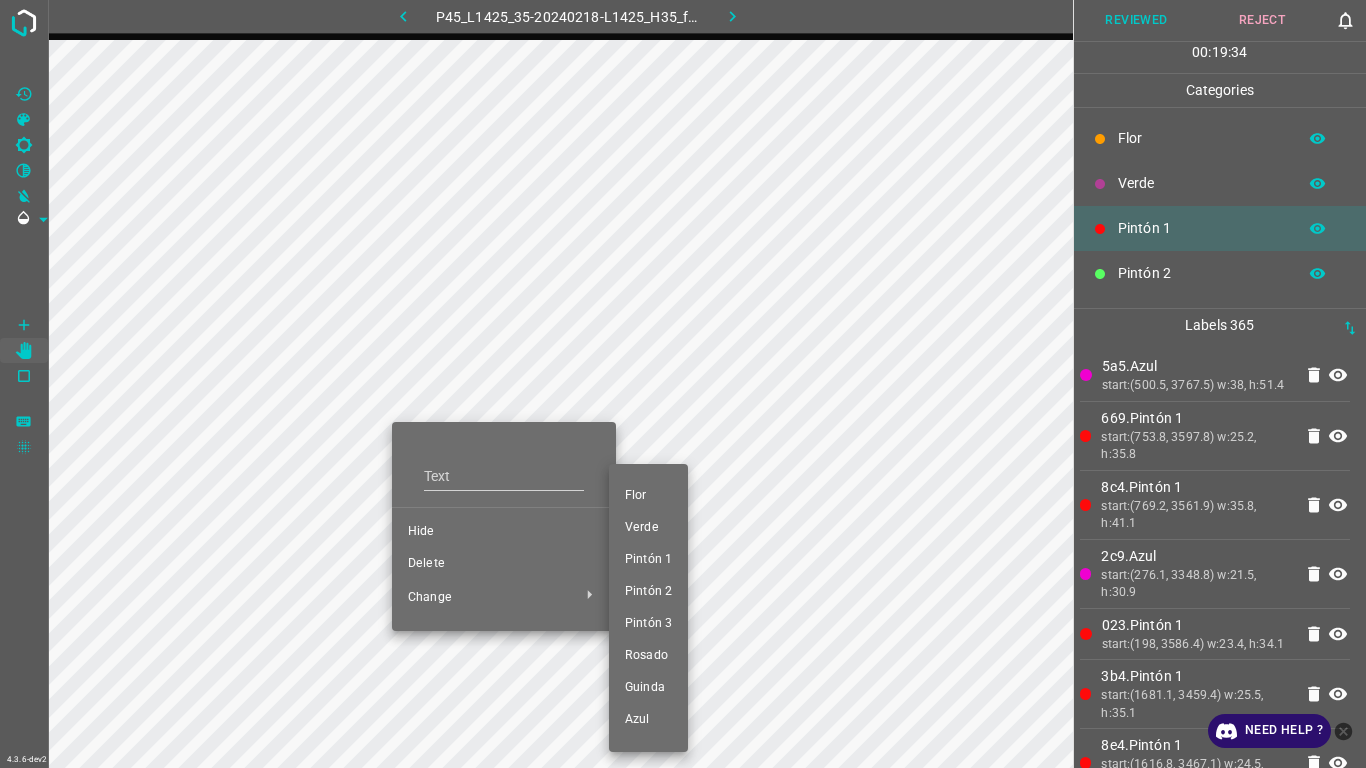 click on "Pintón 1" at bounding box center (648, 560) 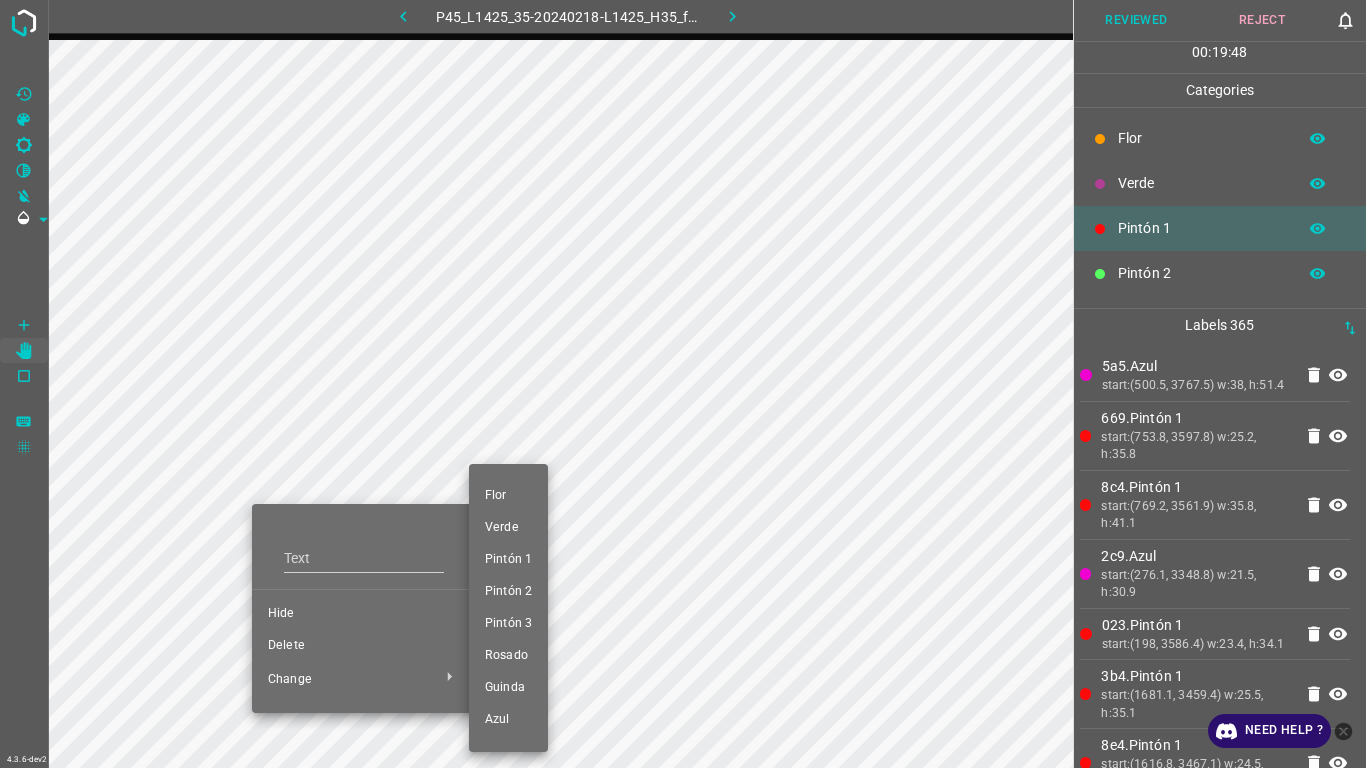 click on "Pintón 1" at bounding box center [508, 560] 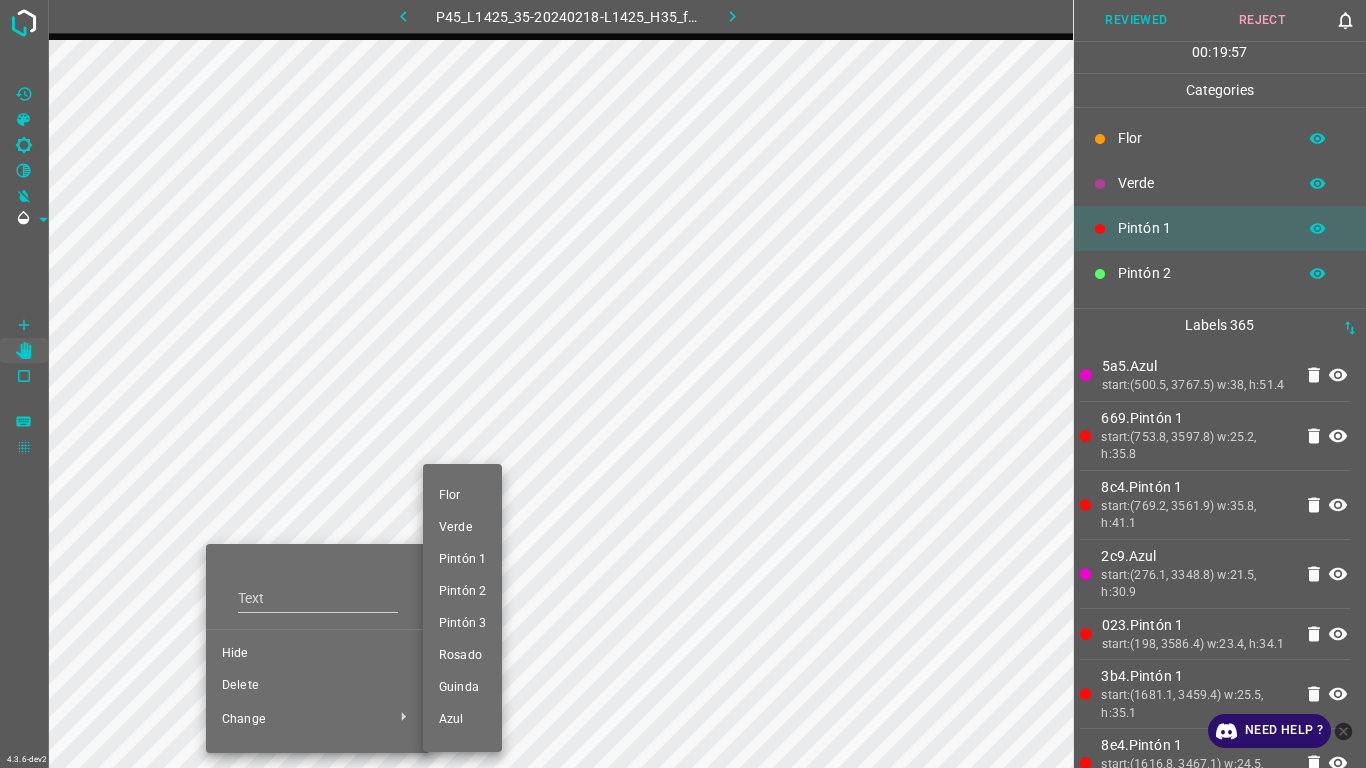click on "Pintón 1" at bounding box center [462, 560] 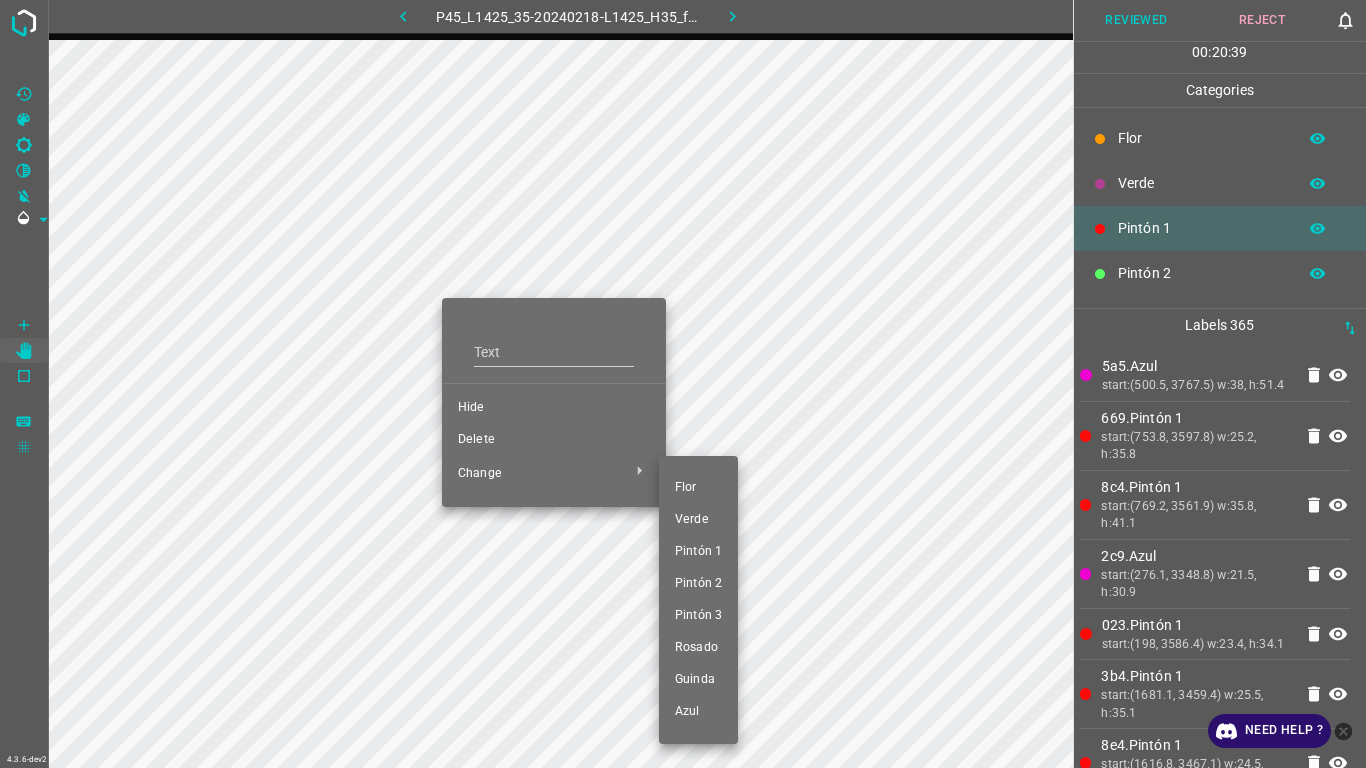 click on "Verde" at bounding box center (698, 520) 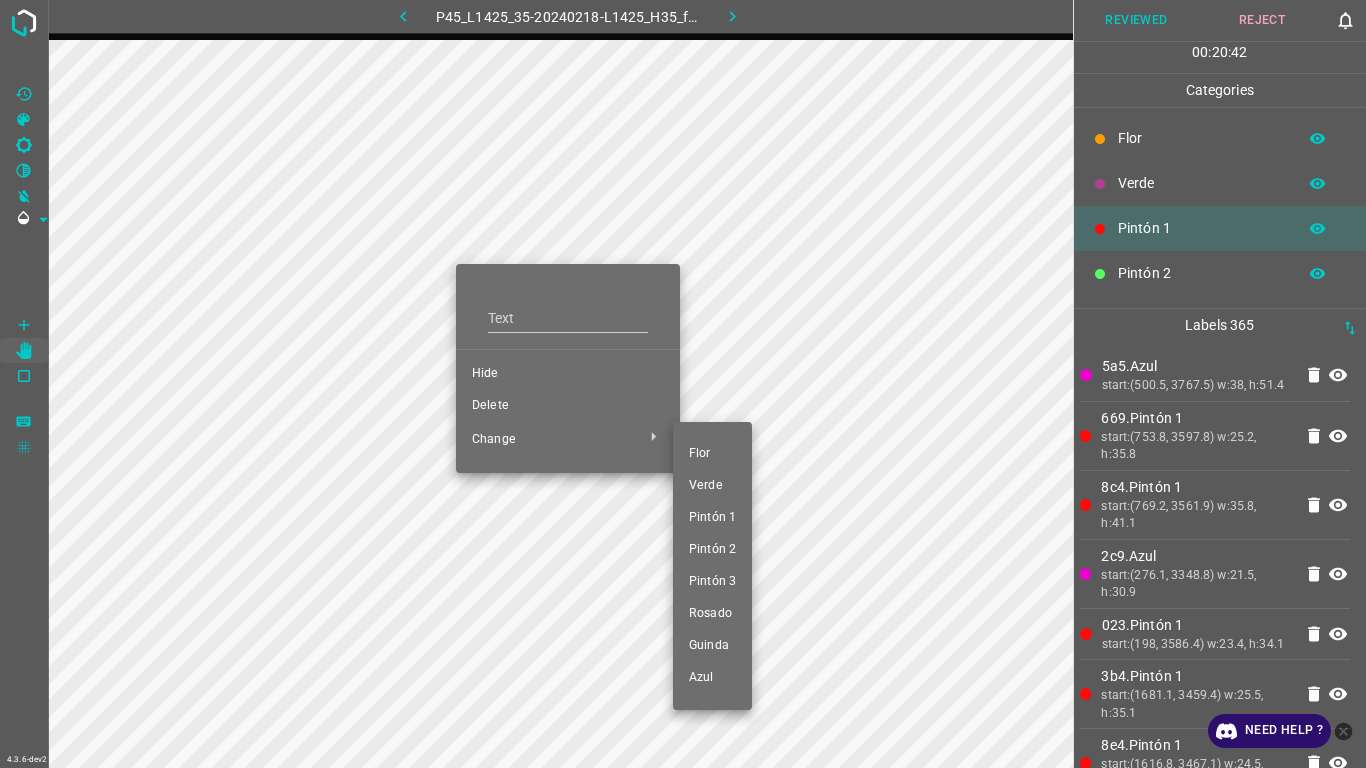 click on "Pintón 1" at bounding box center (712, 518) 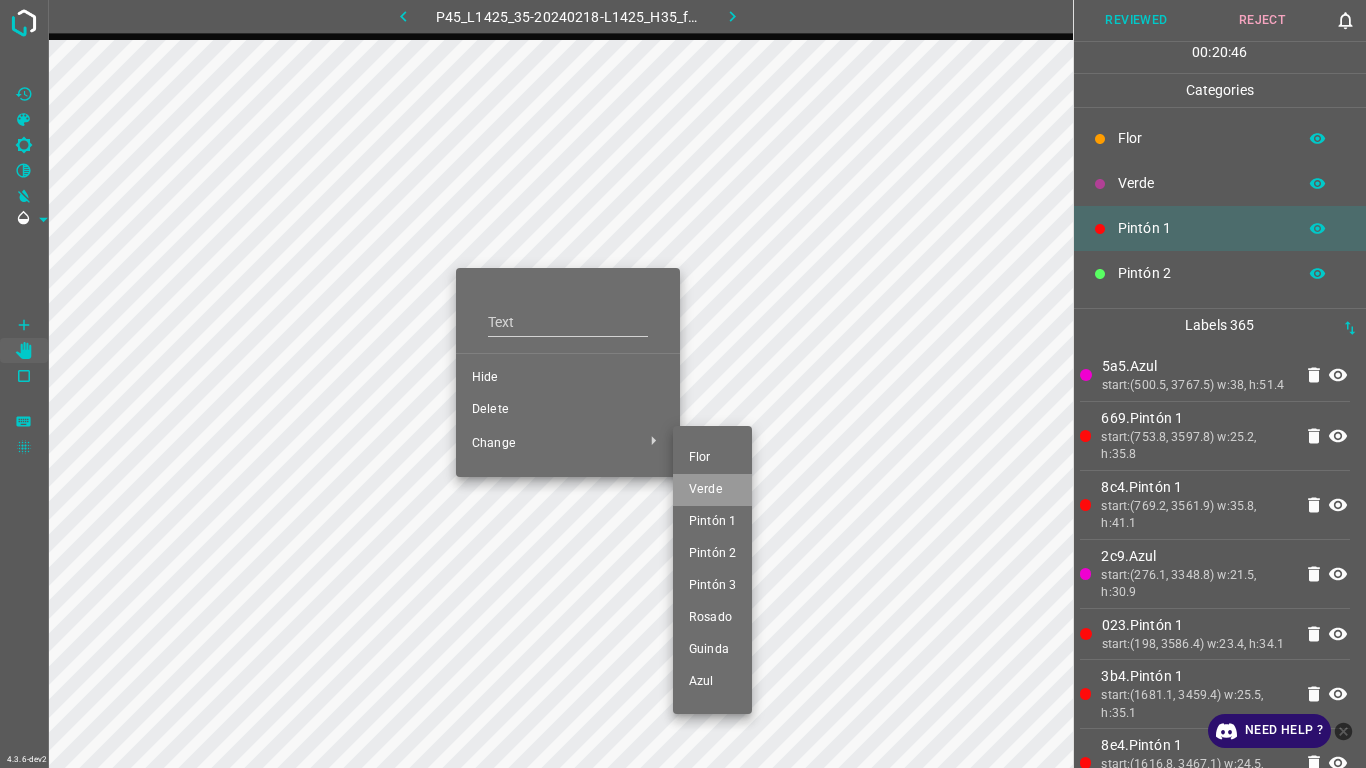 click on "Verde" at bounding box center [712, 490] 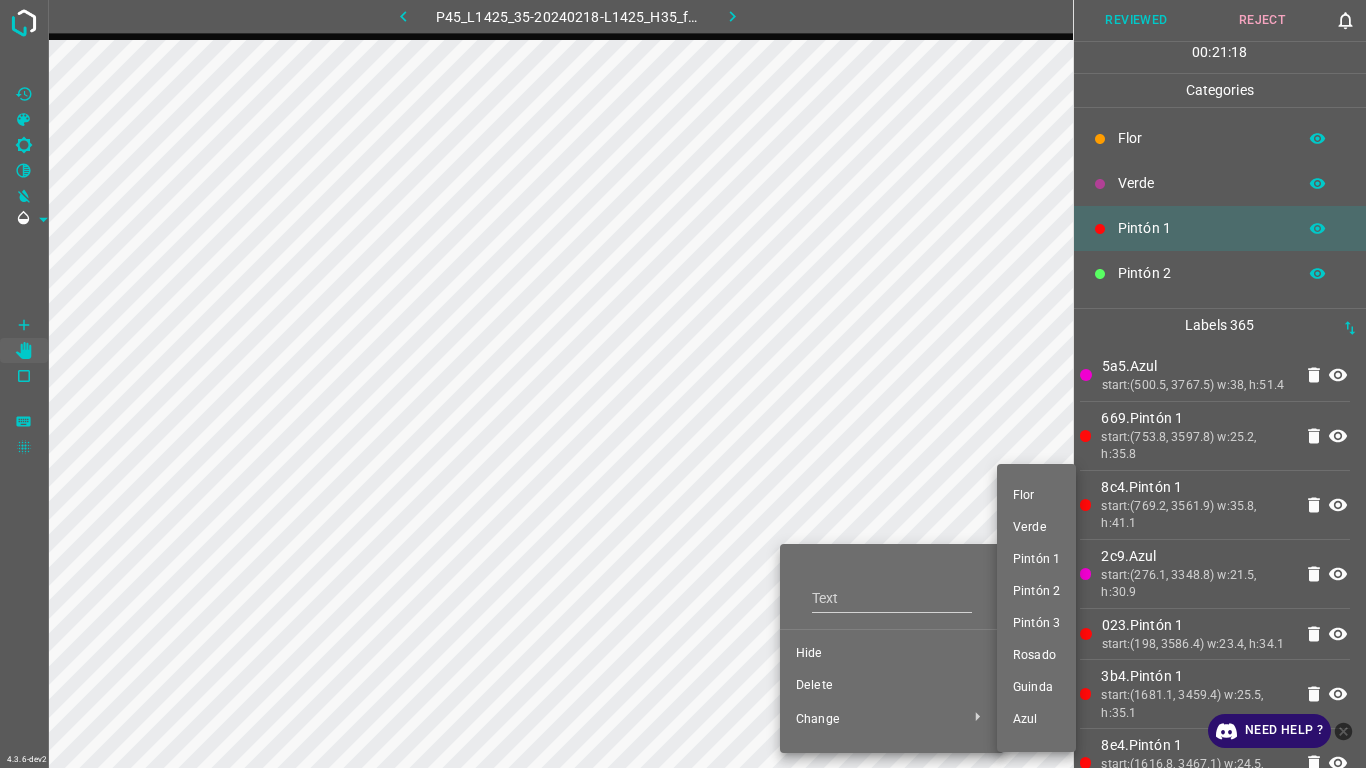 click on "Pintón 1" at bounding box center [1036, 560] 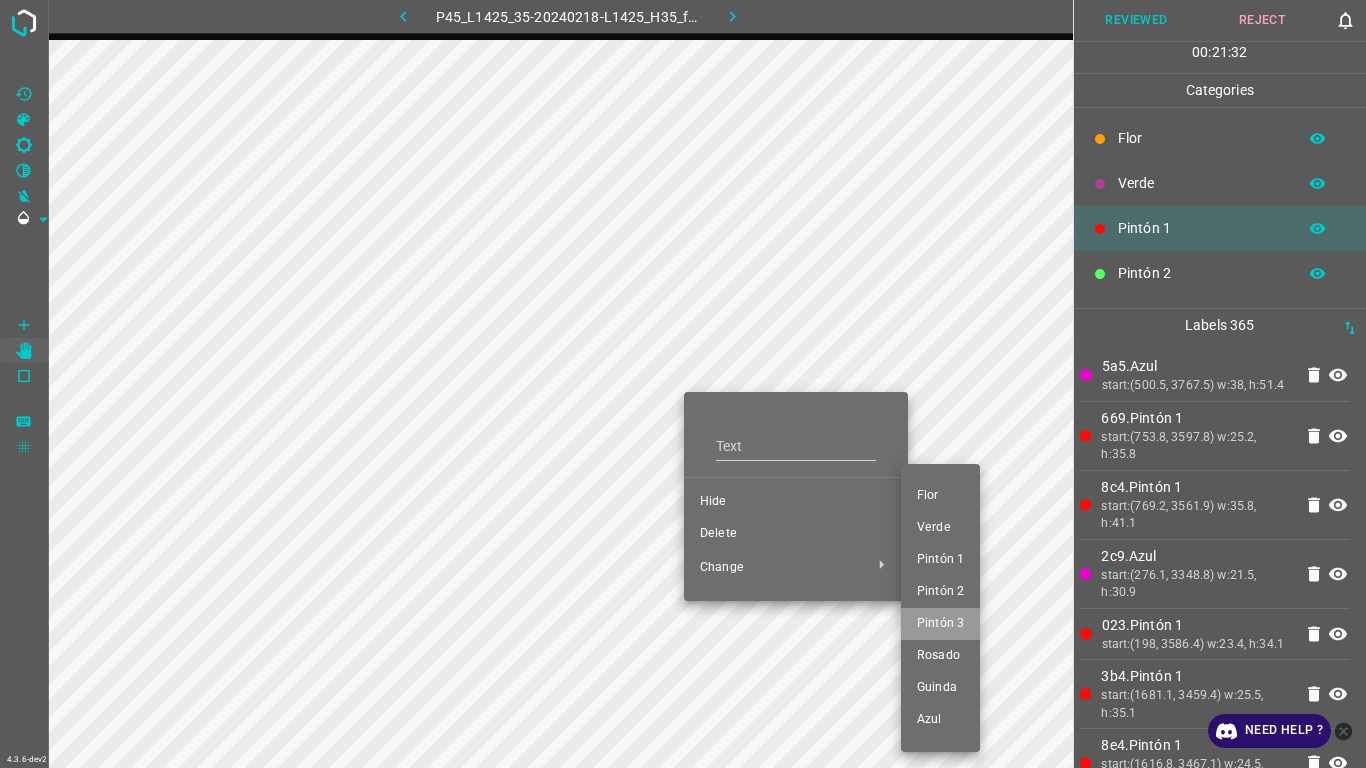 click on "Pintón 3" at bounding box center (940, 624) 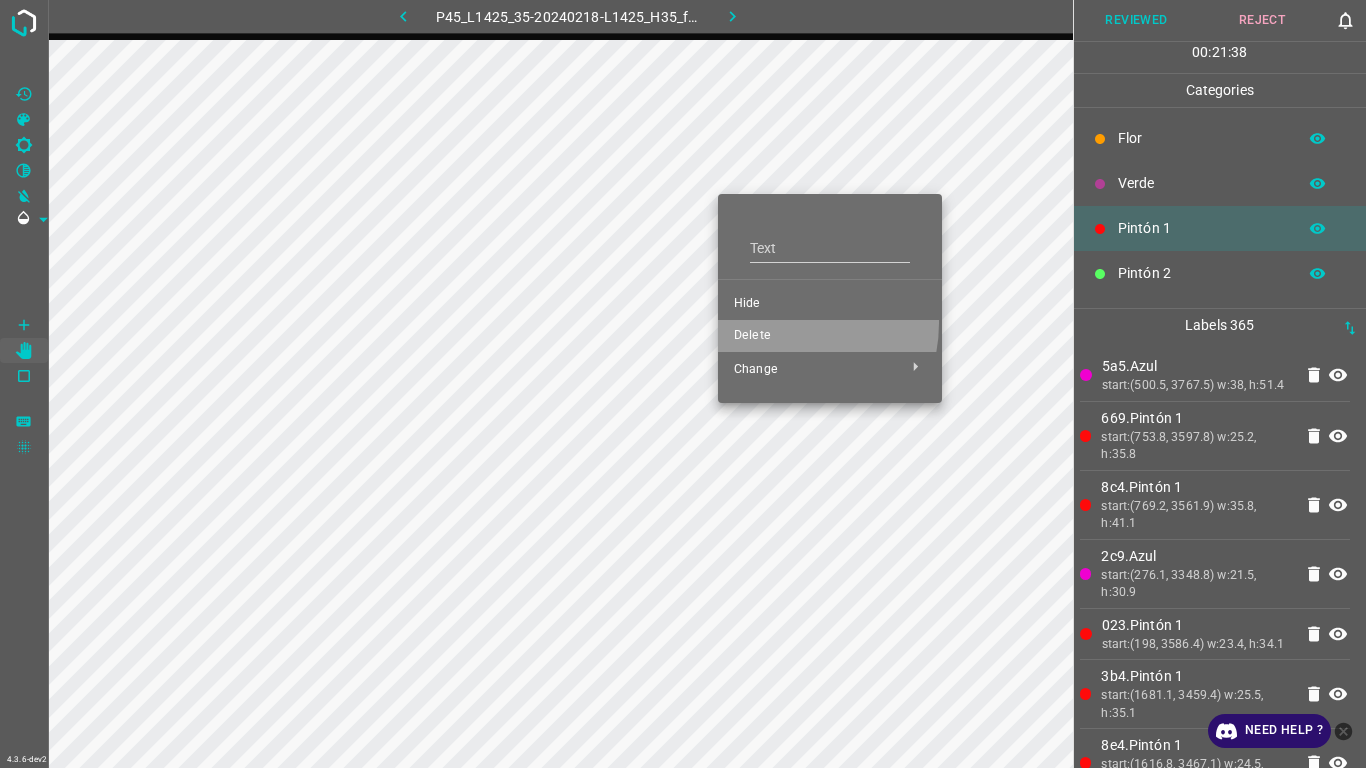 click on "Delete" at bounding box center [830, 336] 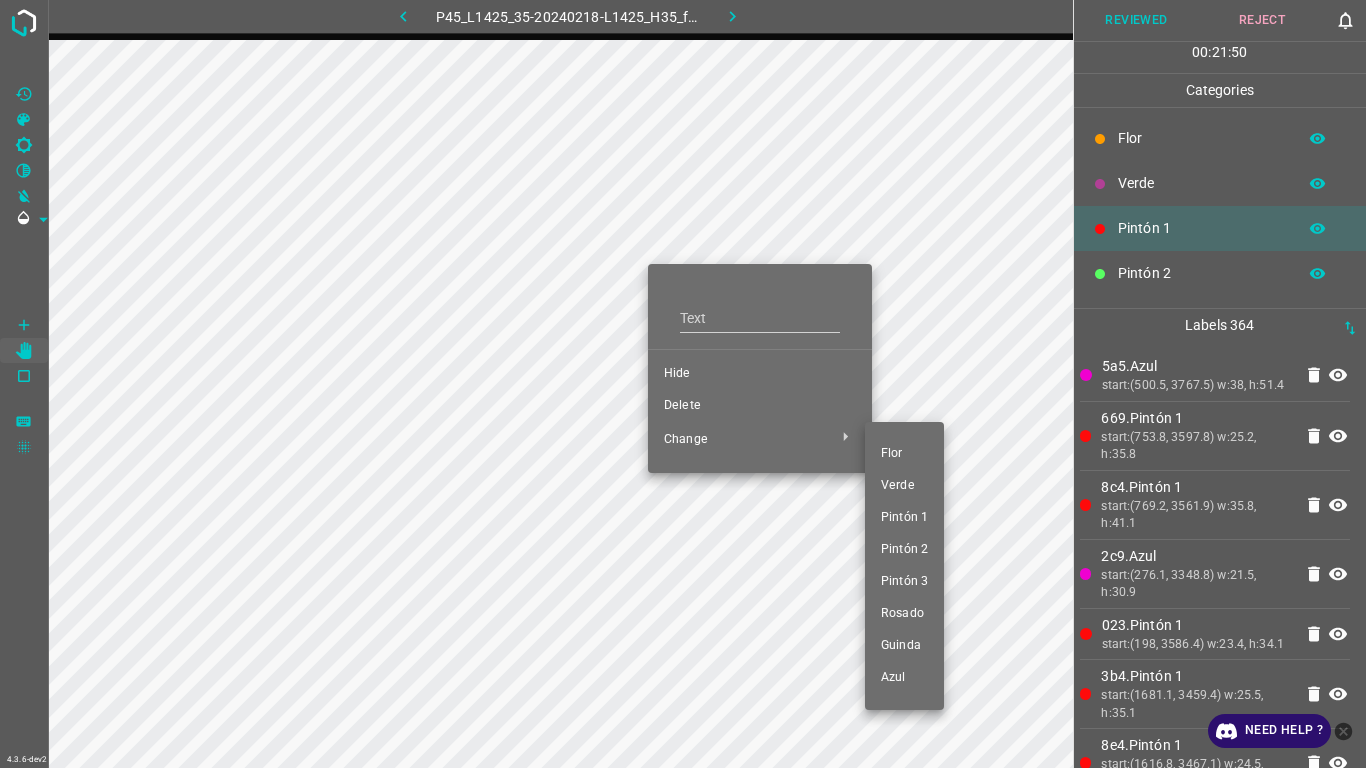 click on "Pintón 2" at bounding box center [904, 550] 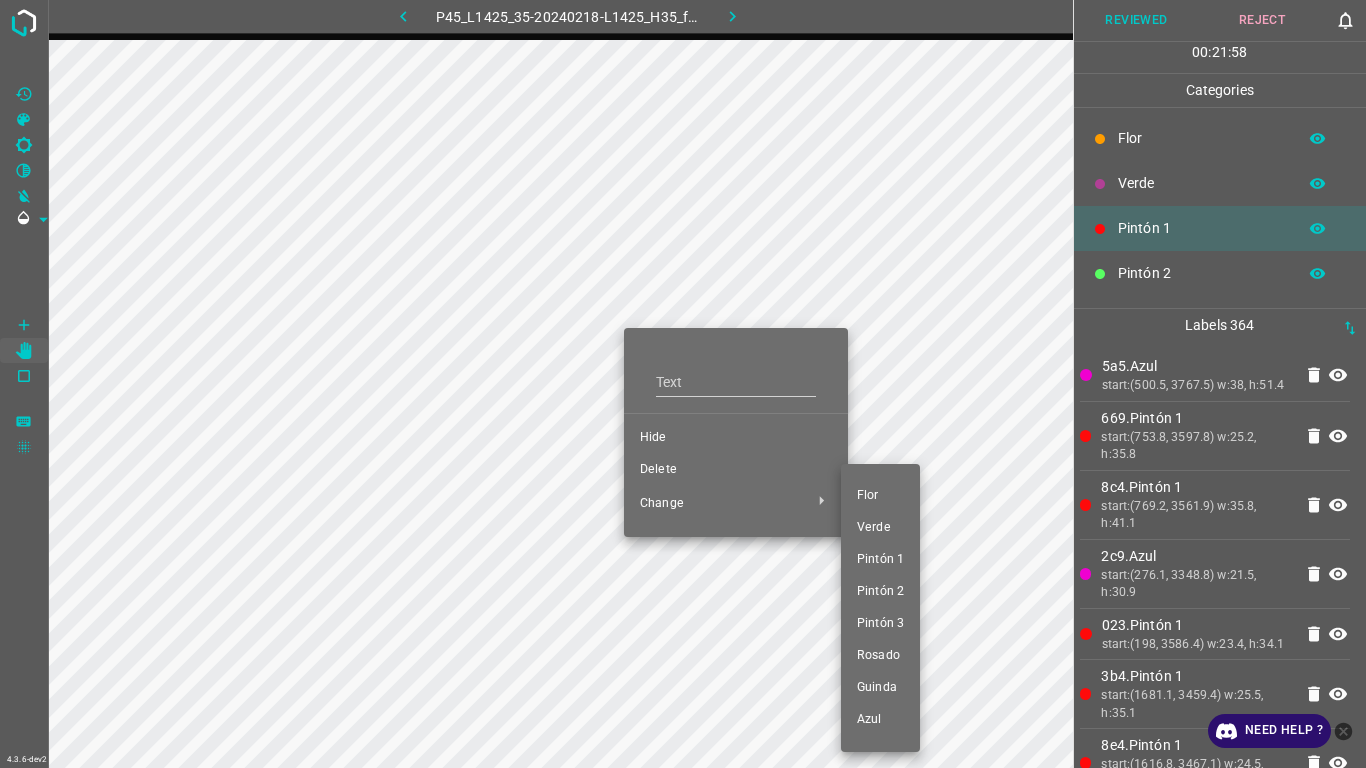 click on "Pintón 1" at bounding box center (880, 560) 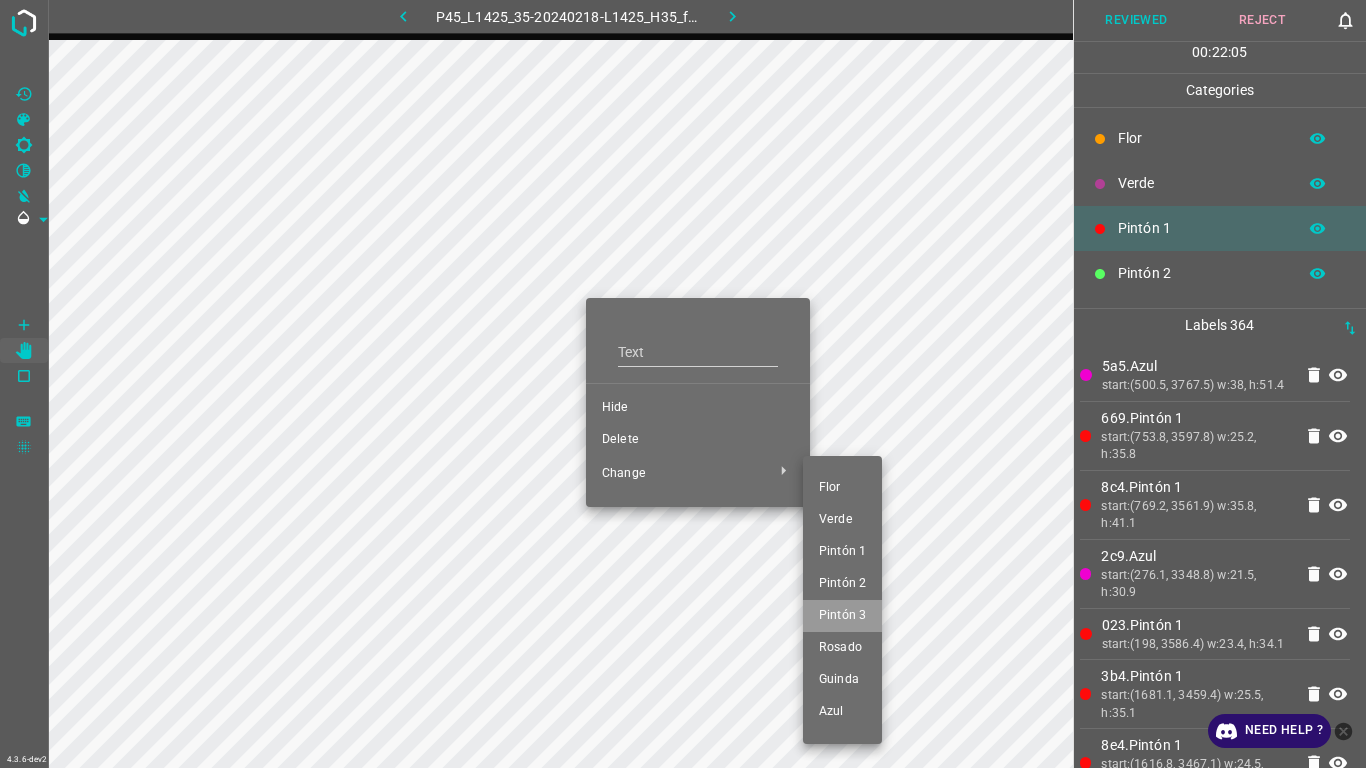 click on "Pintón 3" at bounding box center (842, 616) 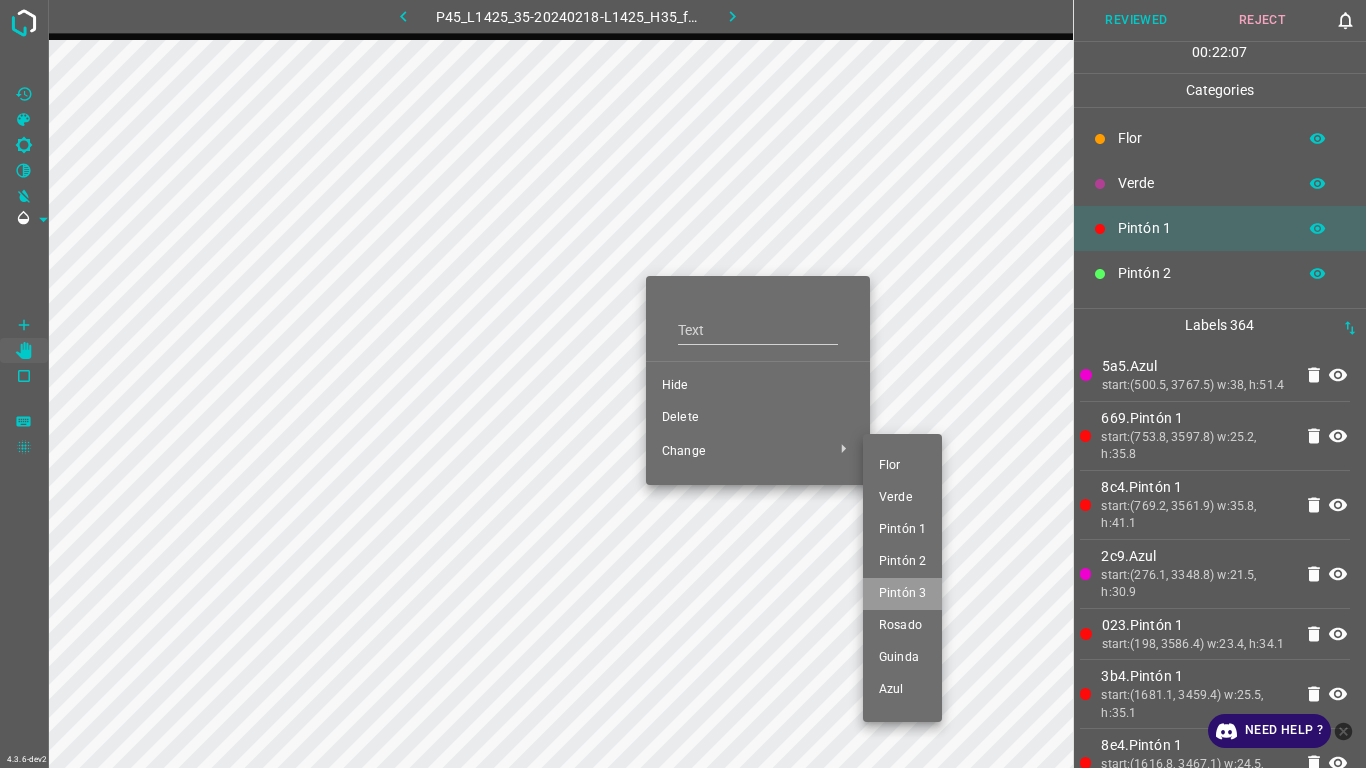 click on "Pintón 3" at bounding box center [902, 594] 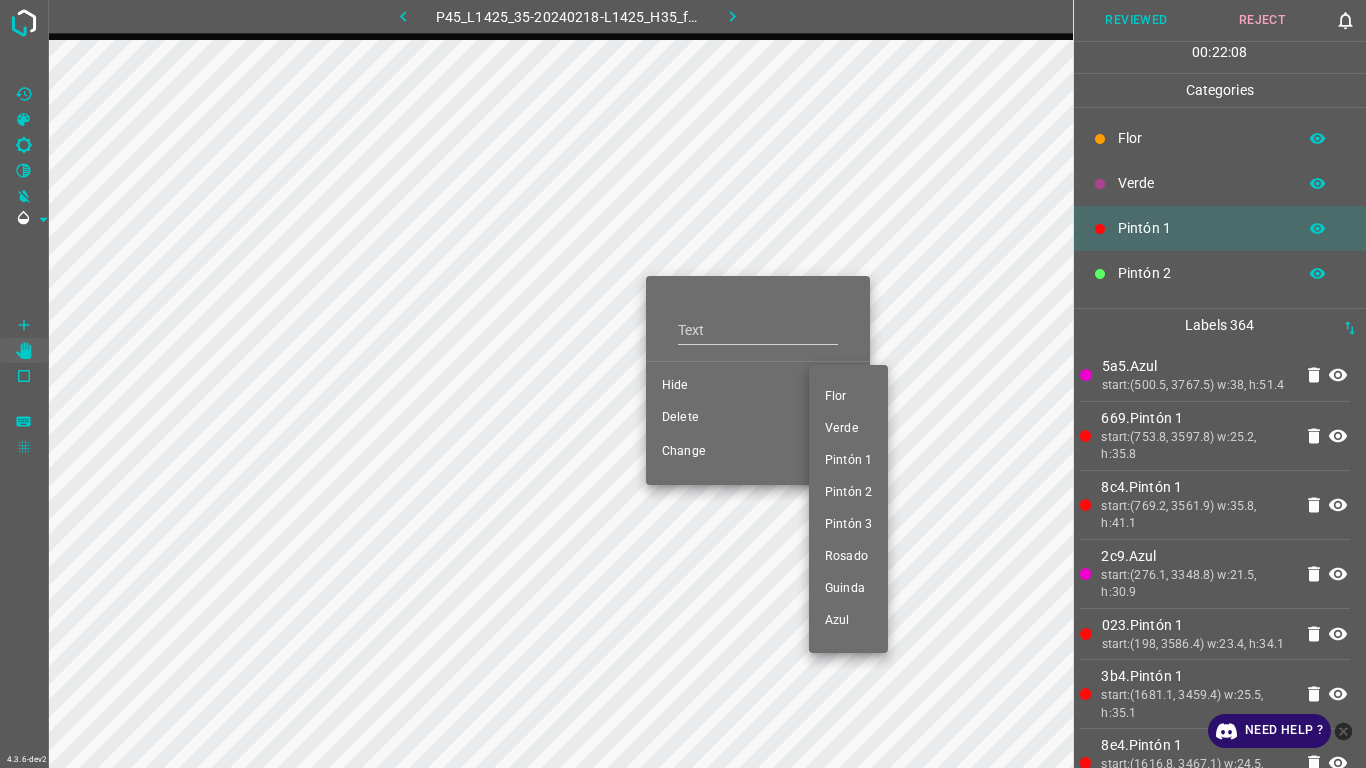 click at bounding box center [683, 384] 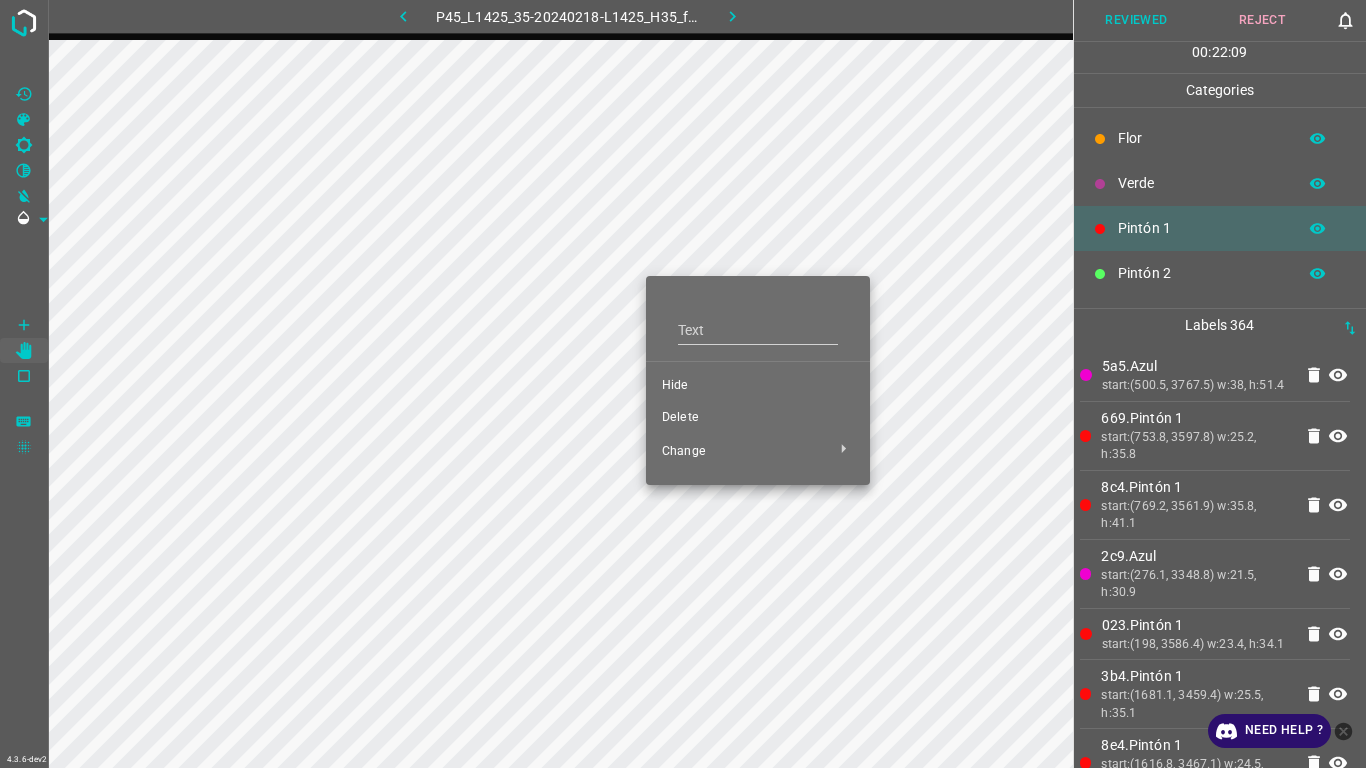 click at bounding box center (683, 384) 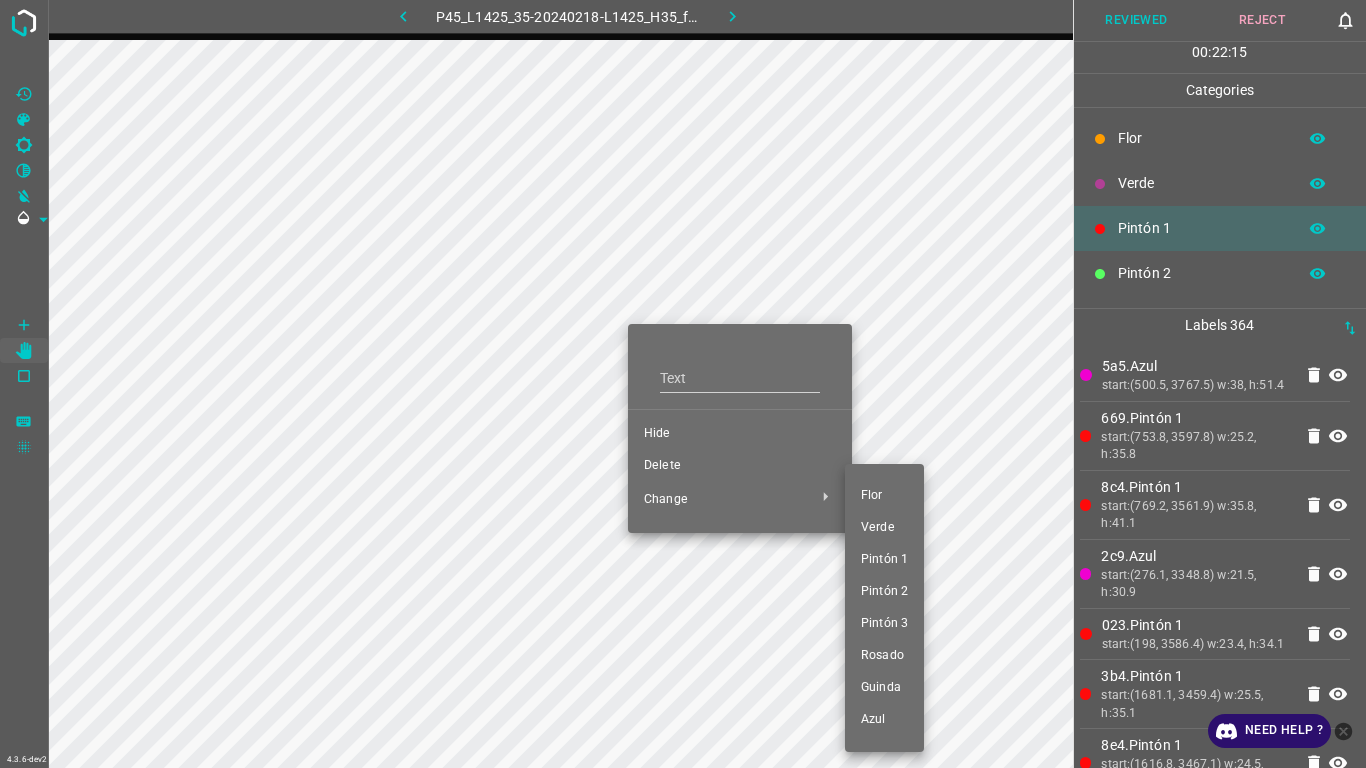 click on "Pintón 3" at bounding box center (884, 624) 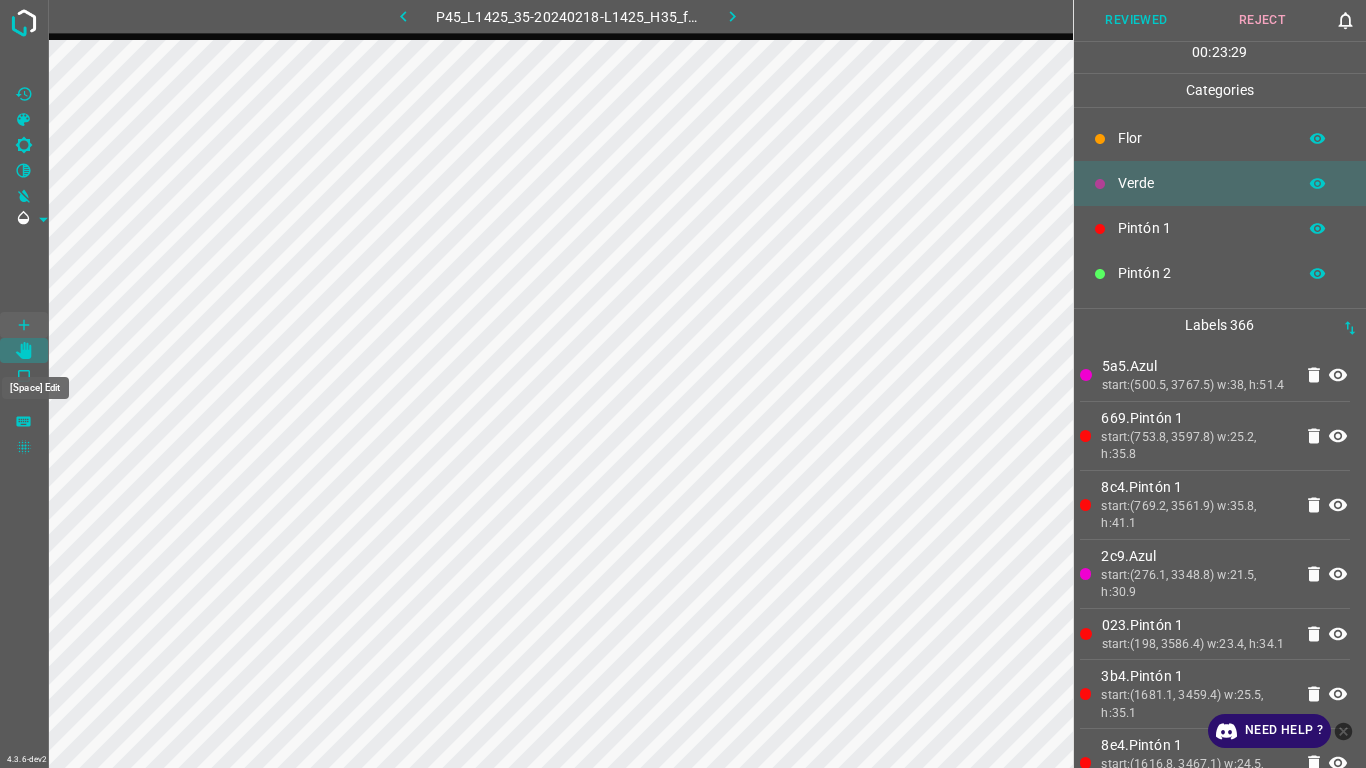 click 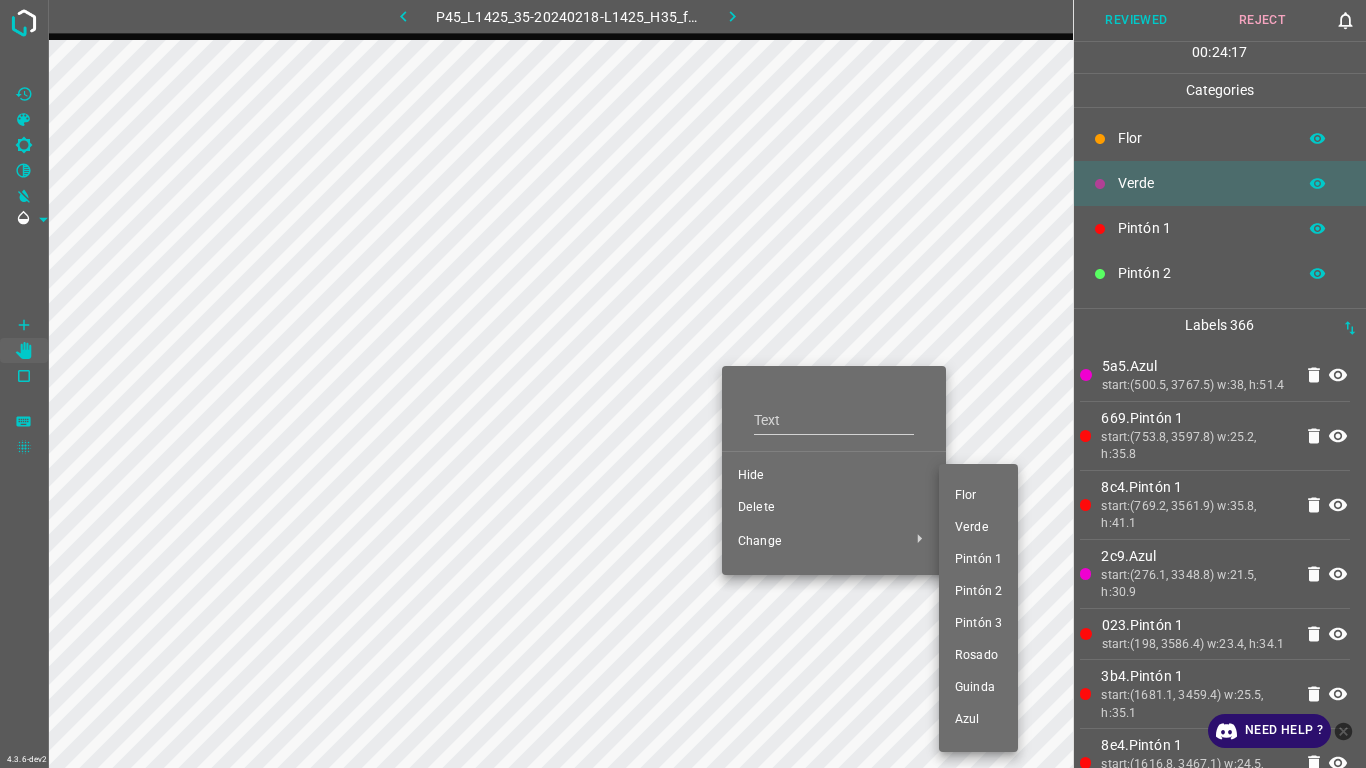 drag, startPoint x: 994, startPoint y: 617, endPoint x: 826, endPoint y: 563, distance: 176.4653 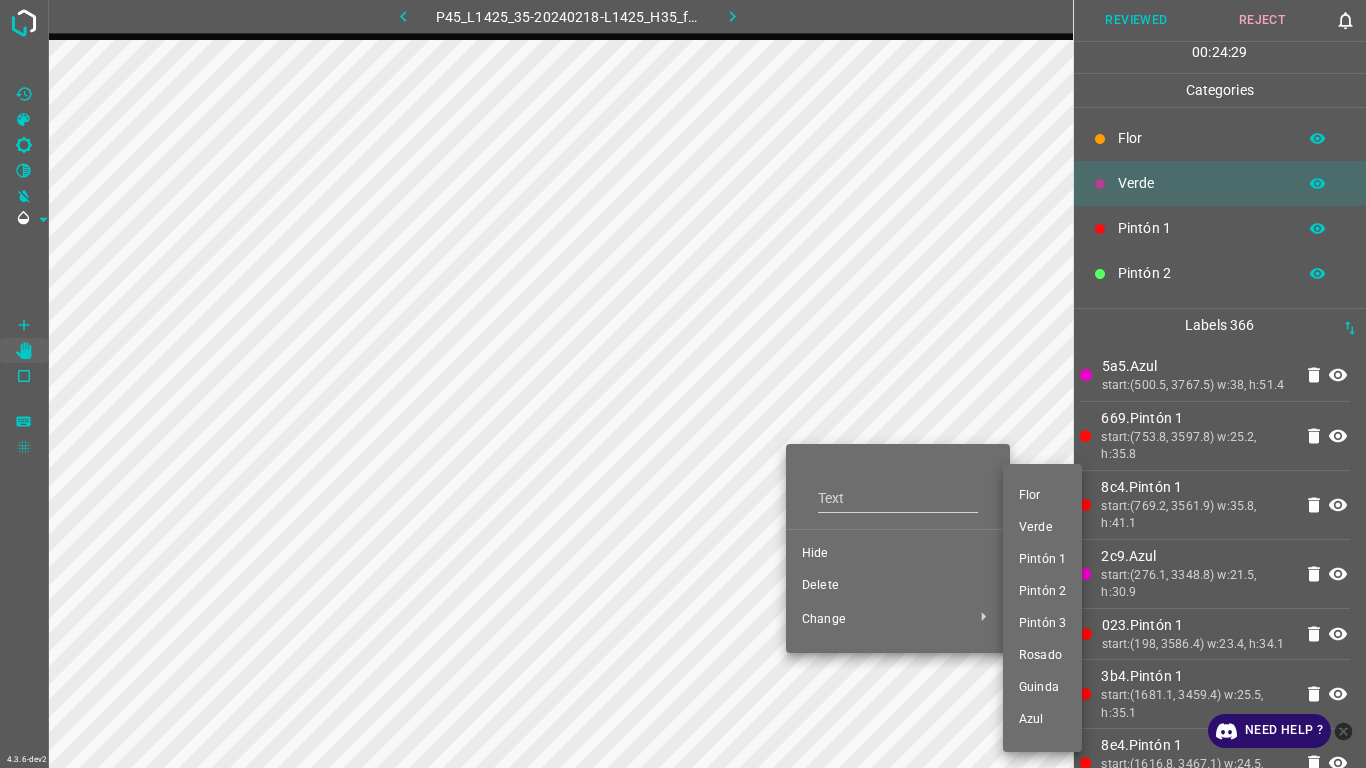click on "Pintón 3" at bounding box center (1042, 624) 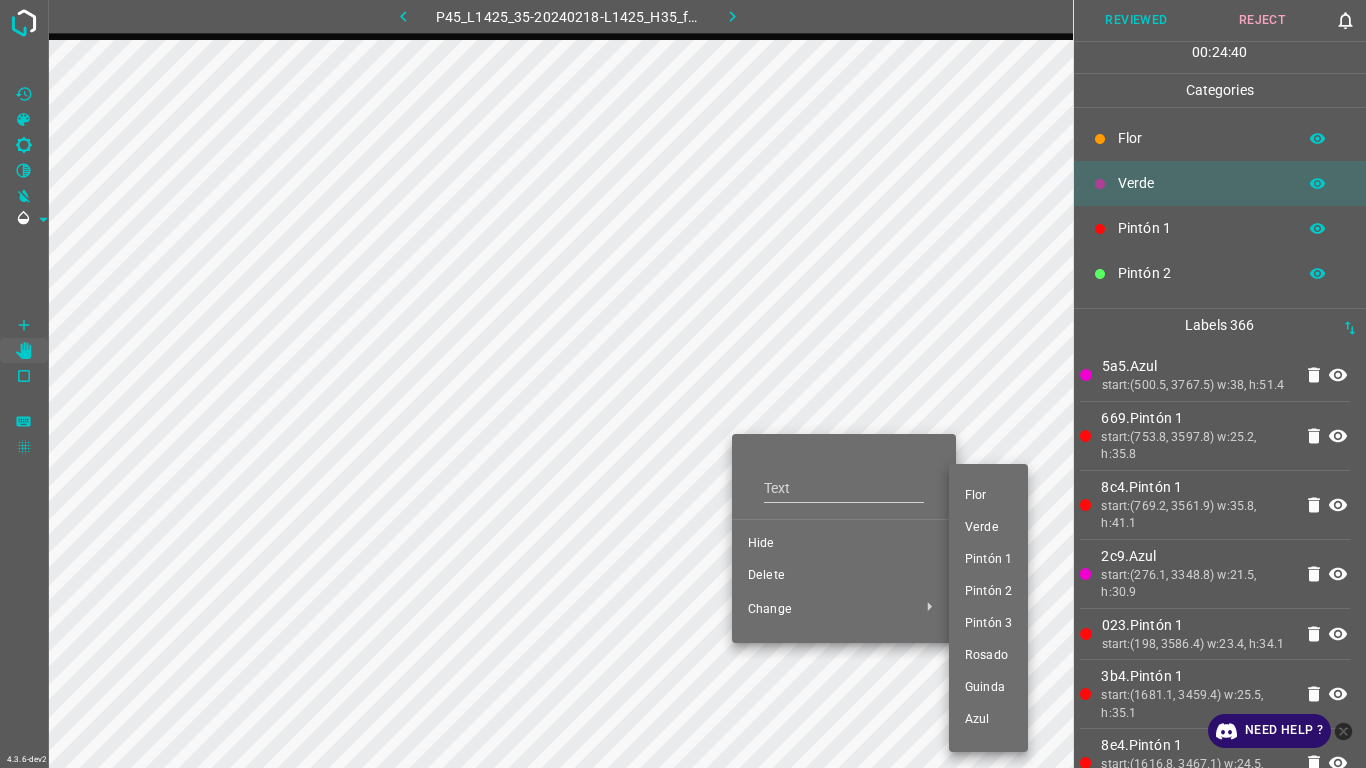 click on "Pintón 3" at bounding box center (988, 624) 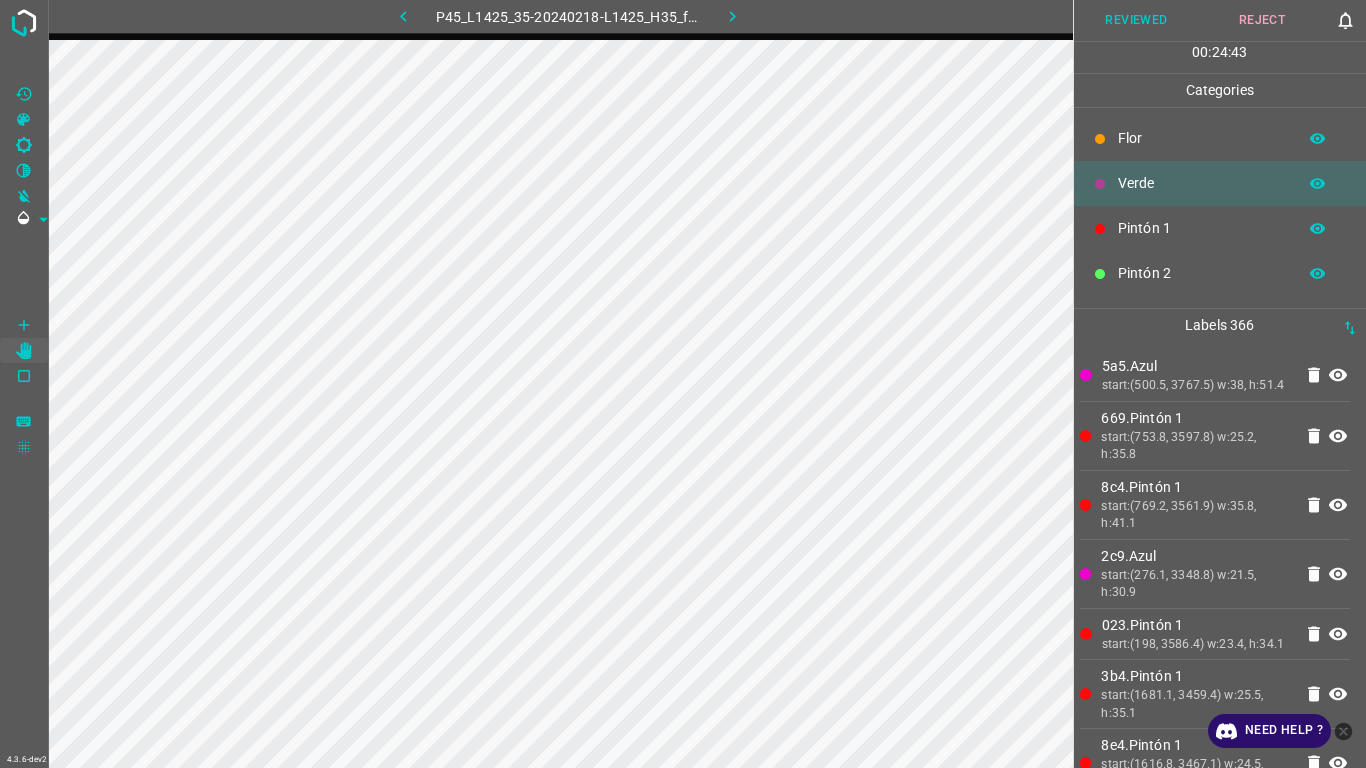 click 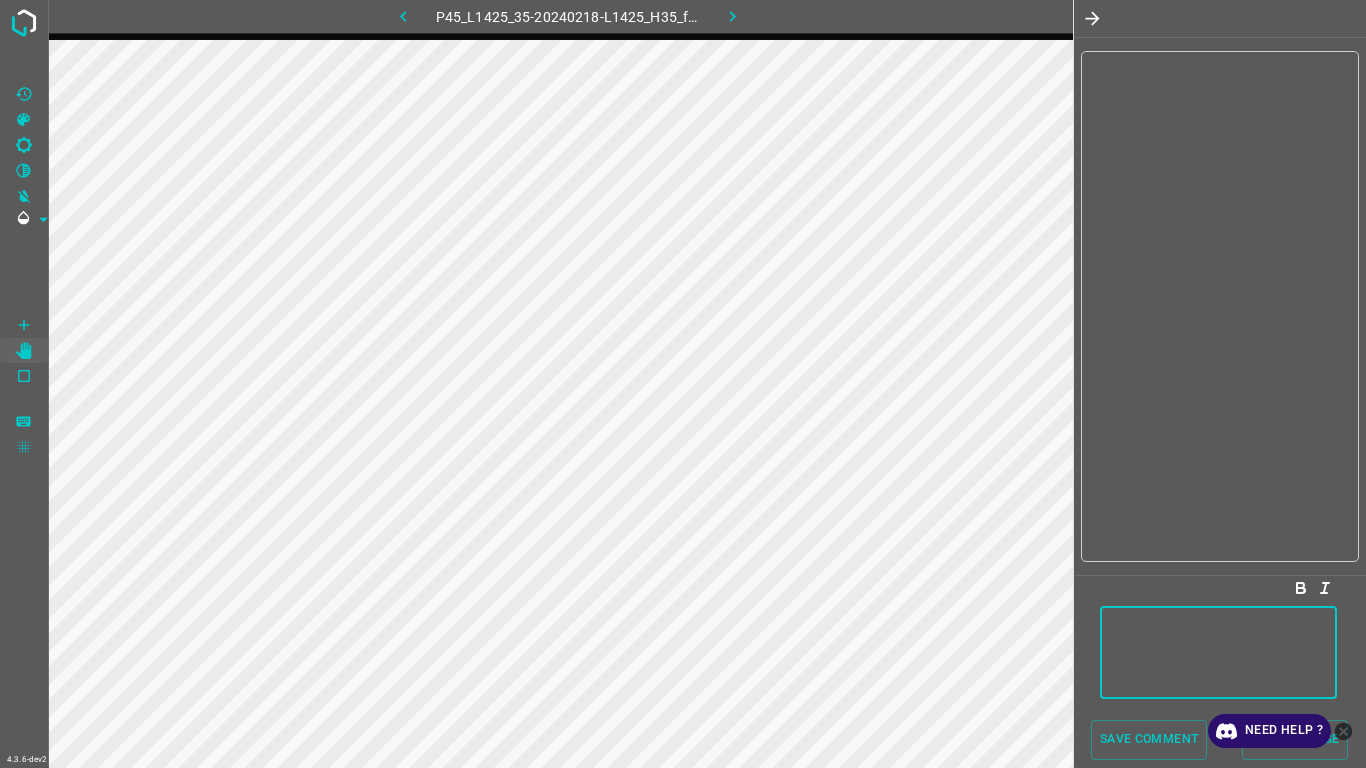 click at bounding box center (1218, 653) 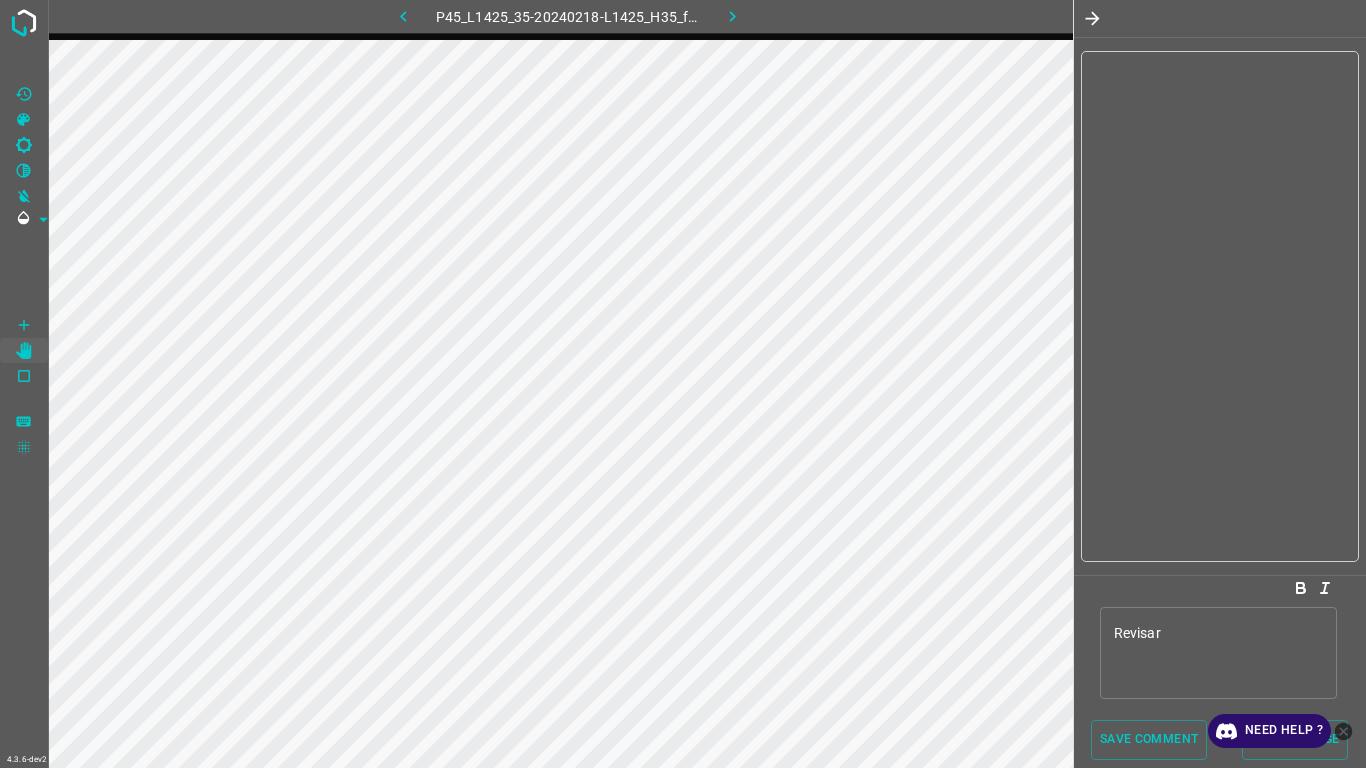 click on "Revisar" at bounding box center (1218, 653) 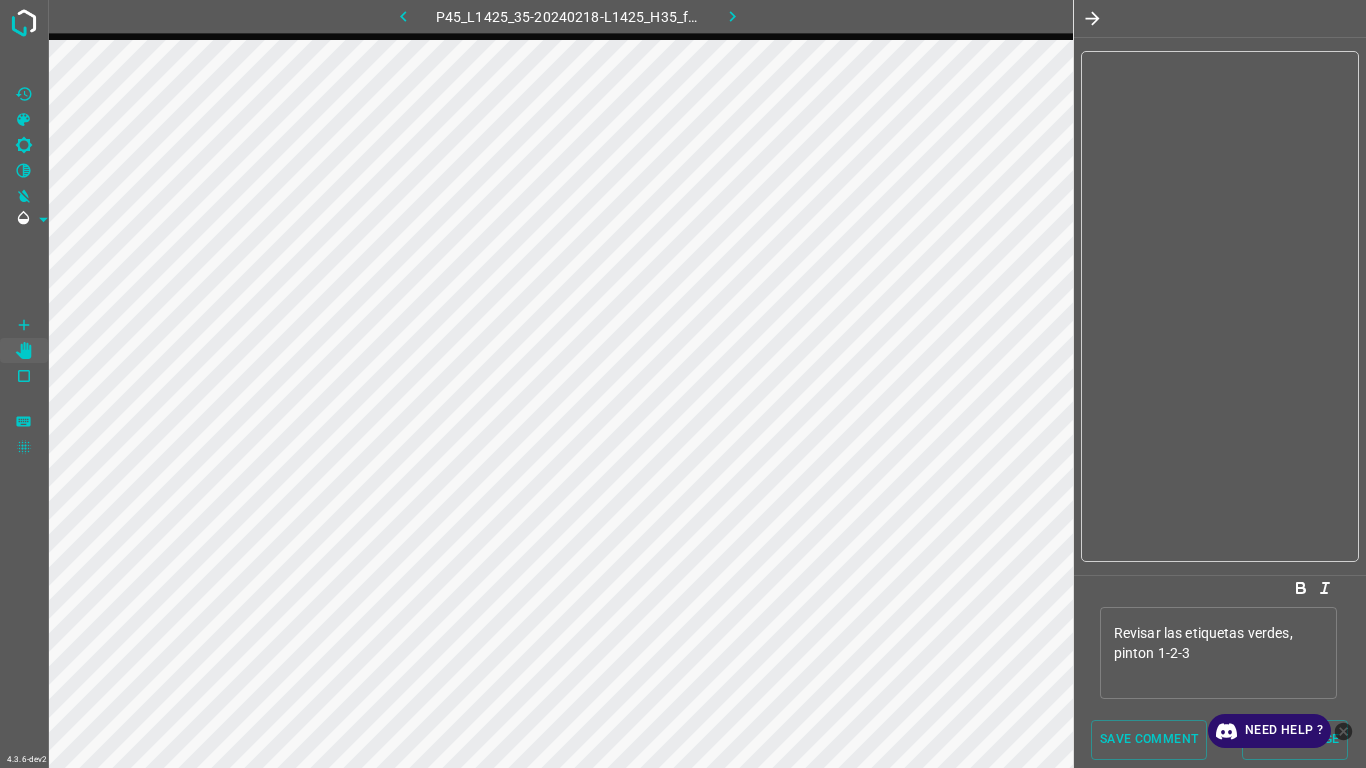click on "Revisar las etiquetas verdes, pinton 1-2-3" at bounding box center [1218, 653] 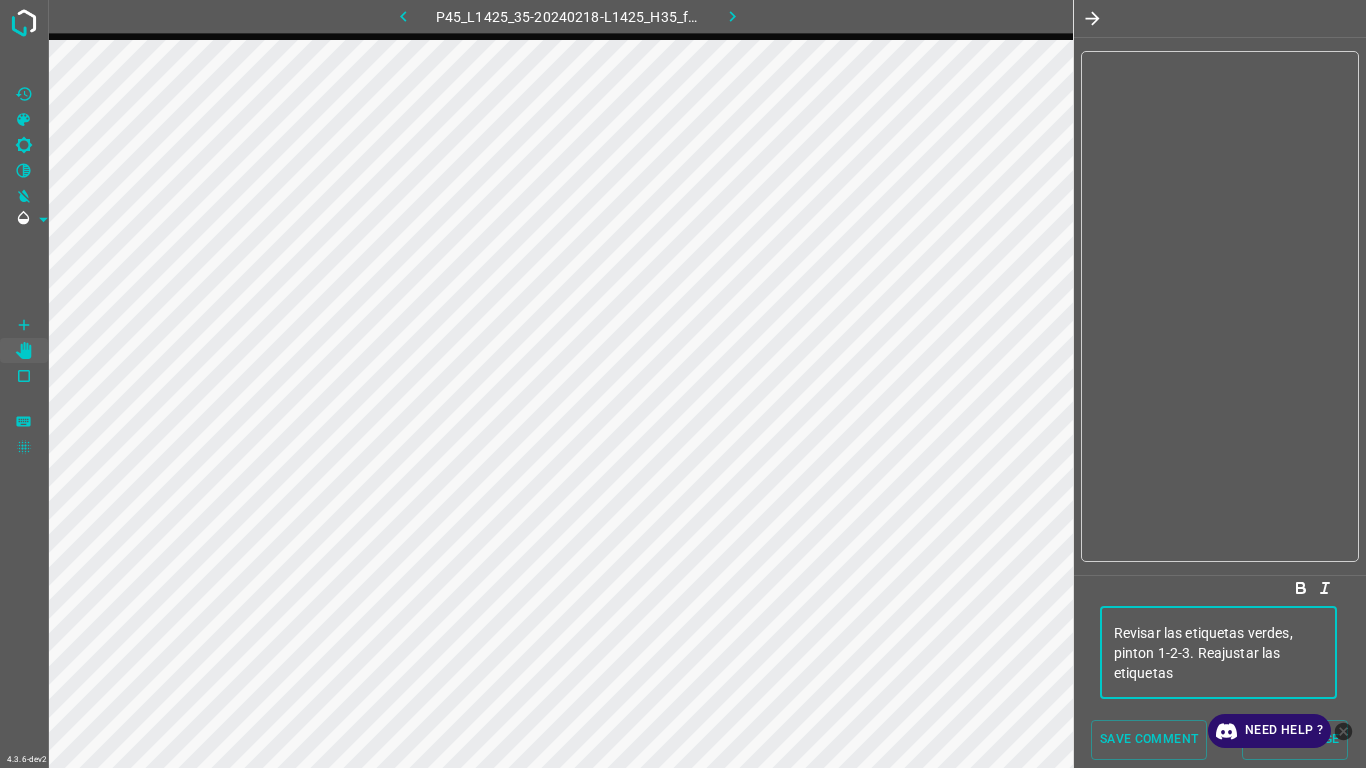 click 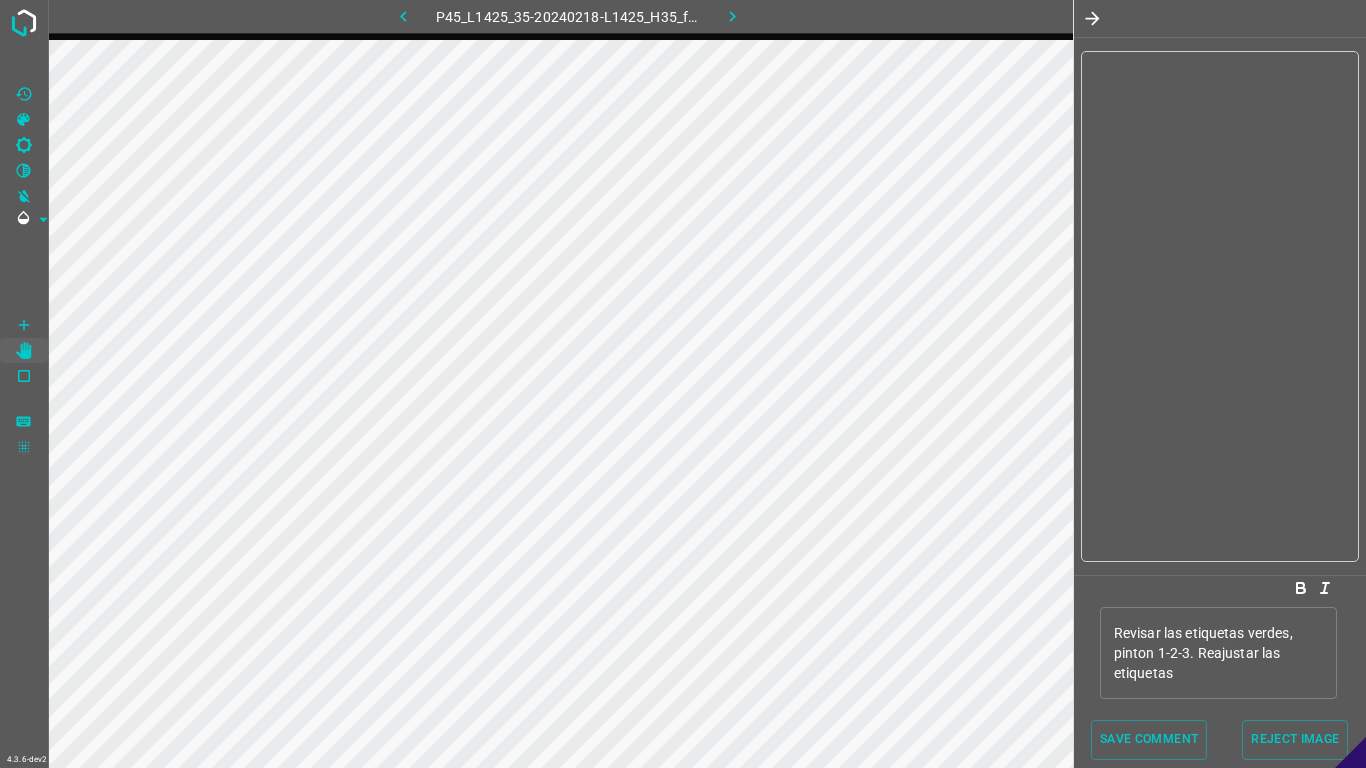 click on "Revisar las etiquetas verdes, pinton 1-2-3. Reajustar las etiquetas x ​" at bounding box center [1218, 652] 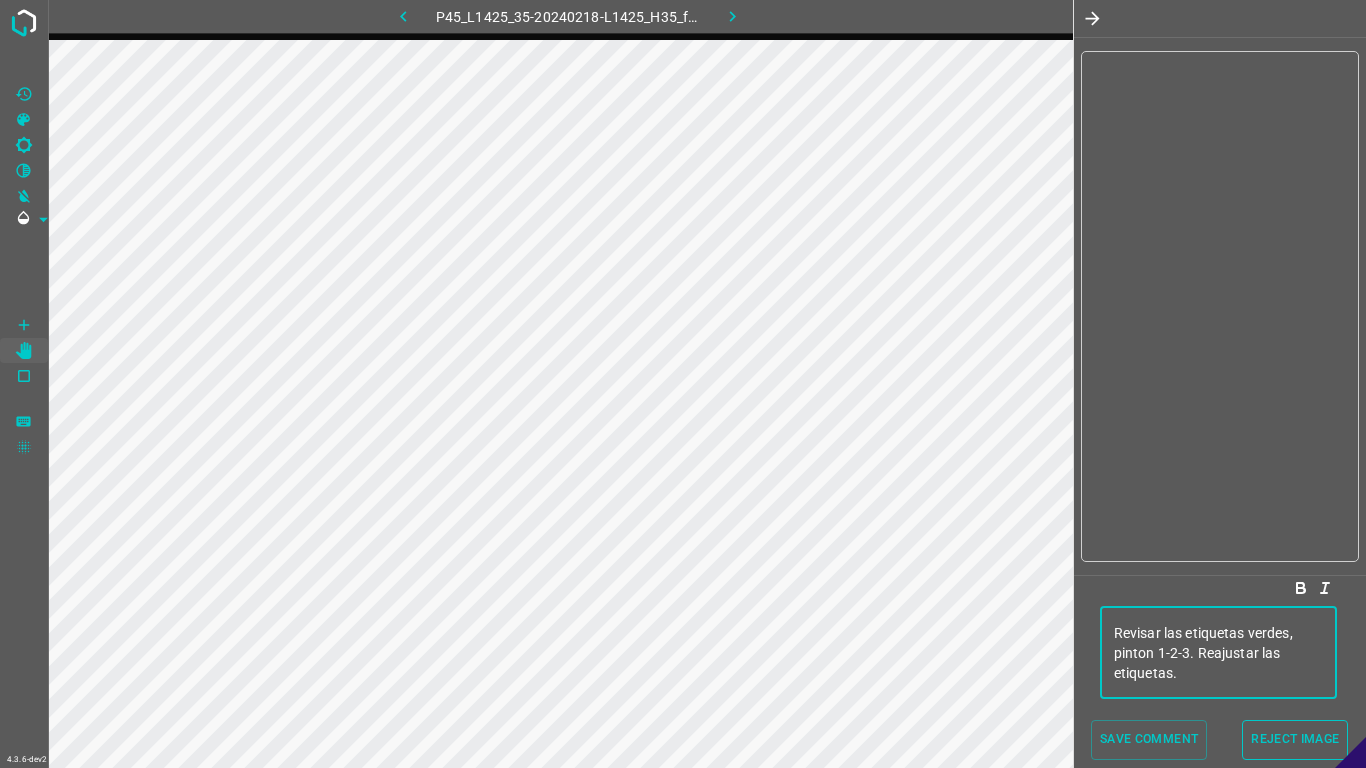 type on "Revisar las etiquetas verdes, pinton 1-2-3. Reajustar las etiquetas." 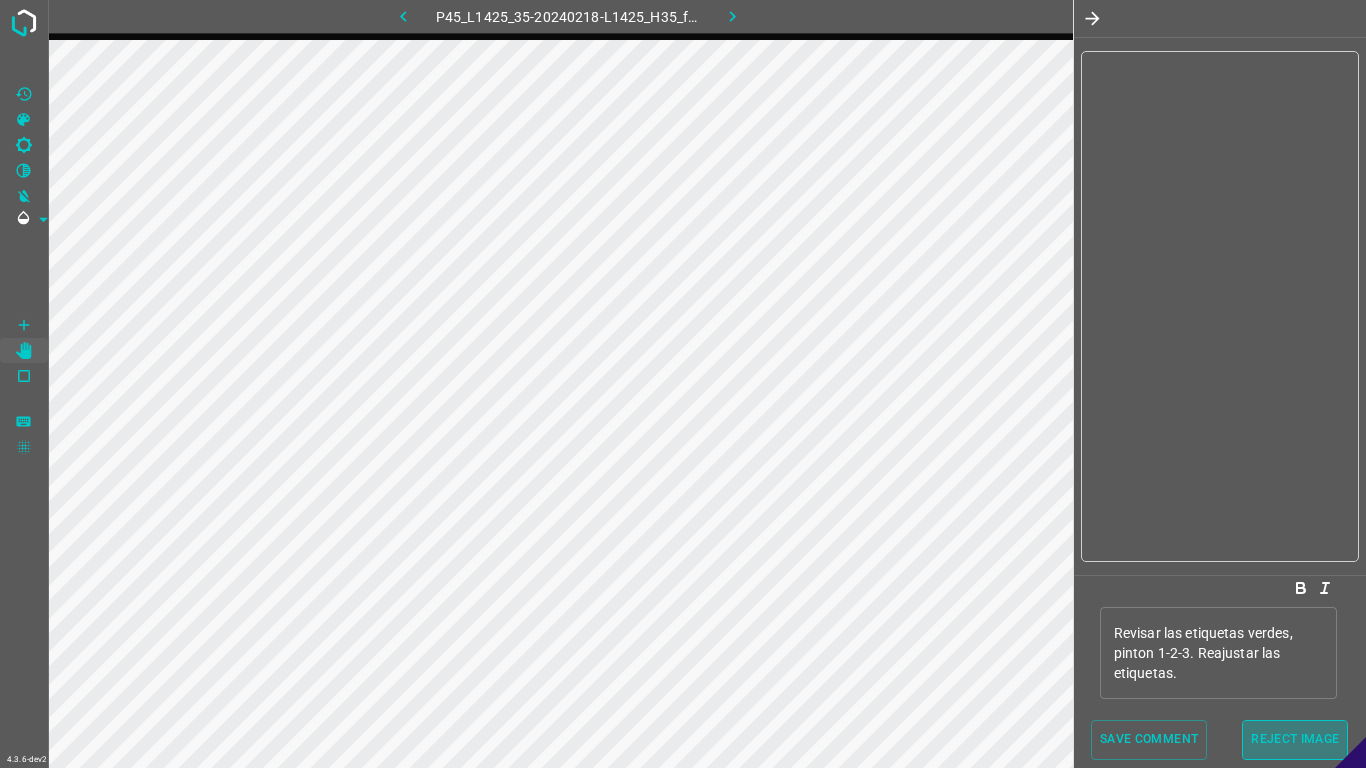 click on "Reject Image" at bounding box center (1295, 739) 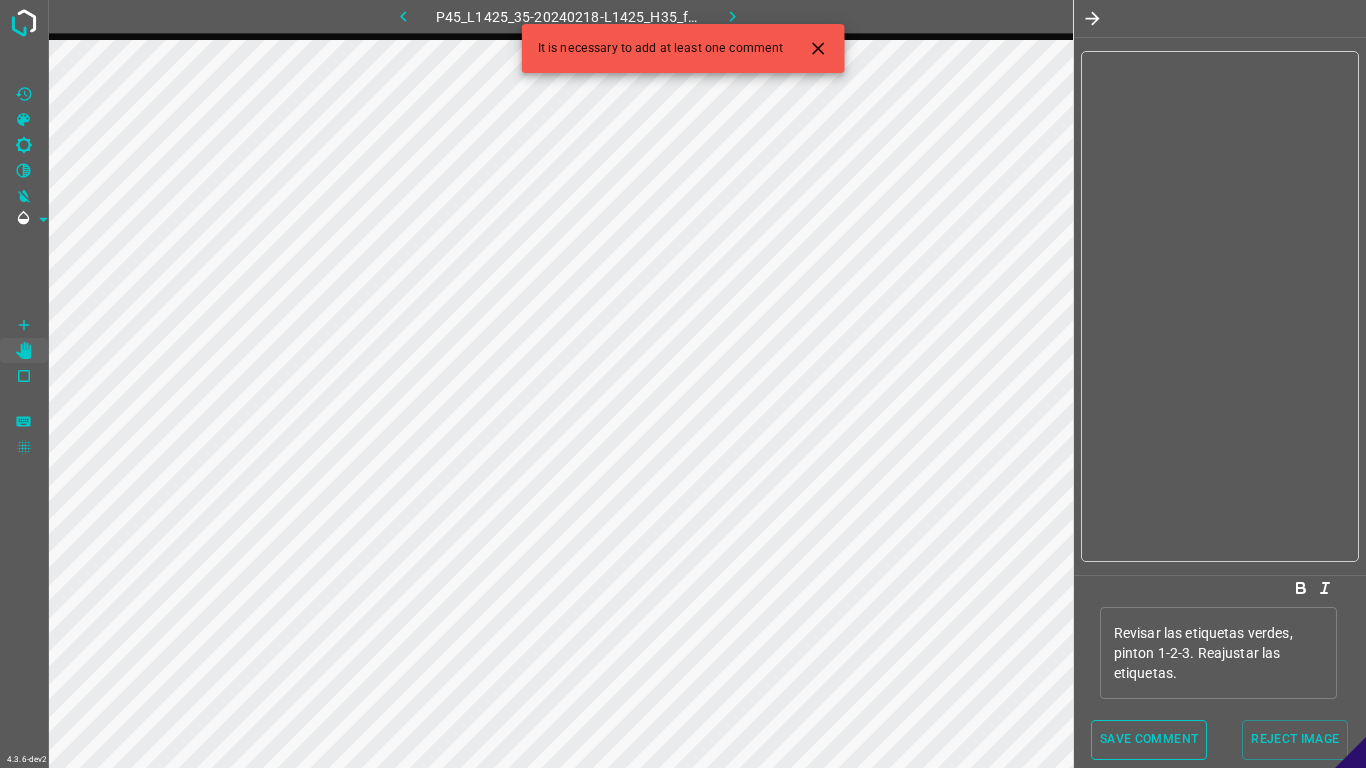 click on "Save comment" at bounding box center (1149, 739) 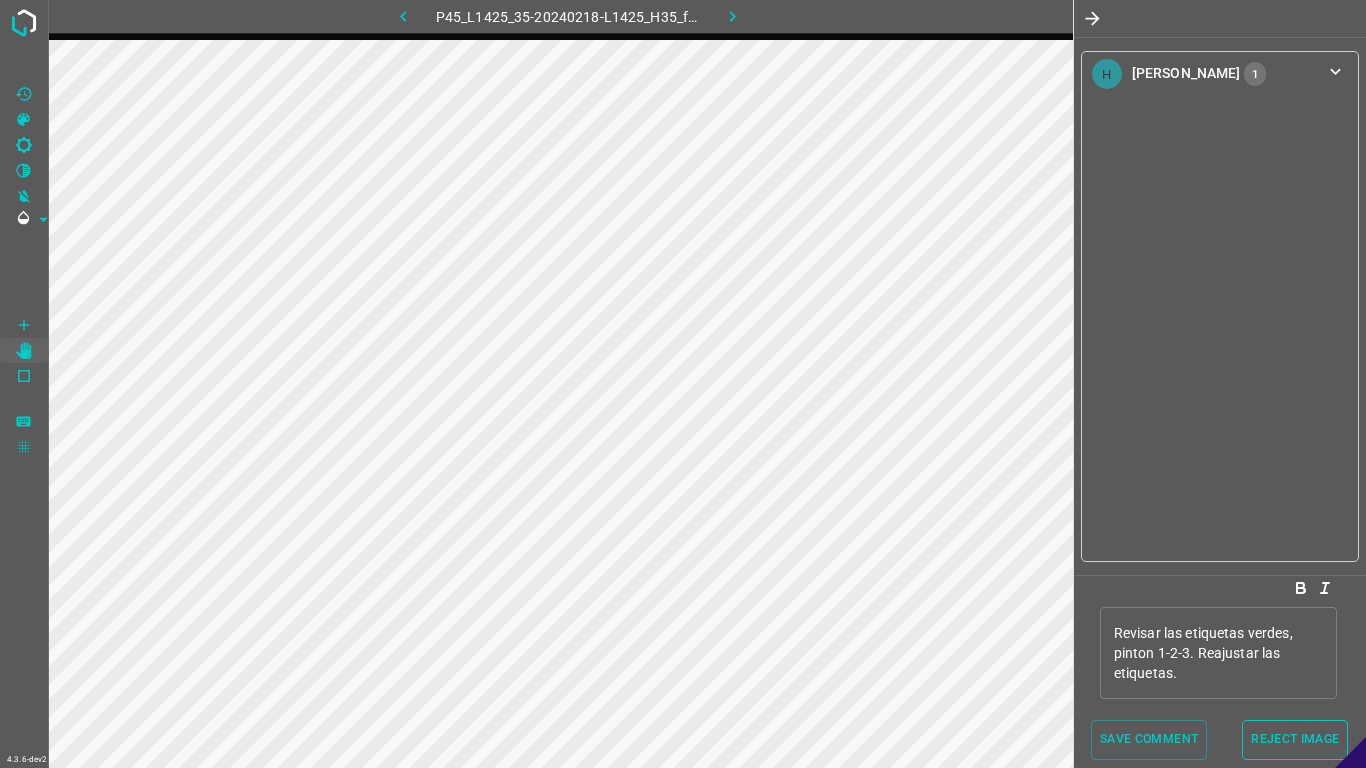 click on "Reject Image" at bounding box center (1295, 739) 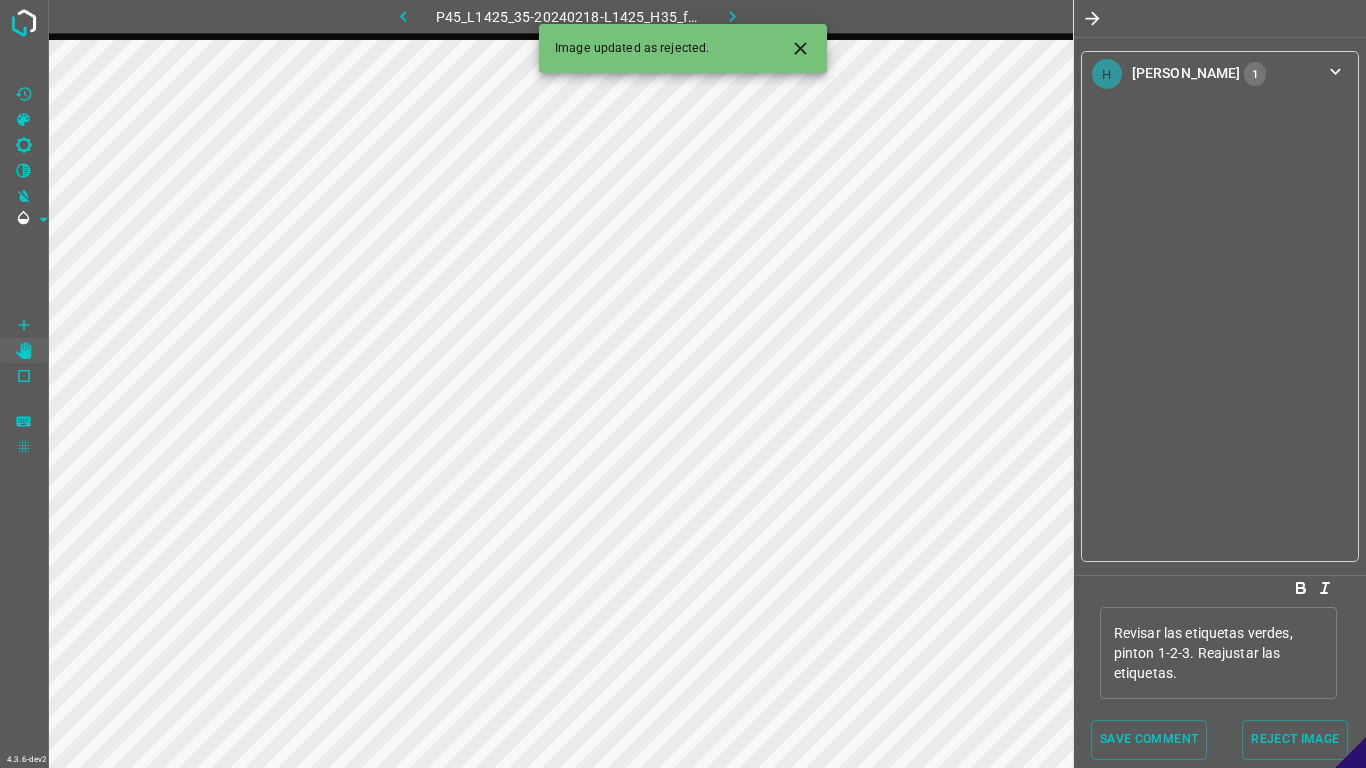 click 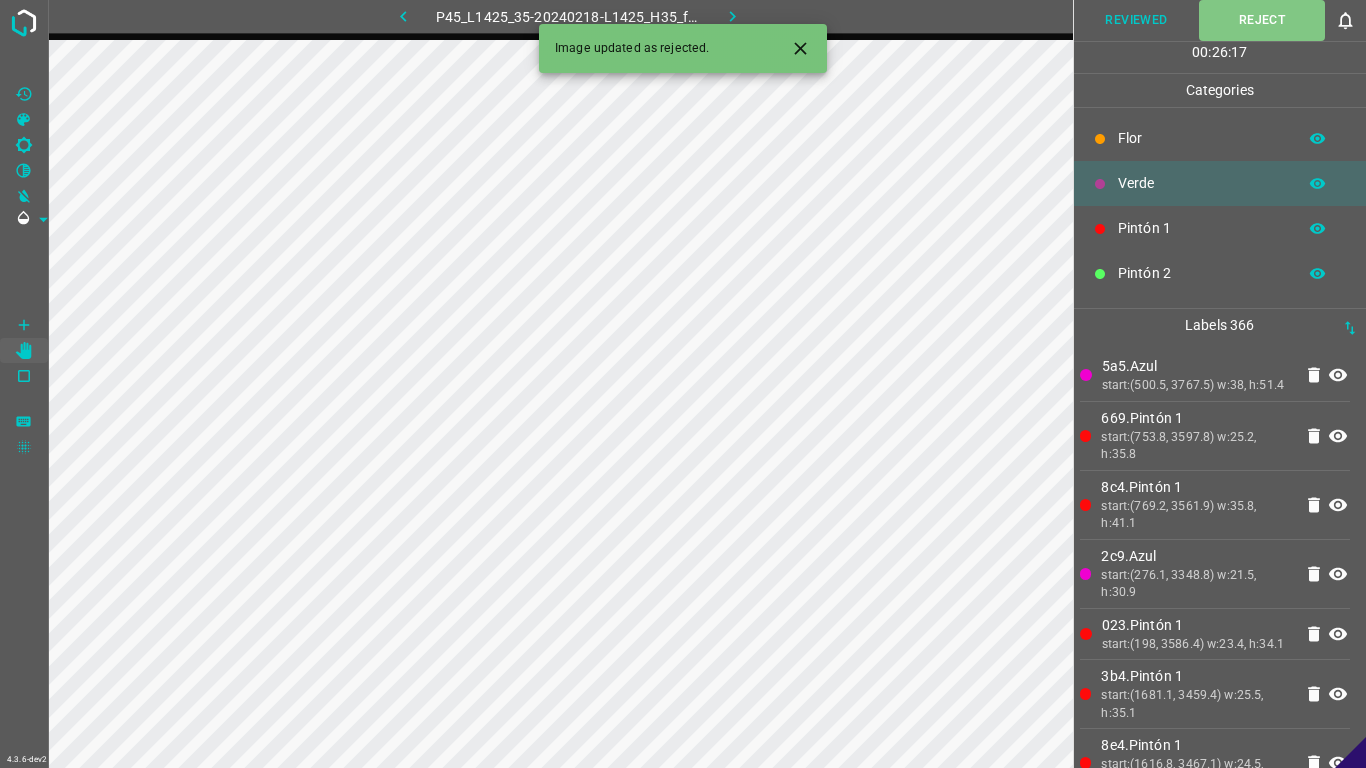 click 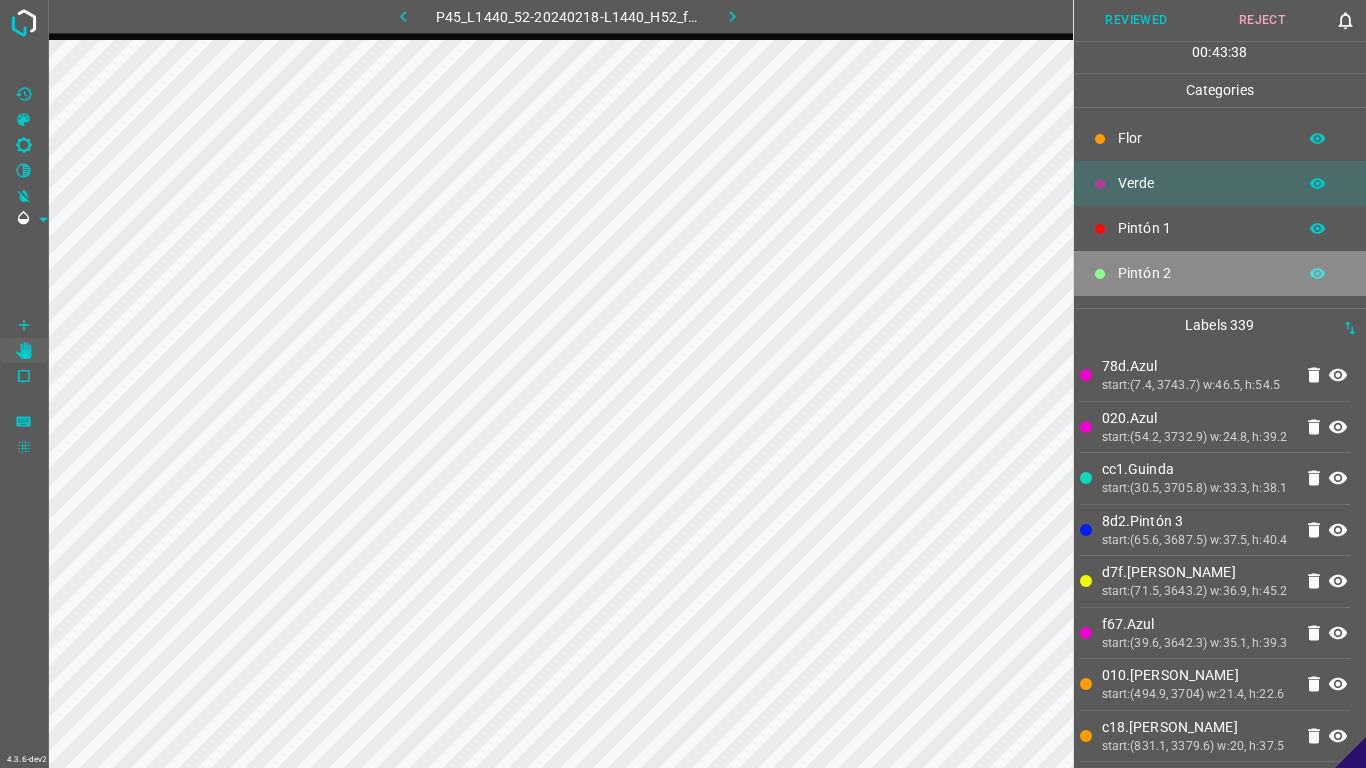 drag, startPoint x: 1227, startPoint y: 277, endPoint x: 1173, endPoint y: 293, distance: 56.32051 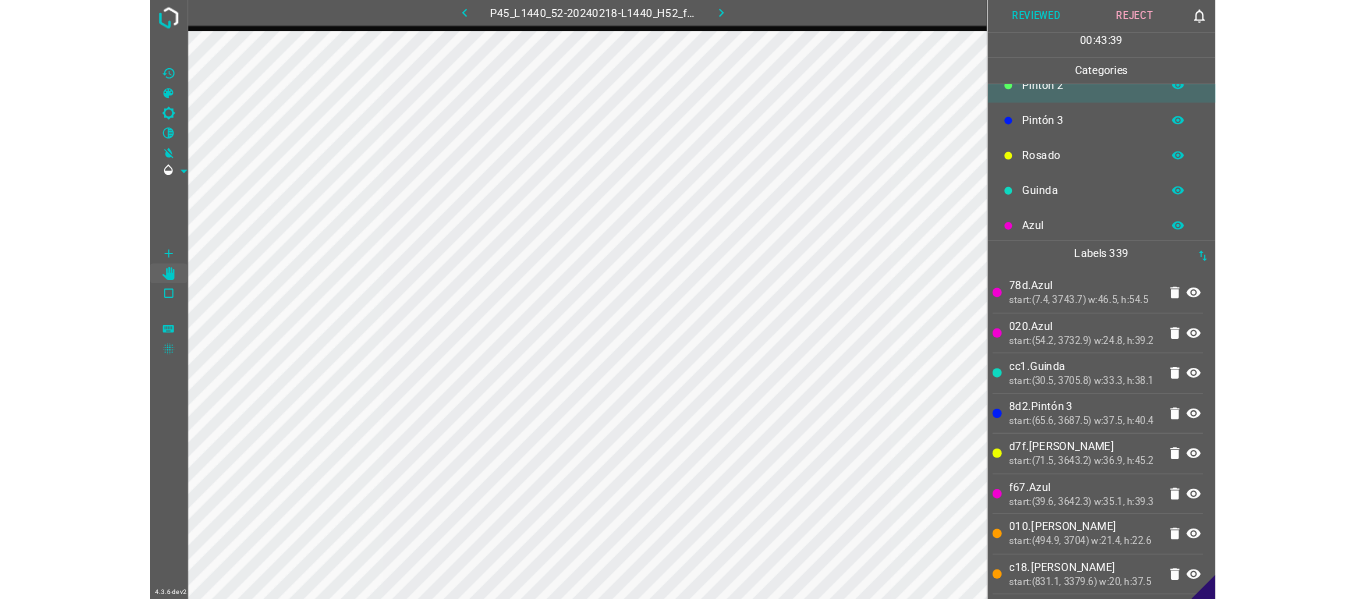 scroll, scrollTop: 176, scrollLeft: 0, axis: vertical 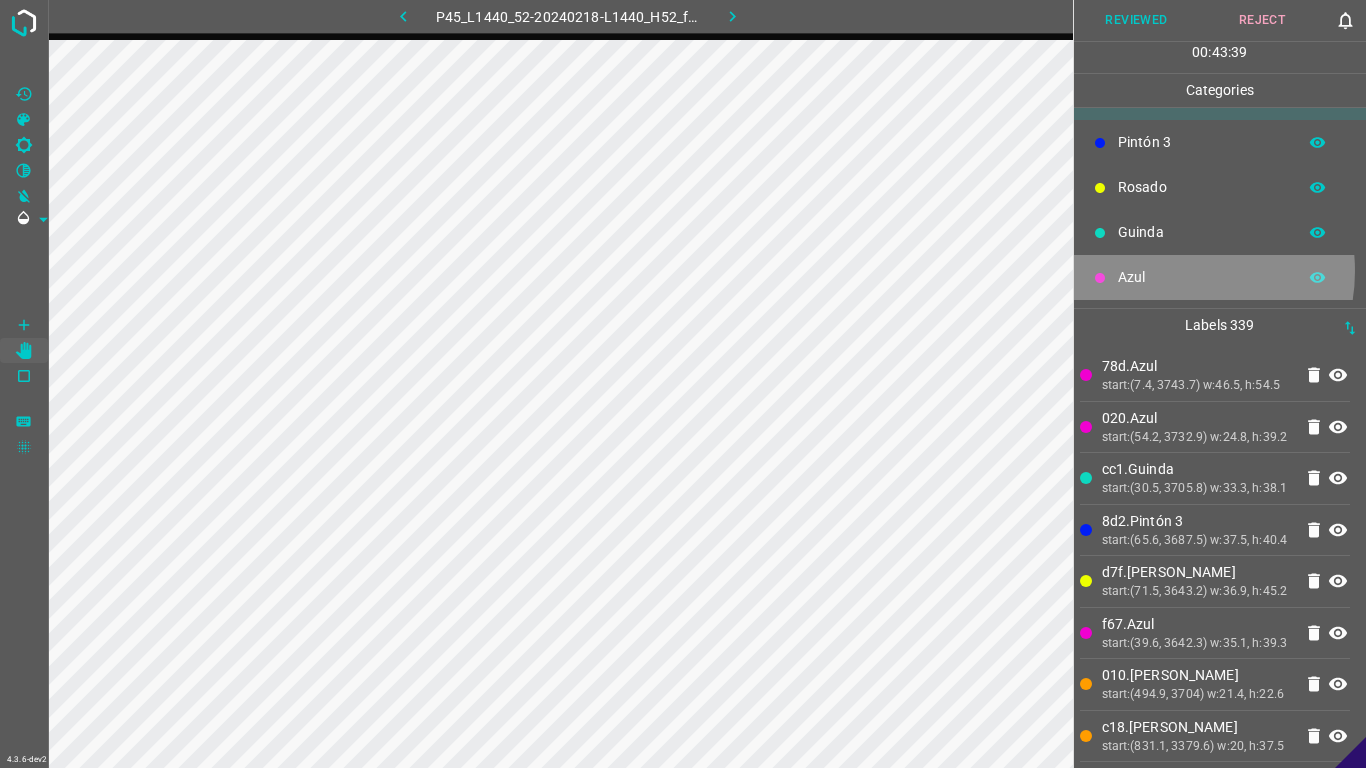 drag, startPoint x: 1167, startPoint y: 271, endPoint x: 1083, endPoint y: 349, distance: 114.62984 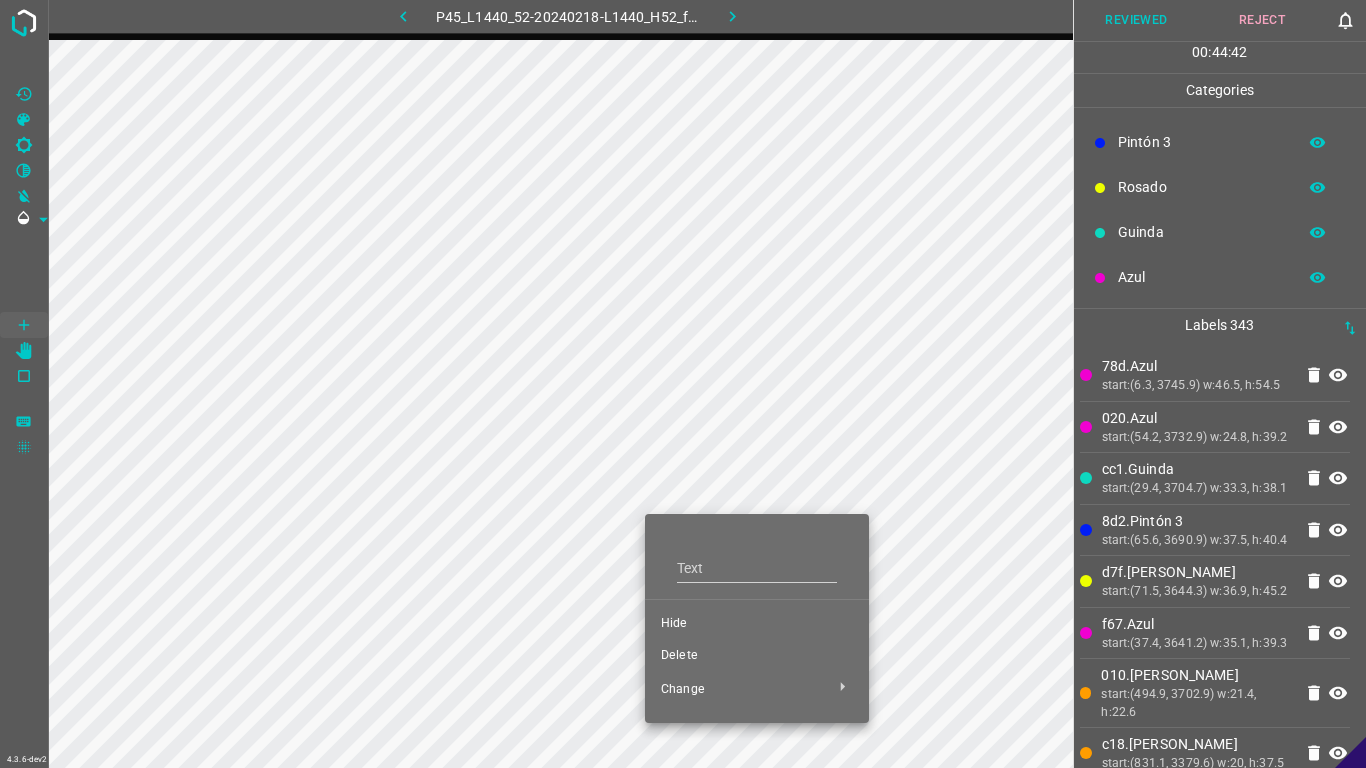click on "Delete" at bounding box center (757, 656) 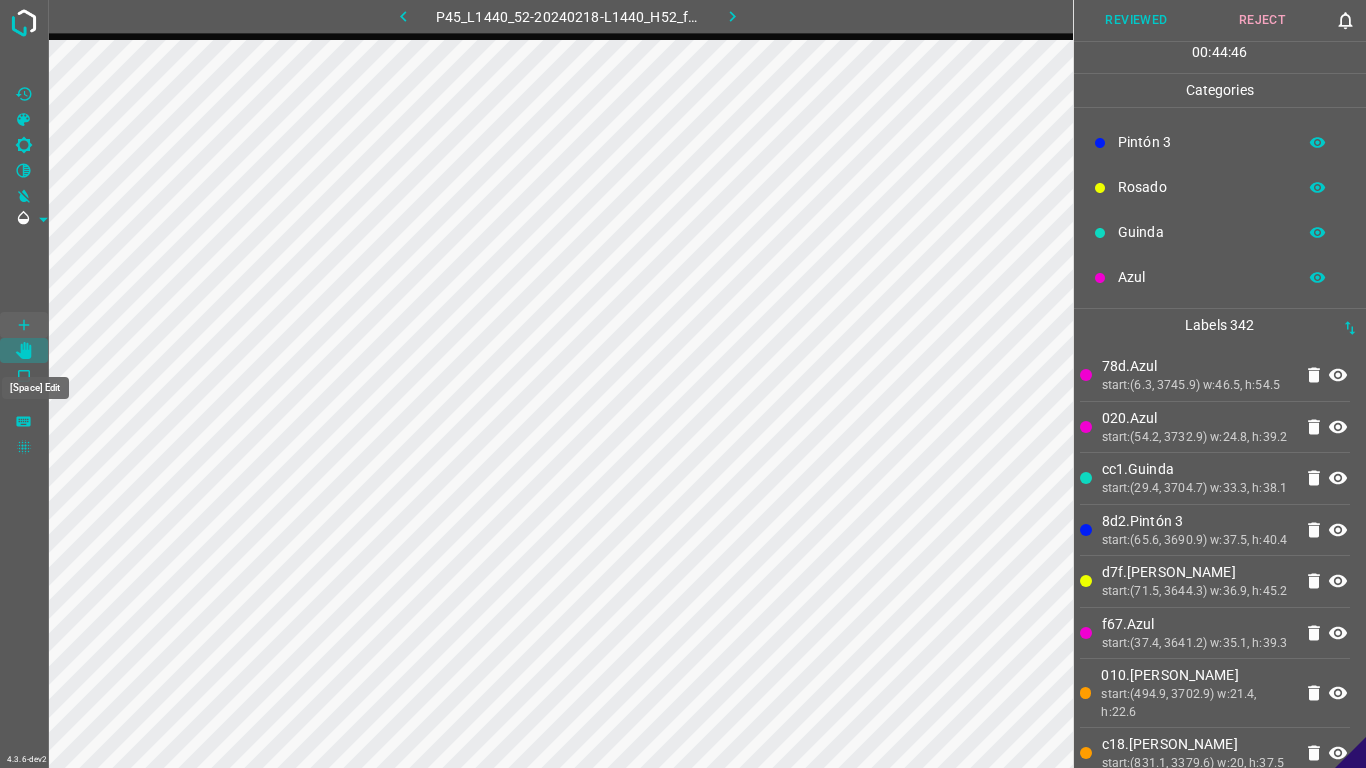 click on "4.3.6-dev2 P45_L1440_52-20240218-L1440_H52_frame_00046_44477.jpg Reviewed Reject 0 00   : 44   : 46   Categories [PERSON_NAME] Verde Pintón 1 Pintón 2 Pintón 3 [PERSON_NAME] Azul Labels   342 78d.Azul
start:(6.3, 3745.9)
w:46.5, h:54.5
020.Azul
start:(54.2, 3732.9)
w:24.8, h:39.2
cc1.Guinda
start:(29.4, 3704.7)
w:33.3, h:38.1
8d2.Pintón 3
start:(65.6, 3690.9)
w:37.5, h:40.4
d7f.[PERSON_NAME]
start:(71.5, 3644.3)
w:36.9, h:45.2
f67.Azul
start:(37.4, 3641.2)
w:35.1, h:39.3
010.[PERSON_NAME]
start:(494.9, 3702.9)
w:21.4, h:22.6
c18.[PERSON_NAME]
start:(831.1, 3379.6)
w:20, h:37.5
073.[PERSON_NAME]
start:(133.8, 2963.6)
w:26.6, h:28.1
3a1.[PERSON_NAME]
start:(91, 2967.7)
w:17.6, h:30.7
7bc.[PERSON_NAME]
start:(105.3, 2974.1)
w:7.1, h:12
3c1.[PERSON_NAME]
start:(84.7, 2970.7)
w:8.6, h:11.6
x ​" at bounding box center (683, 384) 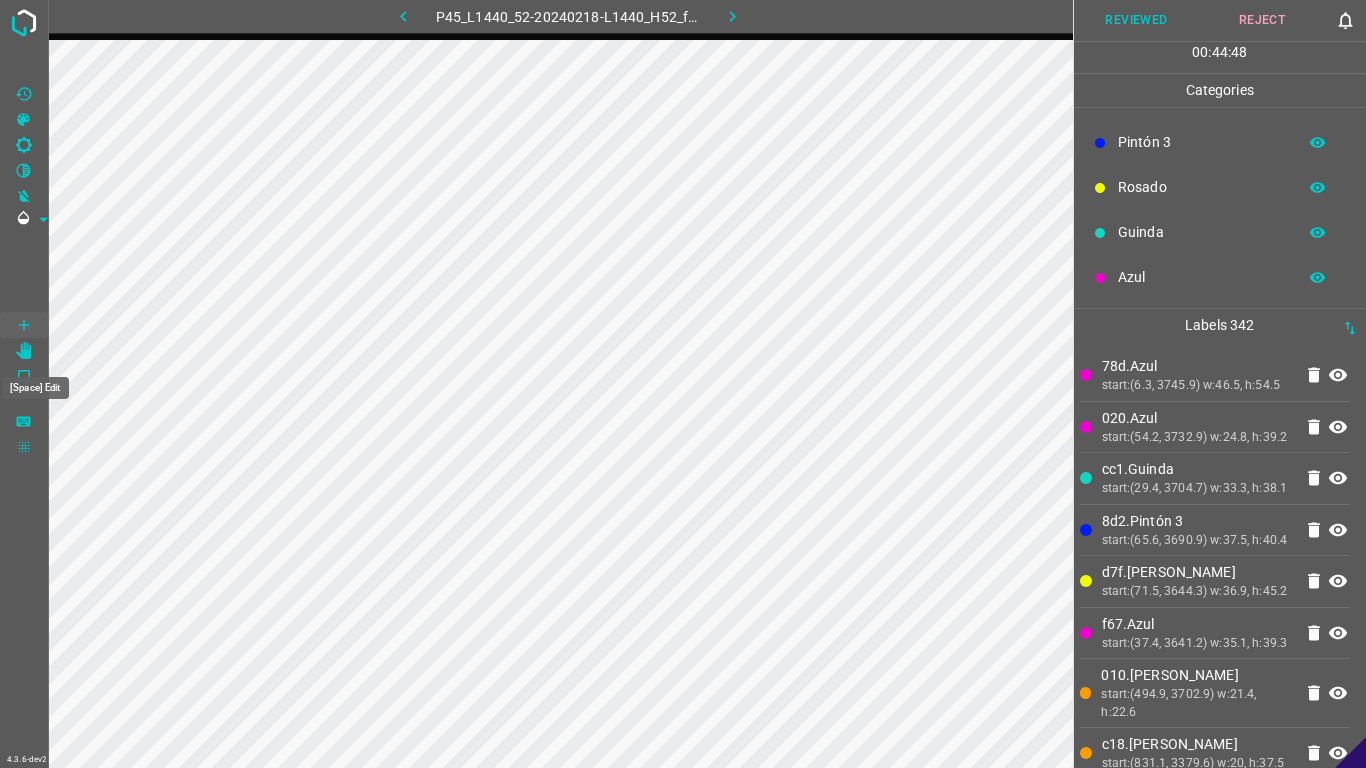 click 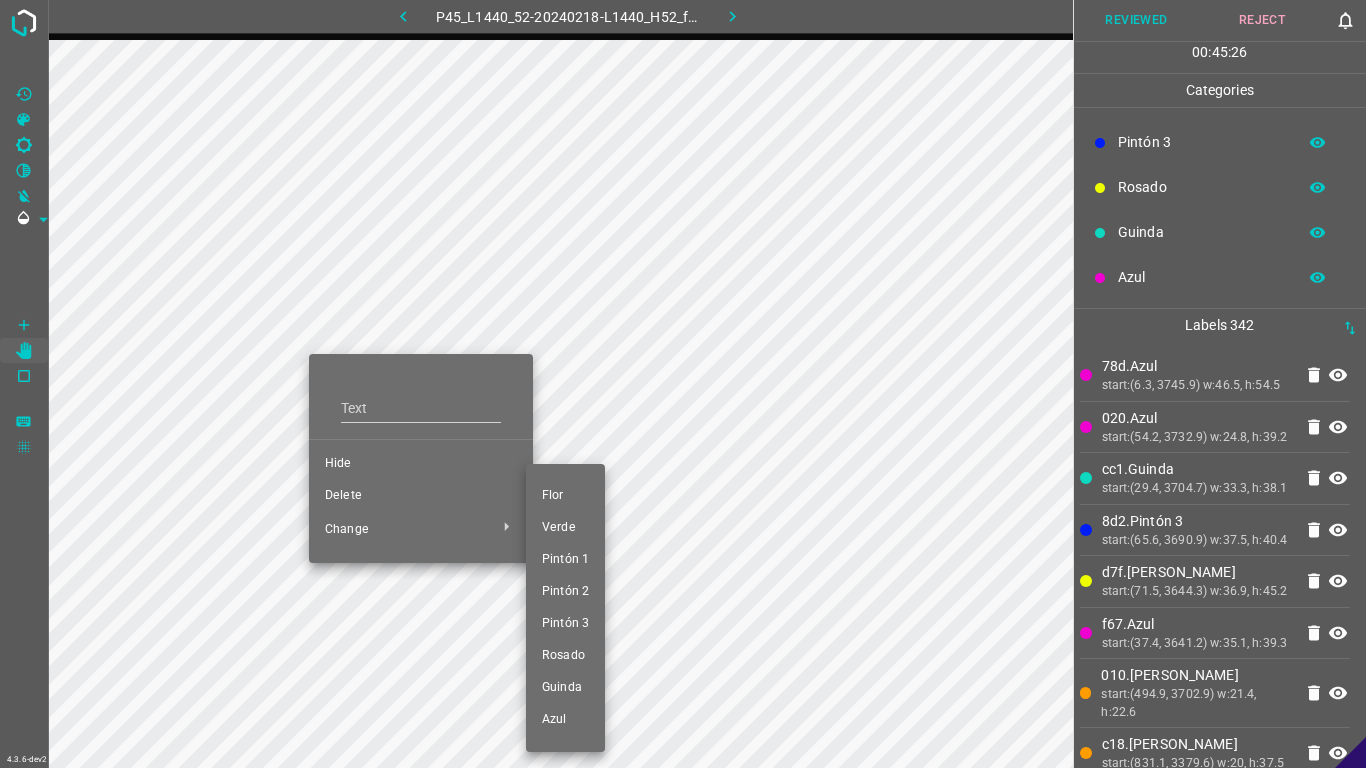 click on "Pintón 1" at bounding box center (565, 560) 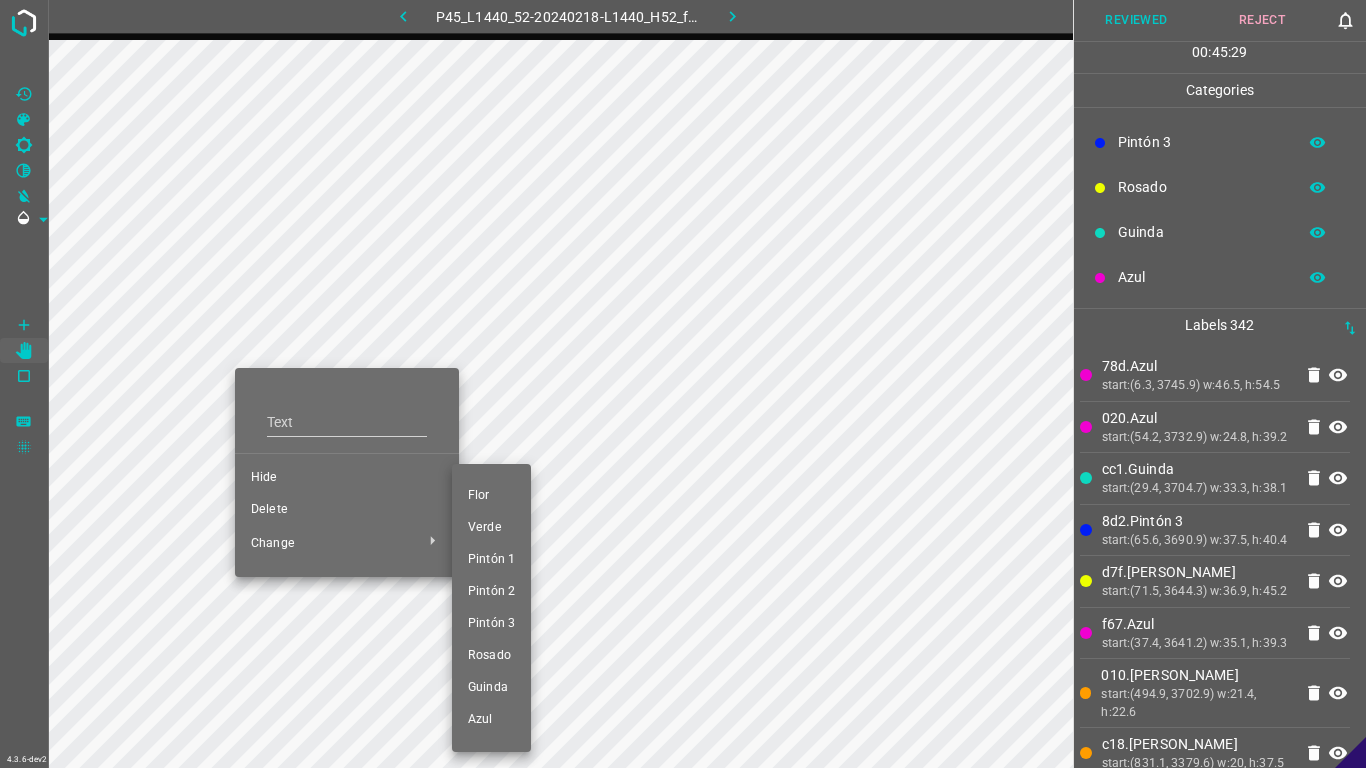 click on "Pintón 1" at bounding box center [491, 560] 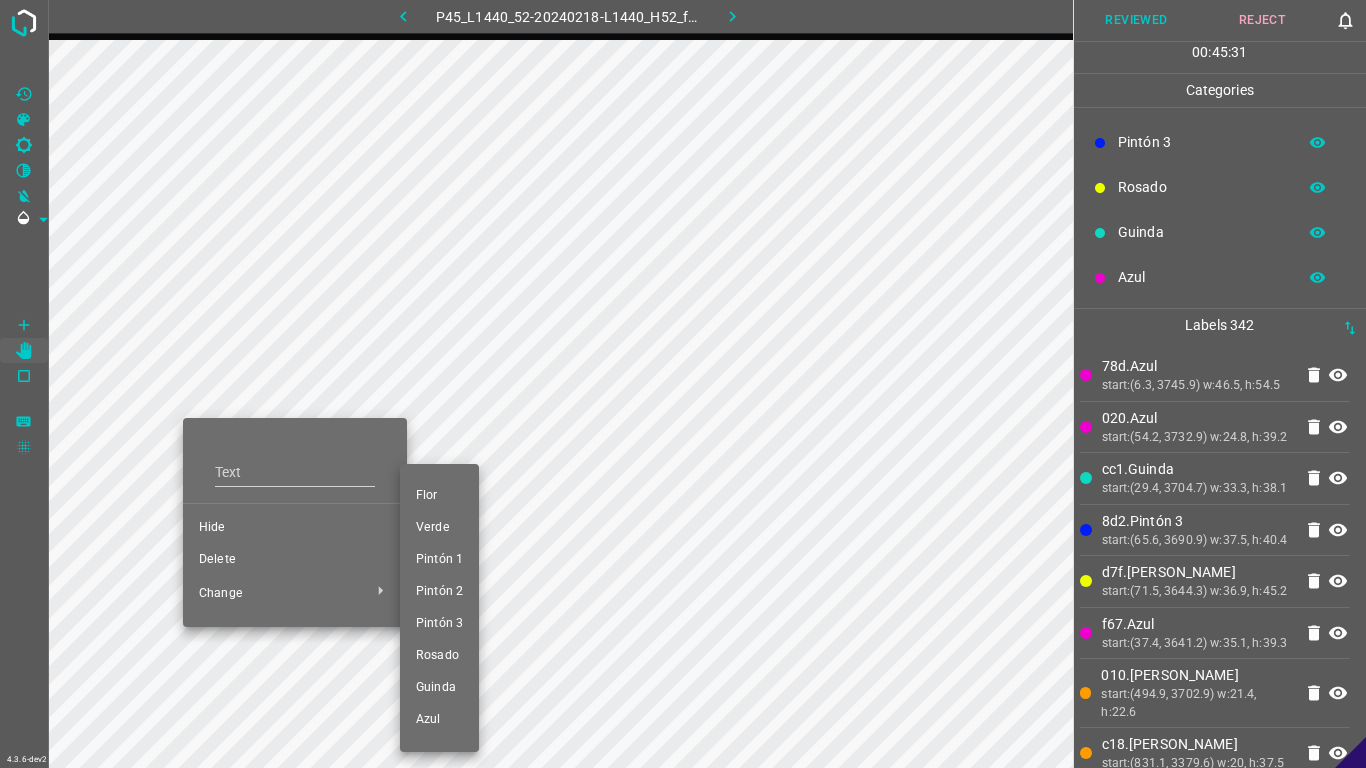 click on "Pintón 1" at bounding box center (439, 560) 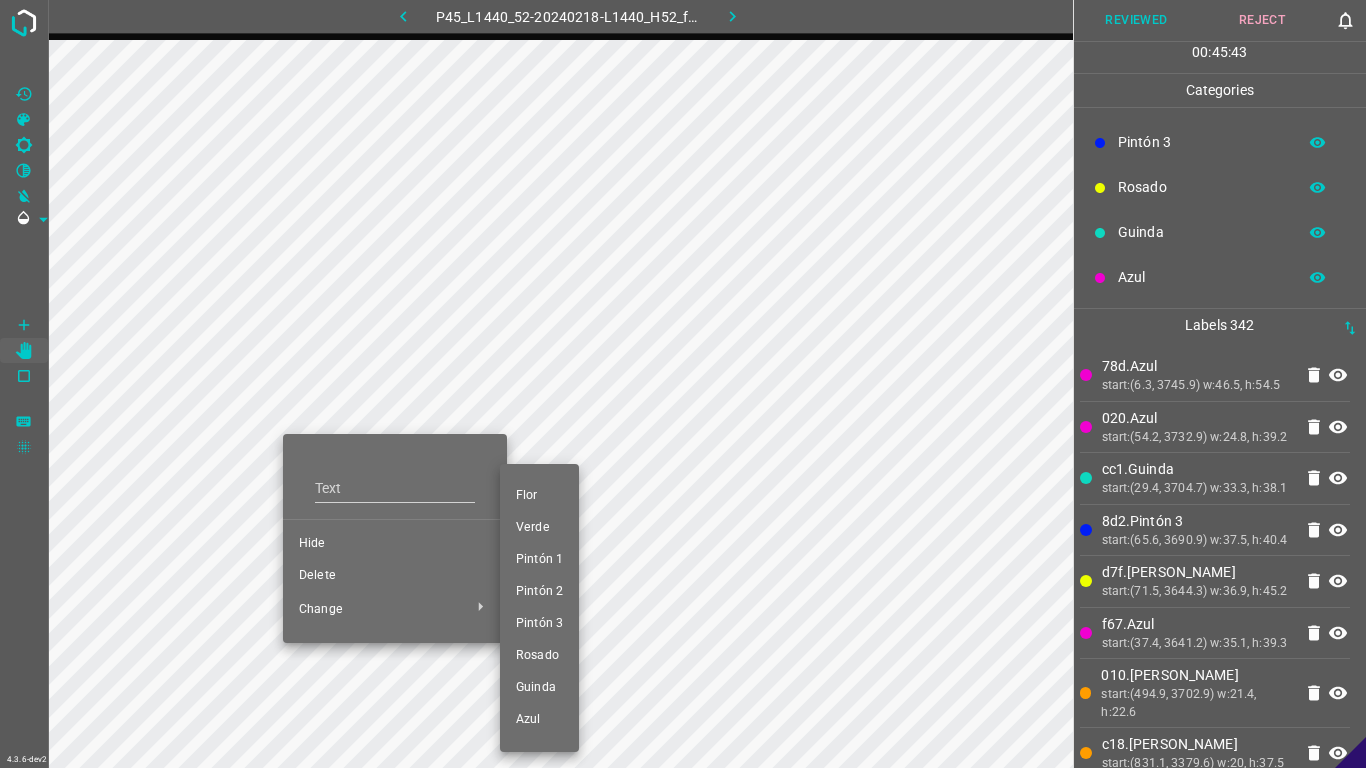 click on "Pintón 1" at bounding box center [539, 560] 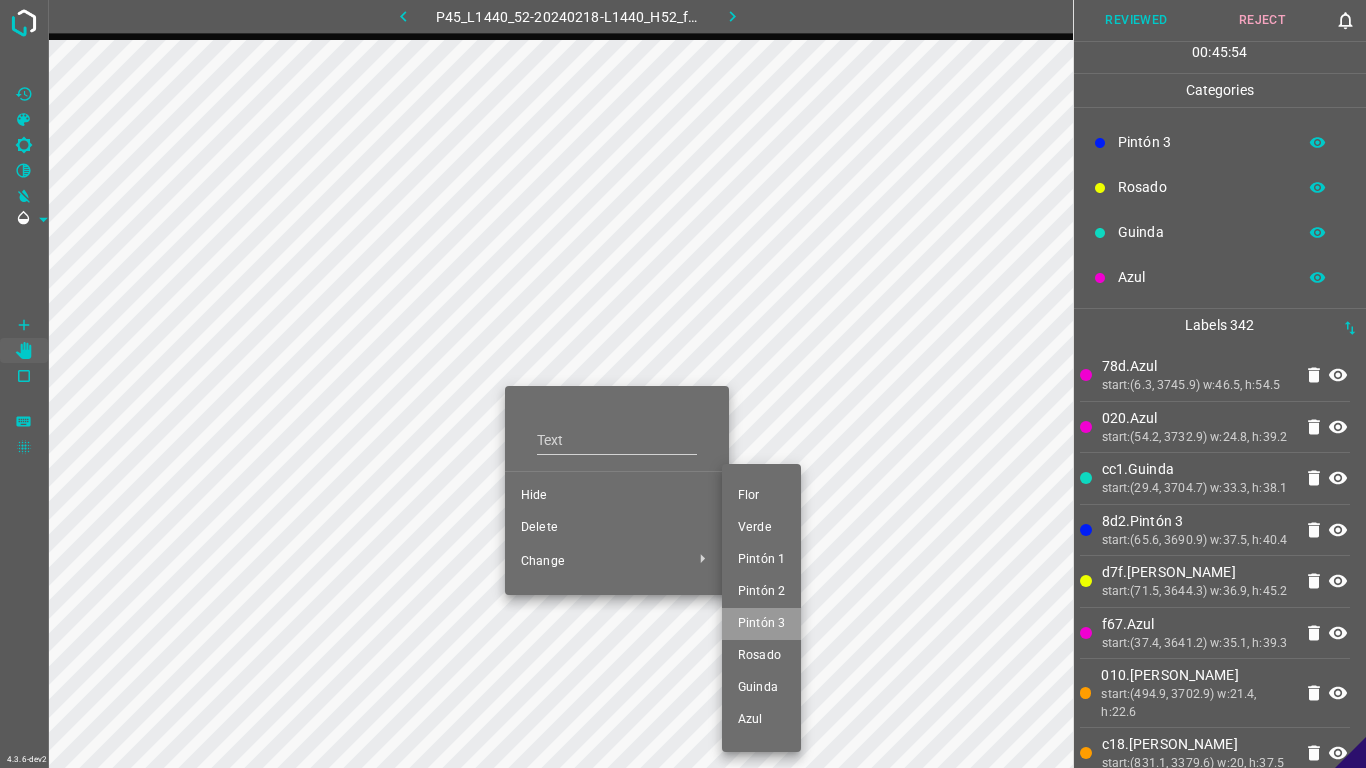 click on "Pintón 3" at bounding box center [761, 624] 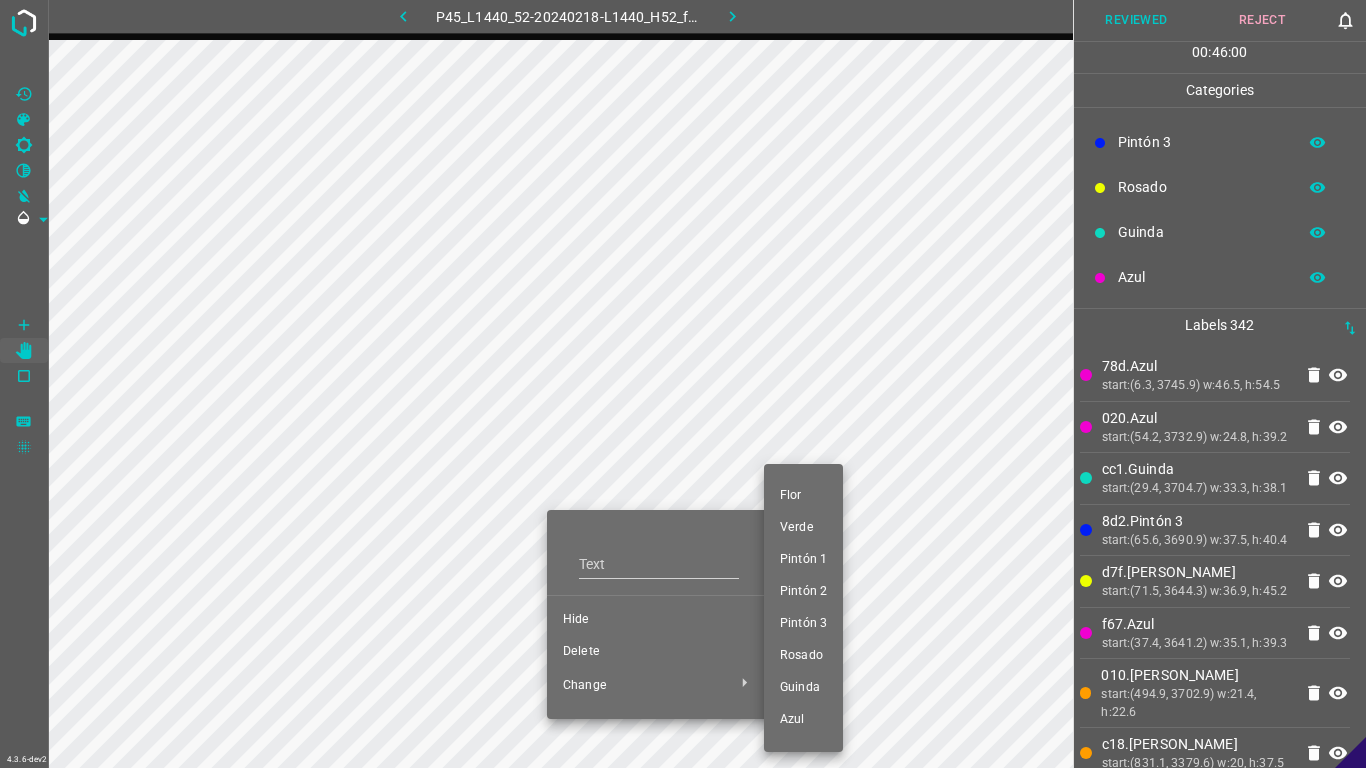 click on "Pintón 3" at bounding box center (803, 624) 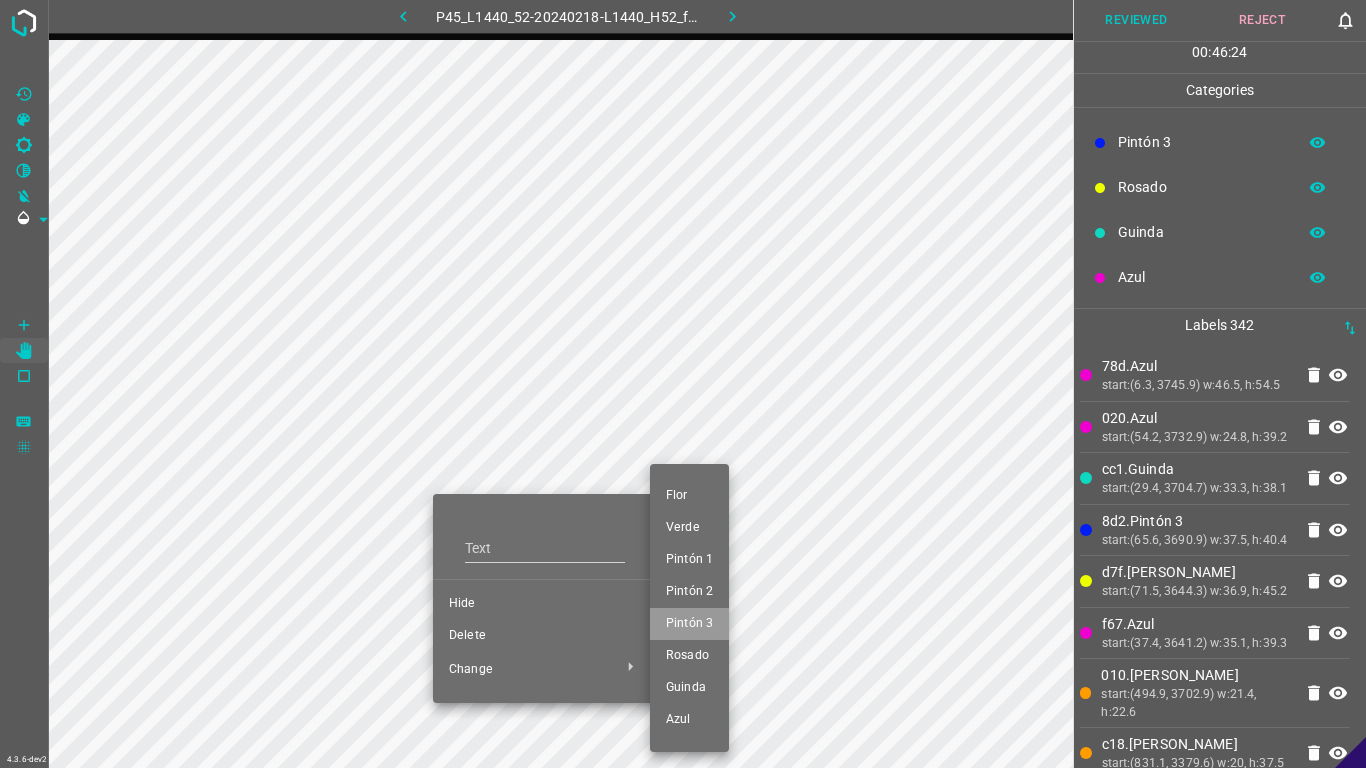 drag, startPoint x: 697, startPoint y: 615, endPoint x: 639, endPoint y: 637, distance: 62.03225 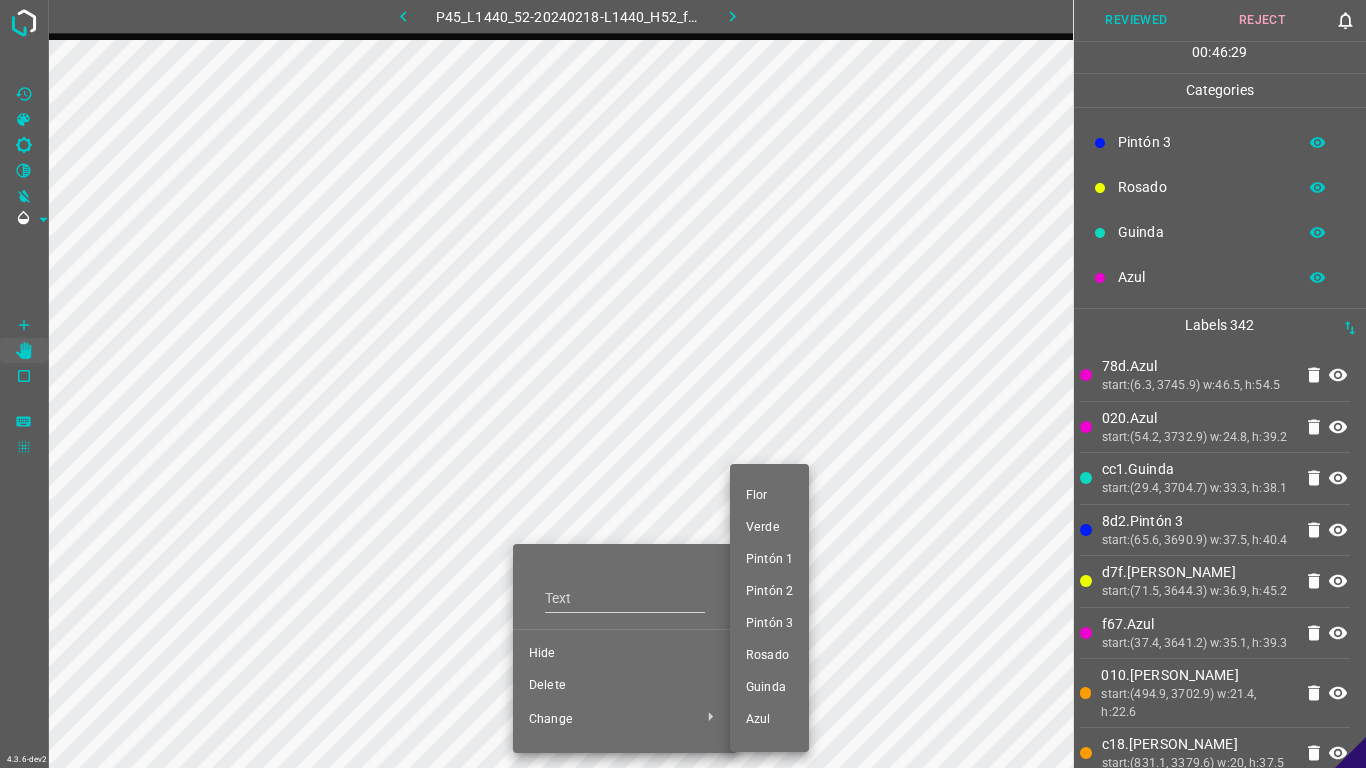 click on "Pintón 3" at bounding box center [769, 624] 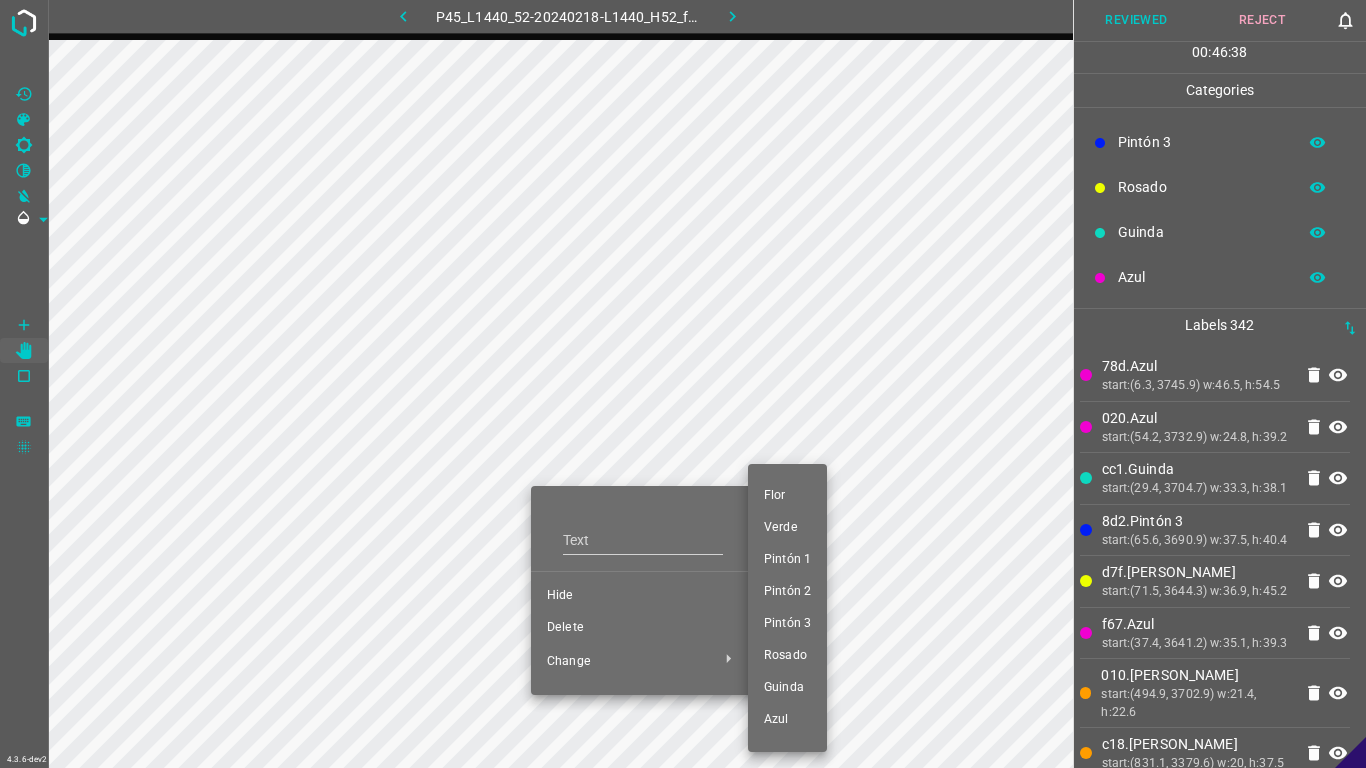 click on "Pintón 1" at bounding box center [787, 560] 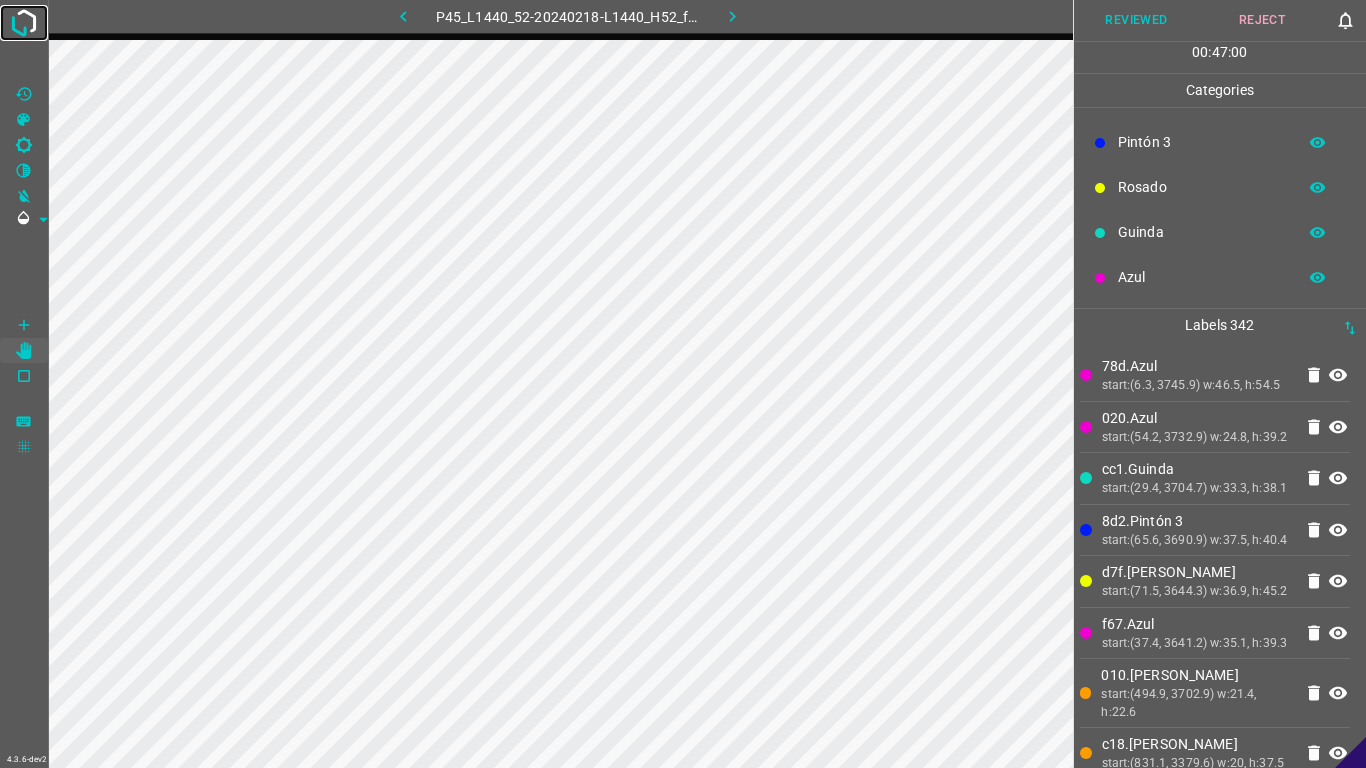 click at bounding box center [24, 23] 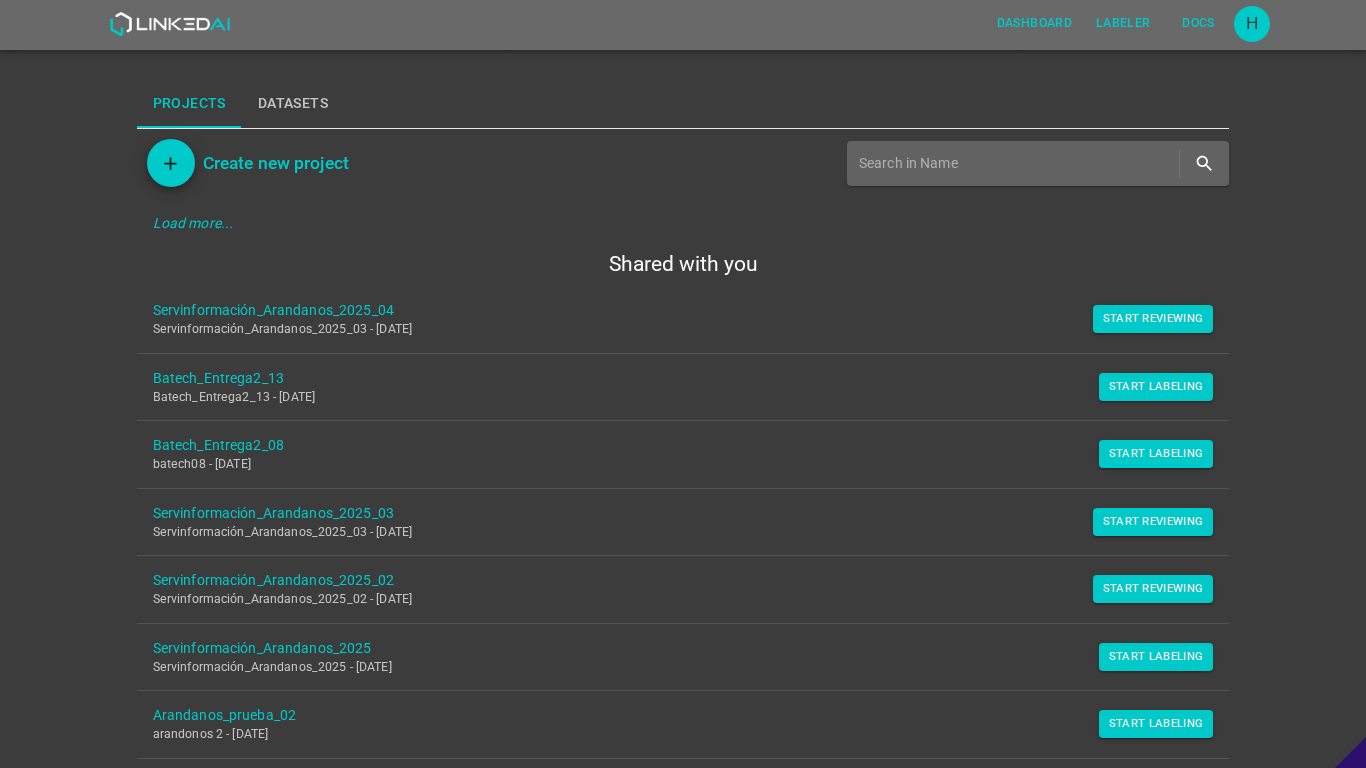 click on "Dashboard Labeler Docs H Projects Datasets   Create new project Load more... Shared with you Servinformación_Arandanos_2025_04 Servinformación_Arandanos_2025_03 - [DATE] Start Reviewing Batech_Entrega2_13 Batech_Entrega2_13 - [DATE] Start Labeling Batech_Entrega2_08 batech08 - [DATE] Start Labeling Servinformación_Arandanos_2025_03 Servinformación_Arandanos_2025_03 - [DATE] Start Reviewing Servinformación_Arandanos_2025_02 Servinformación_Arandanos_2025_02 - [DATE] Start Reviewing Servinformación_Arandanos_2025 Servinformación_Arandanos_2025 - [DATE] Start Labeling Arandanos_prueba_02 arandonos 2 - [DATE] Start Labeling Quercus_Estados_2025_USA_[US_STATE] Quercus_Estados_2025_USA_[US_STATE] - [DATE] Start Labeling Quercus_Estados_2025_USA_SouthDakota Quercus_Estados_2025_USA_SouthDakota - [DATE] Start Labeling Quercus_Estados_2025_USA_SouthCarolina Quercus_Estados_2025_USA_SouthCarolina - [DATE] Start Labeling Load more..." at bounding box center (683, 384) 